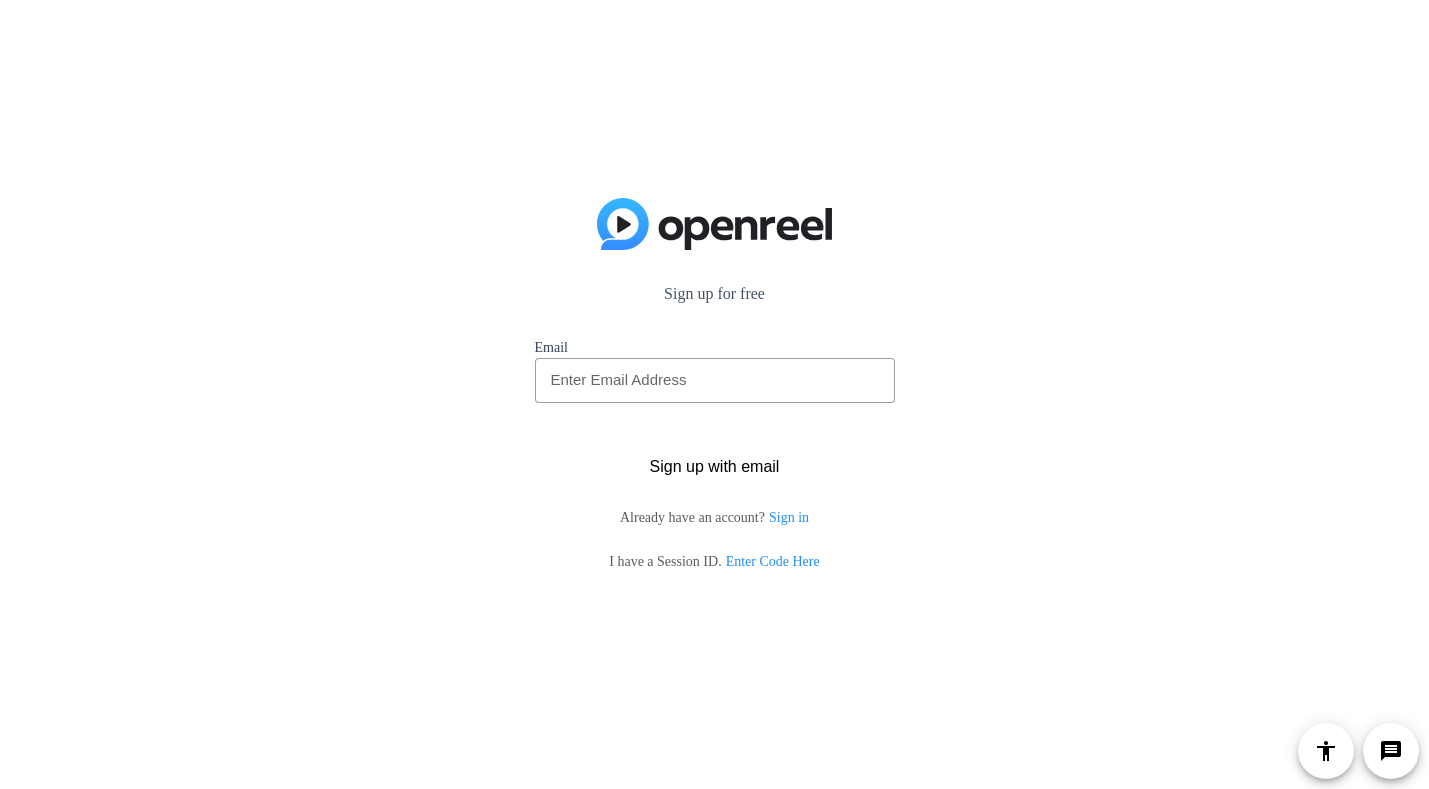 scroll, scrollTop: 0, scrollLeft: 0, axis: both 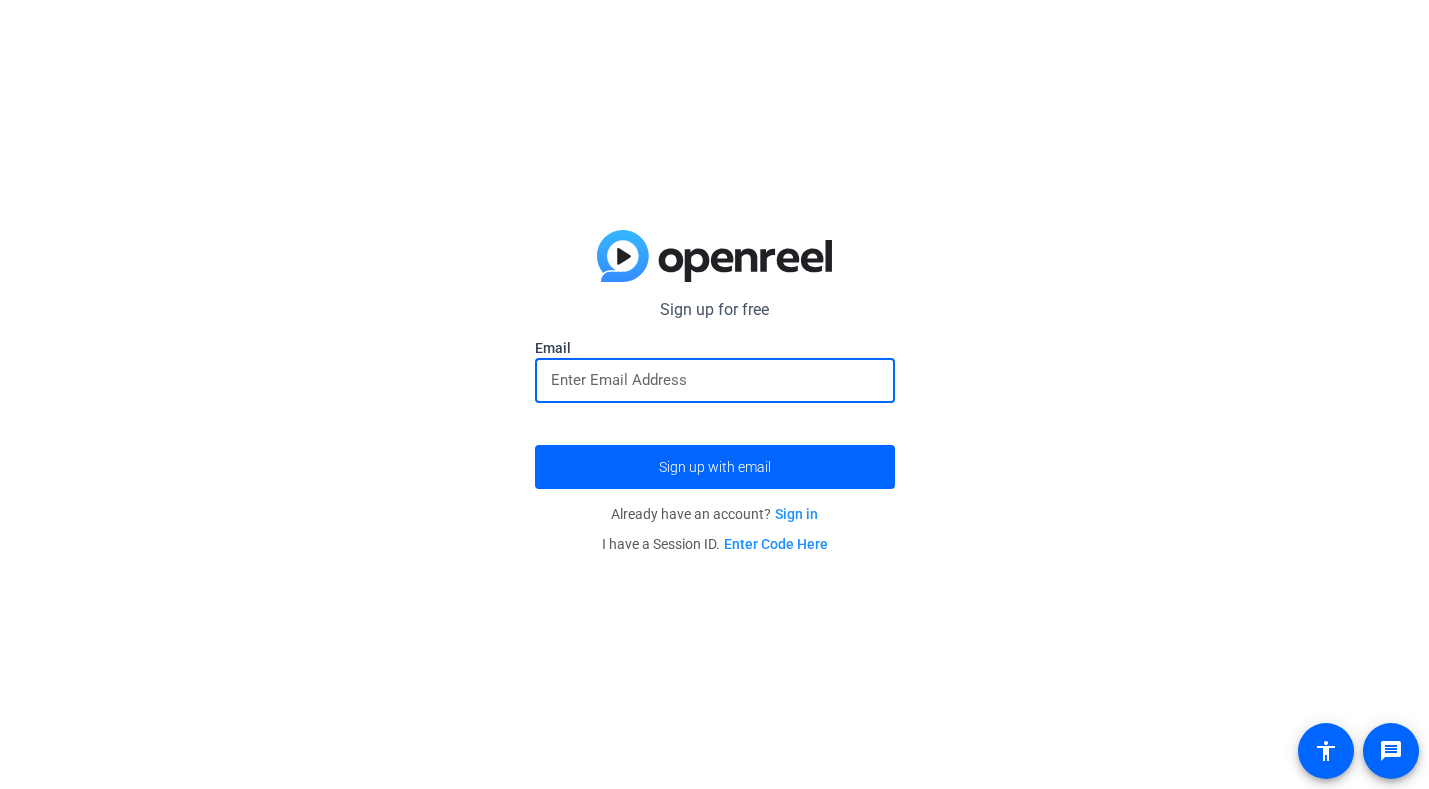 click at bounding box center [715, 380] 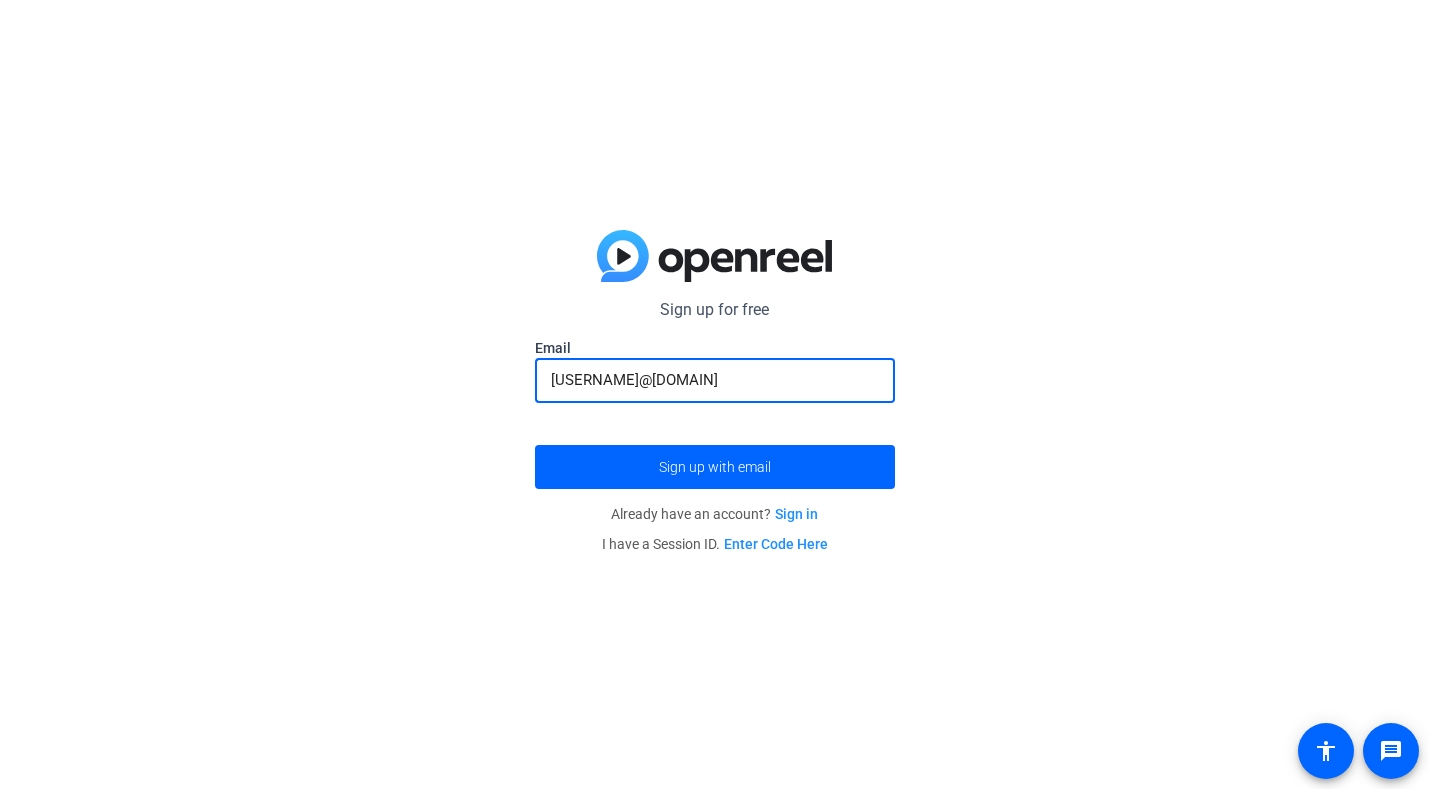 type on "[USERNAME]@[DOMAIN]" 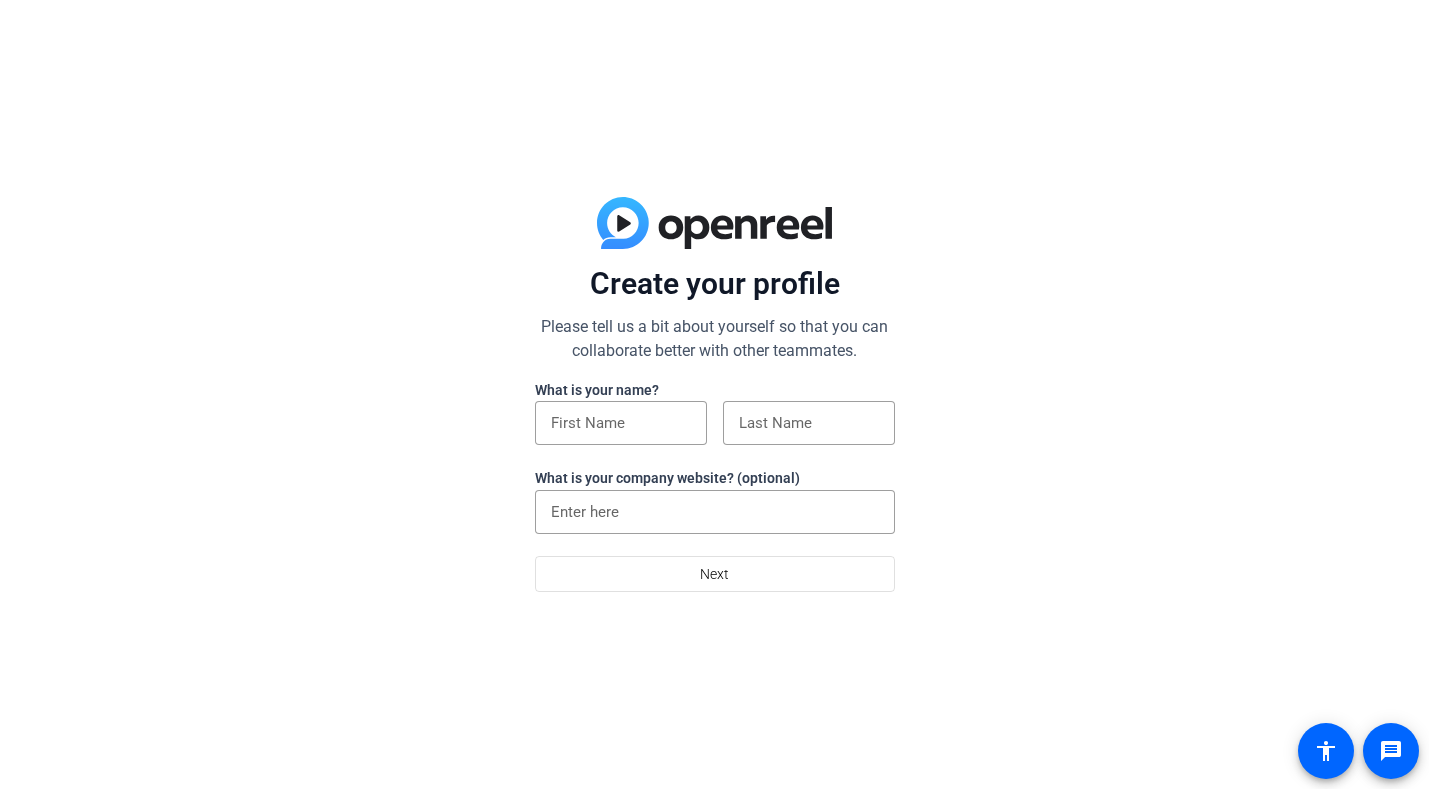 scroll, scrollTop: 0, scrollLeft: 0, axis: both 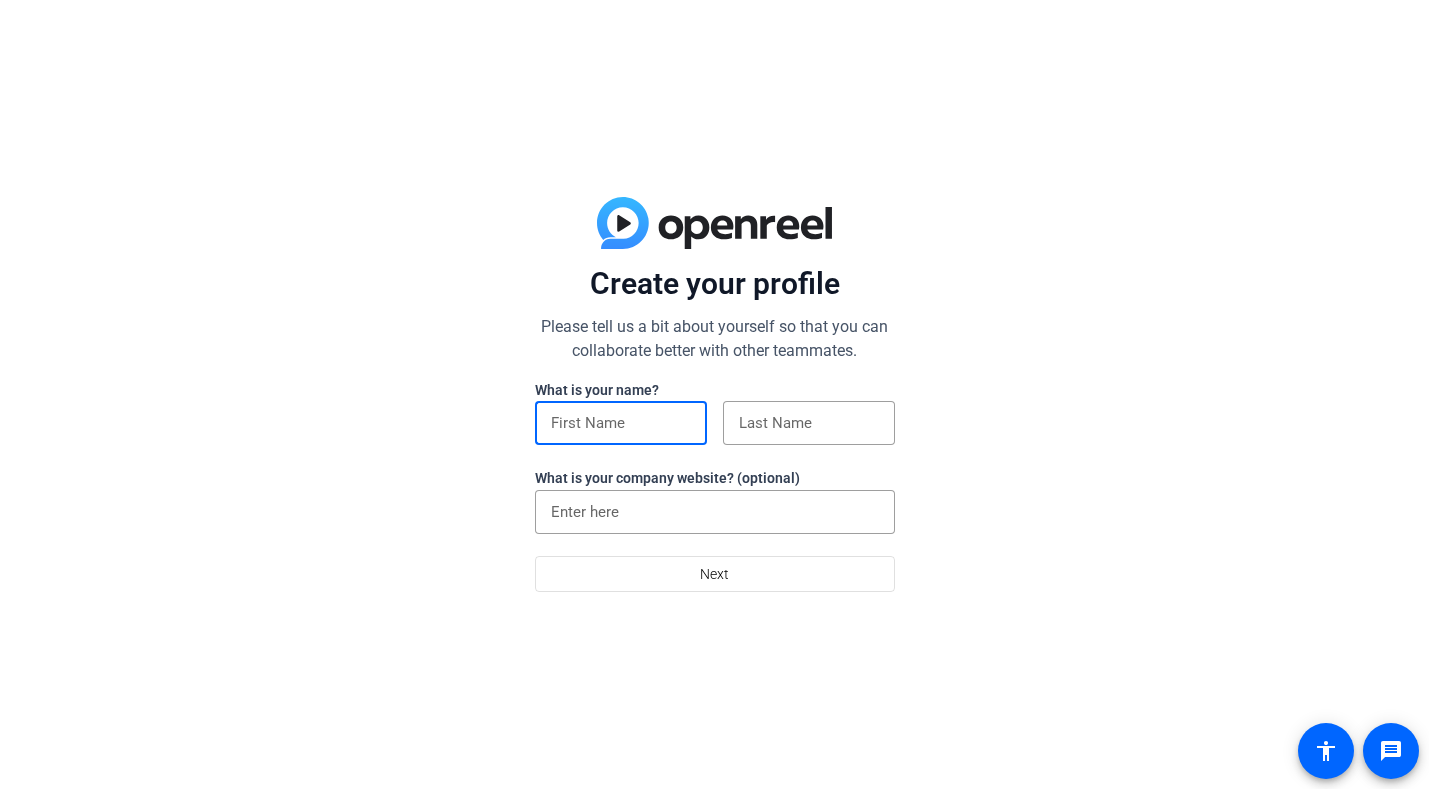 click at bounding box center (621, 423) 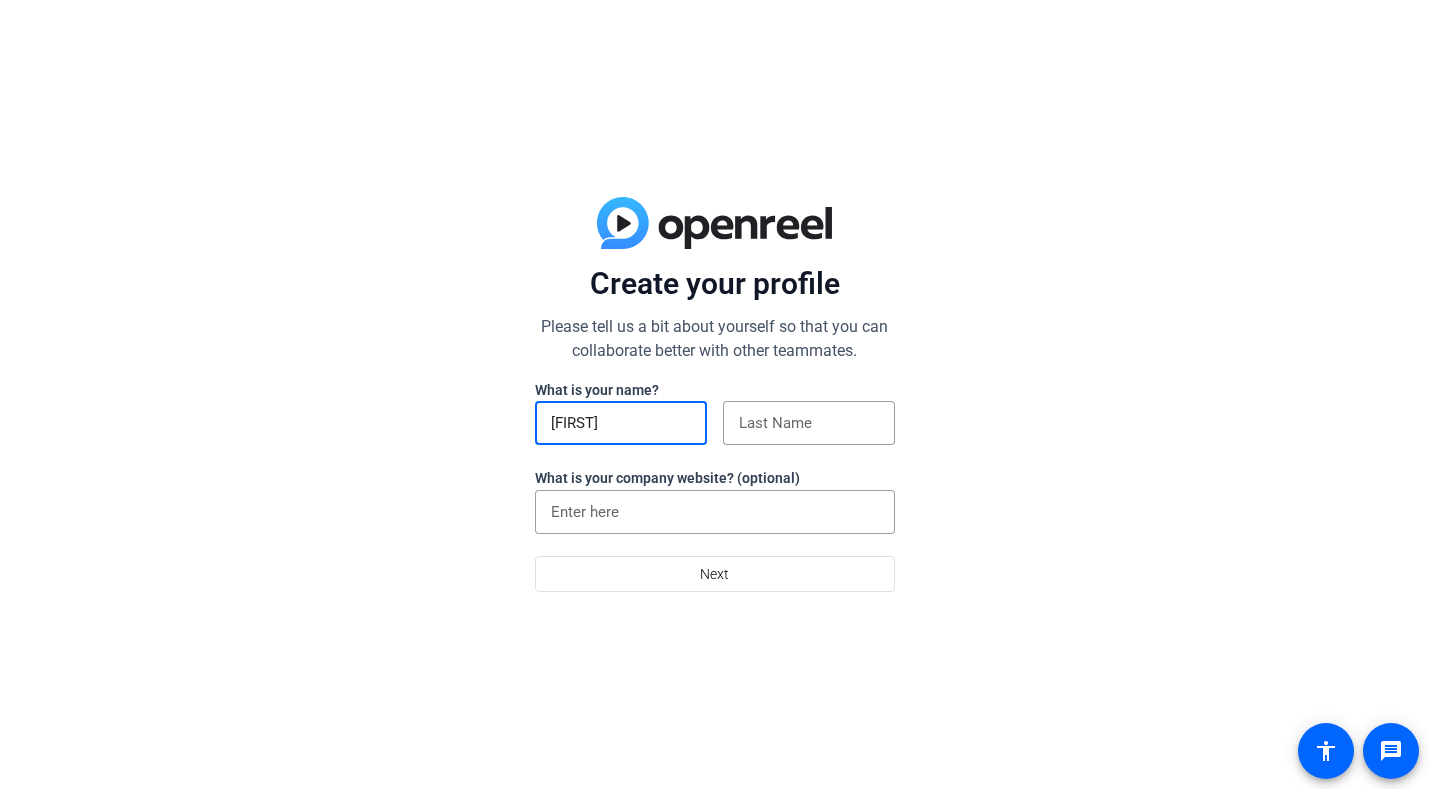 type on "Halle" 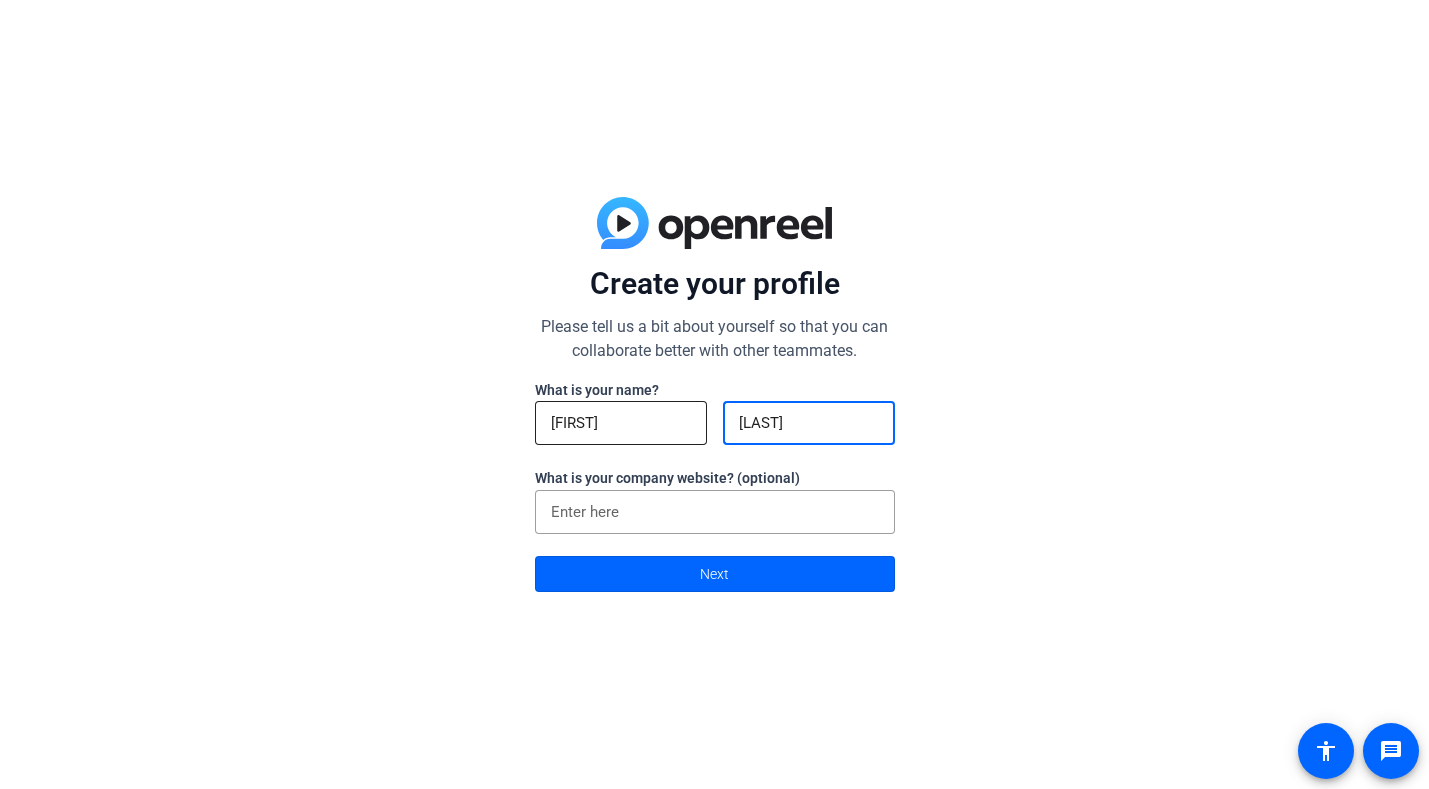type on "Garrett" 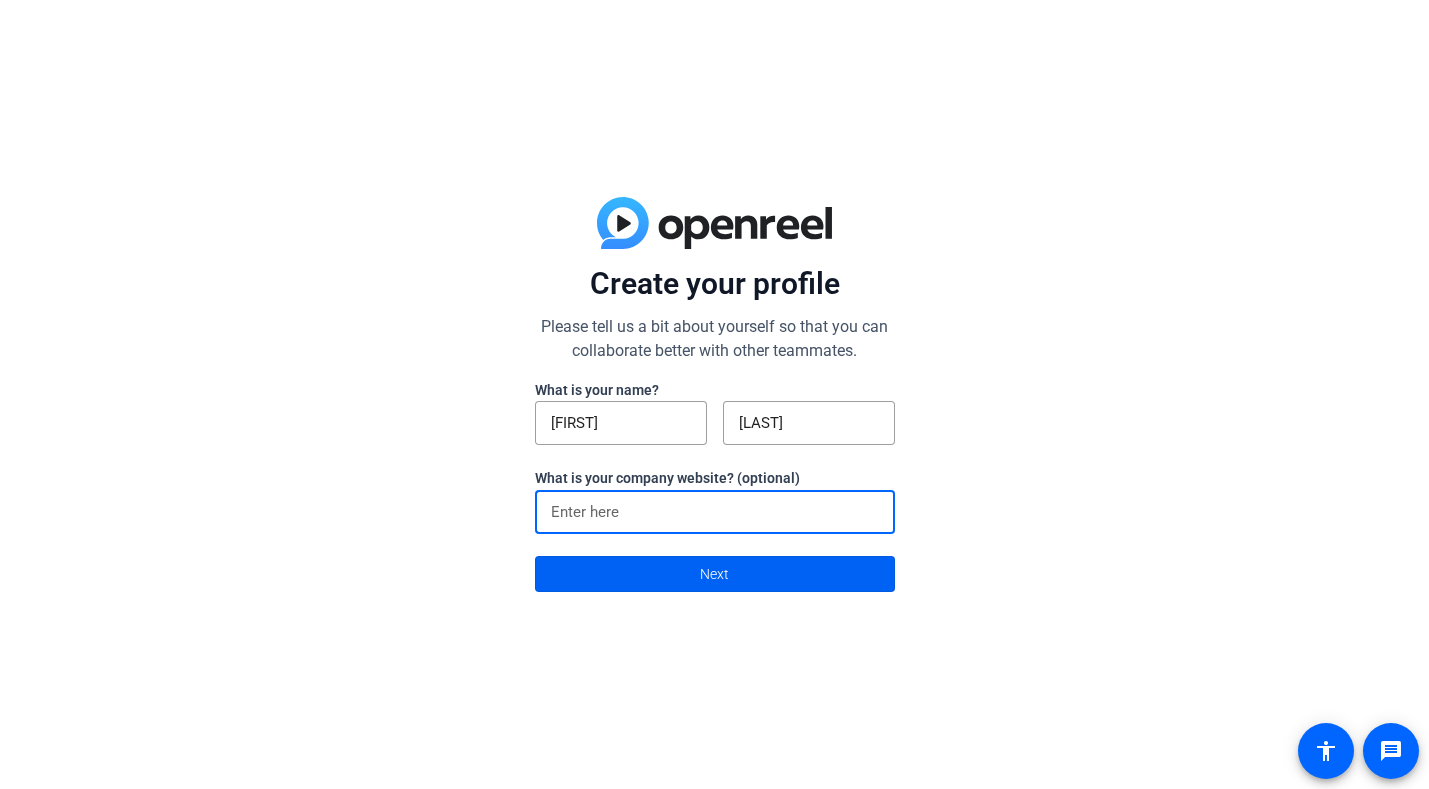 click 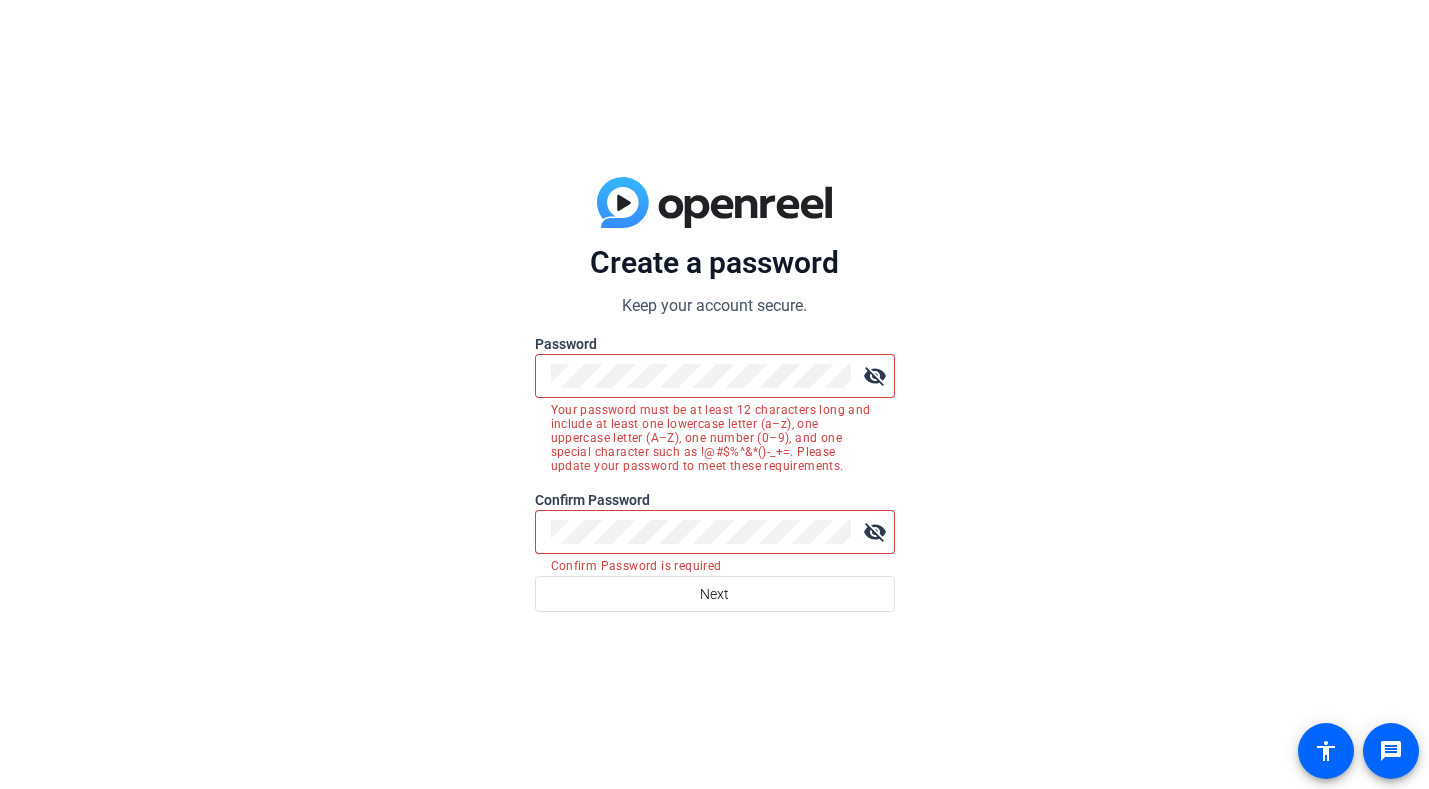 click on "visibility_off" 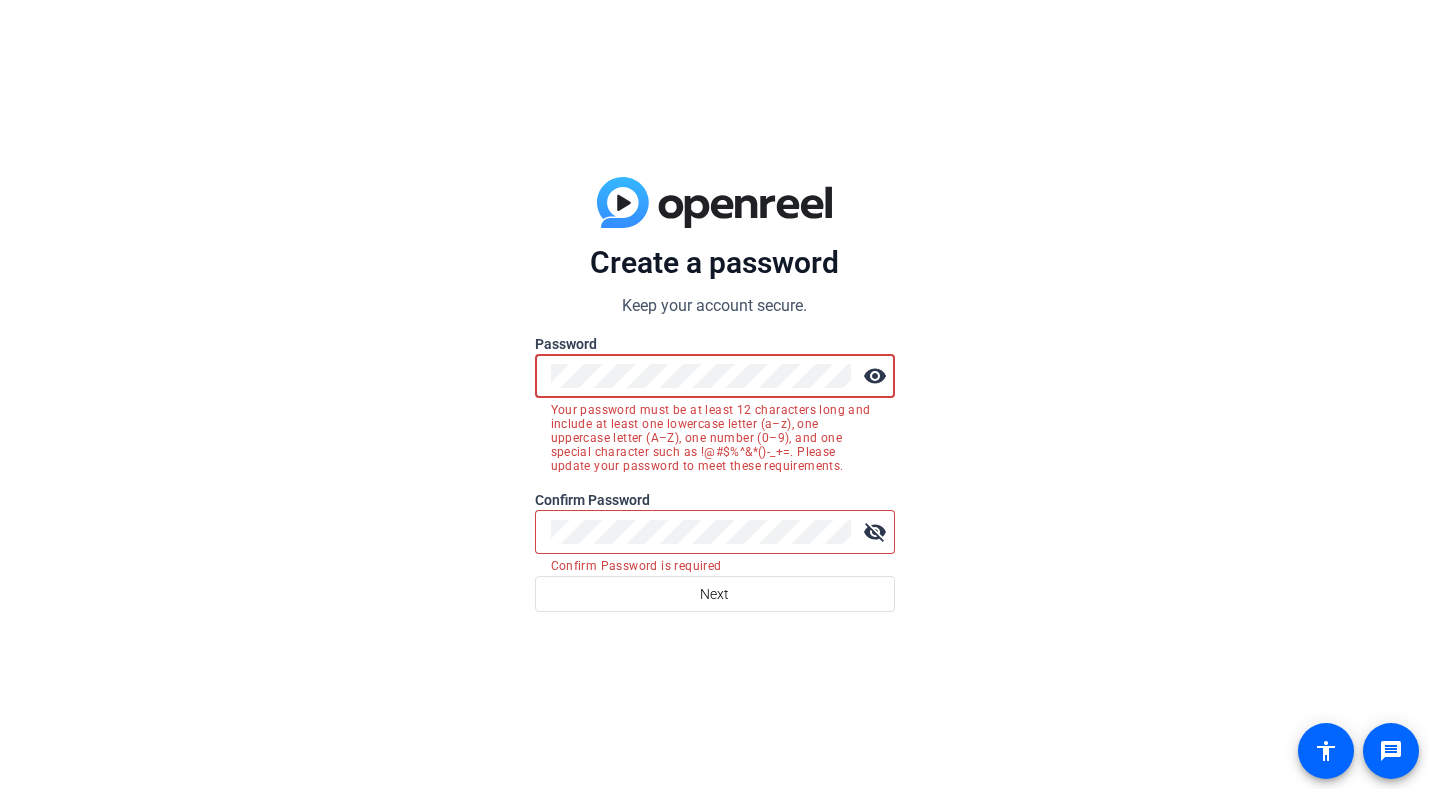 click on "visibility" 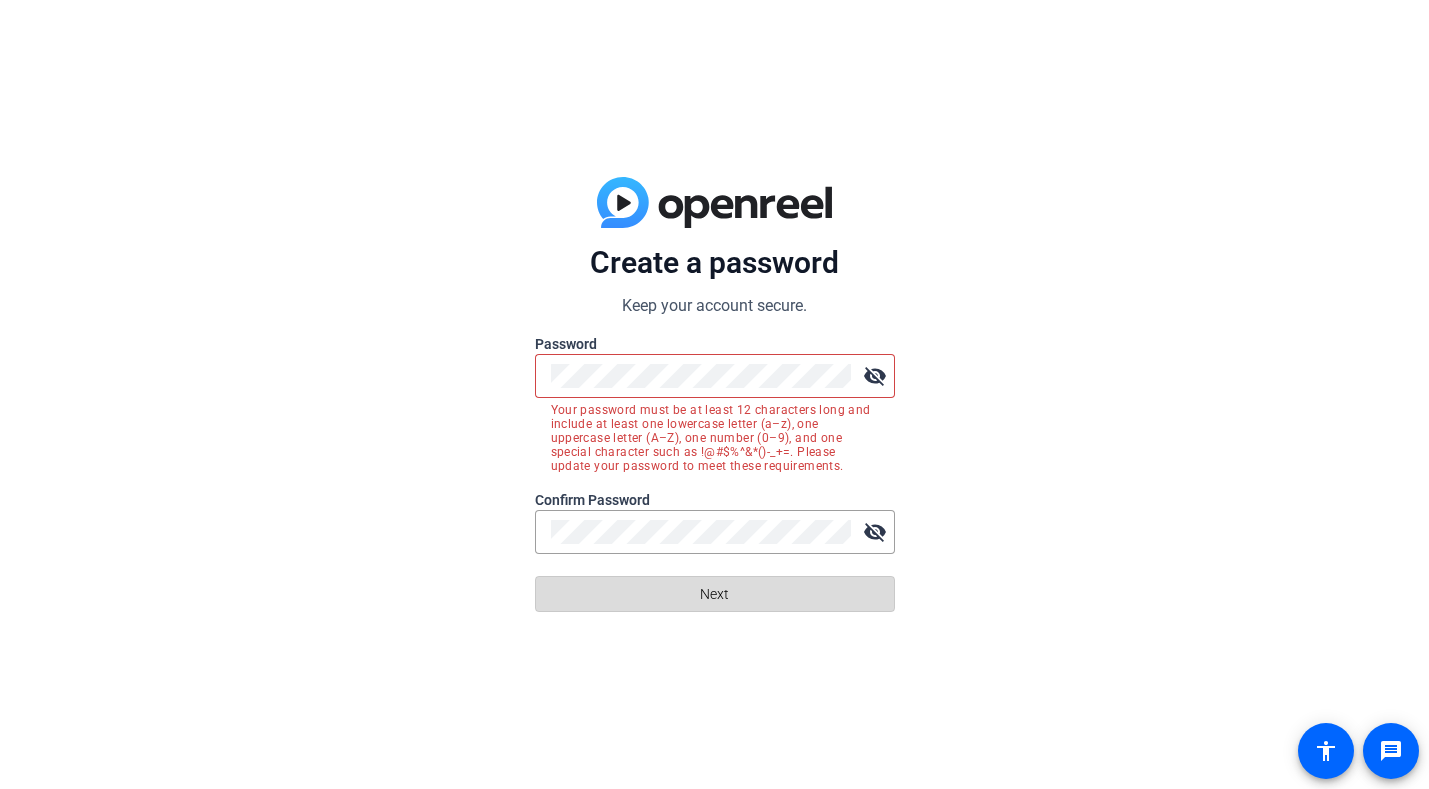 click 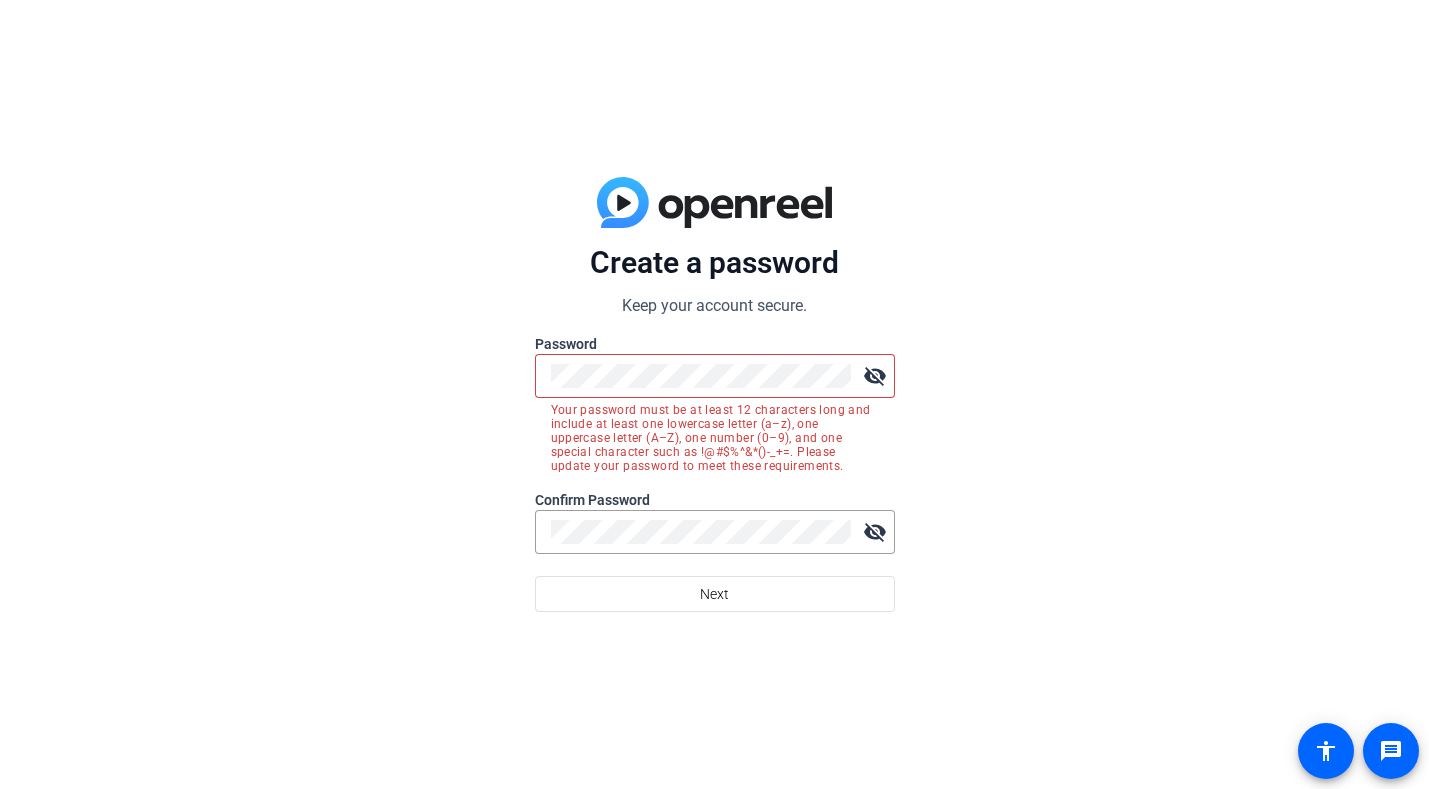 click on "visibility_off" 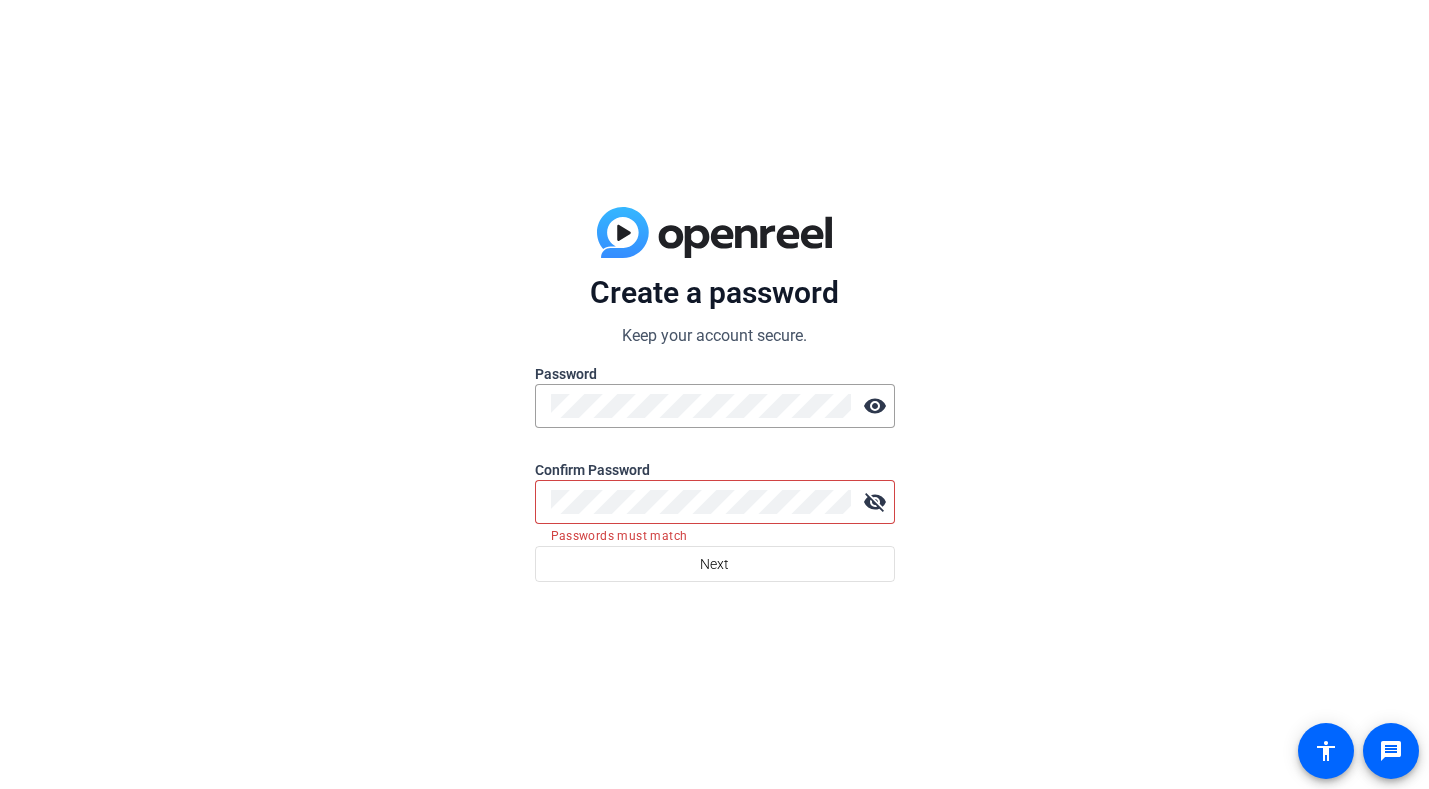 click on "visibility_off" 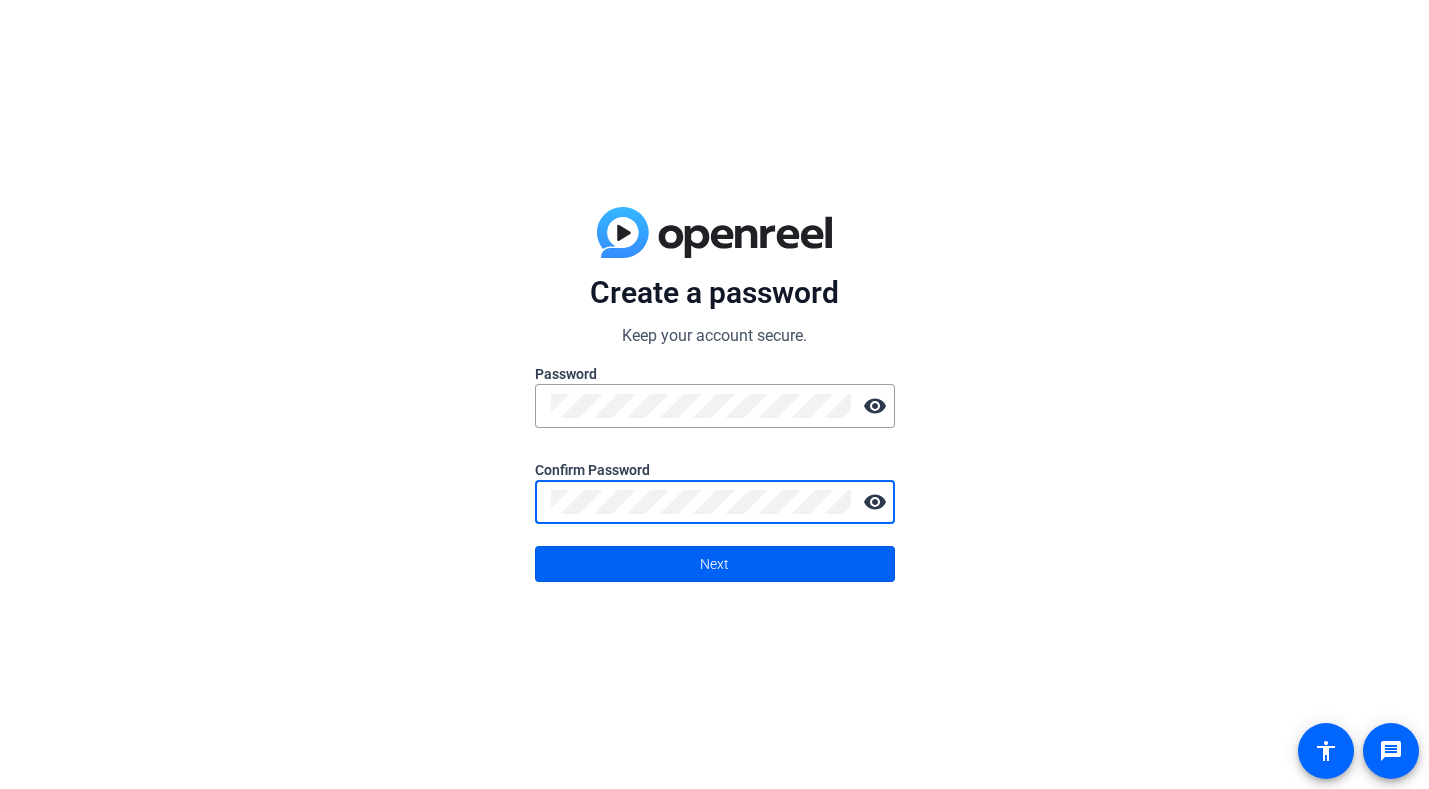 click on "Next" 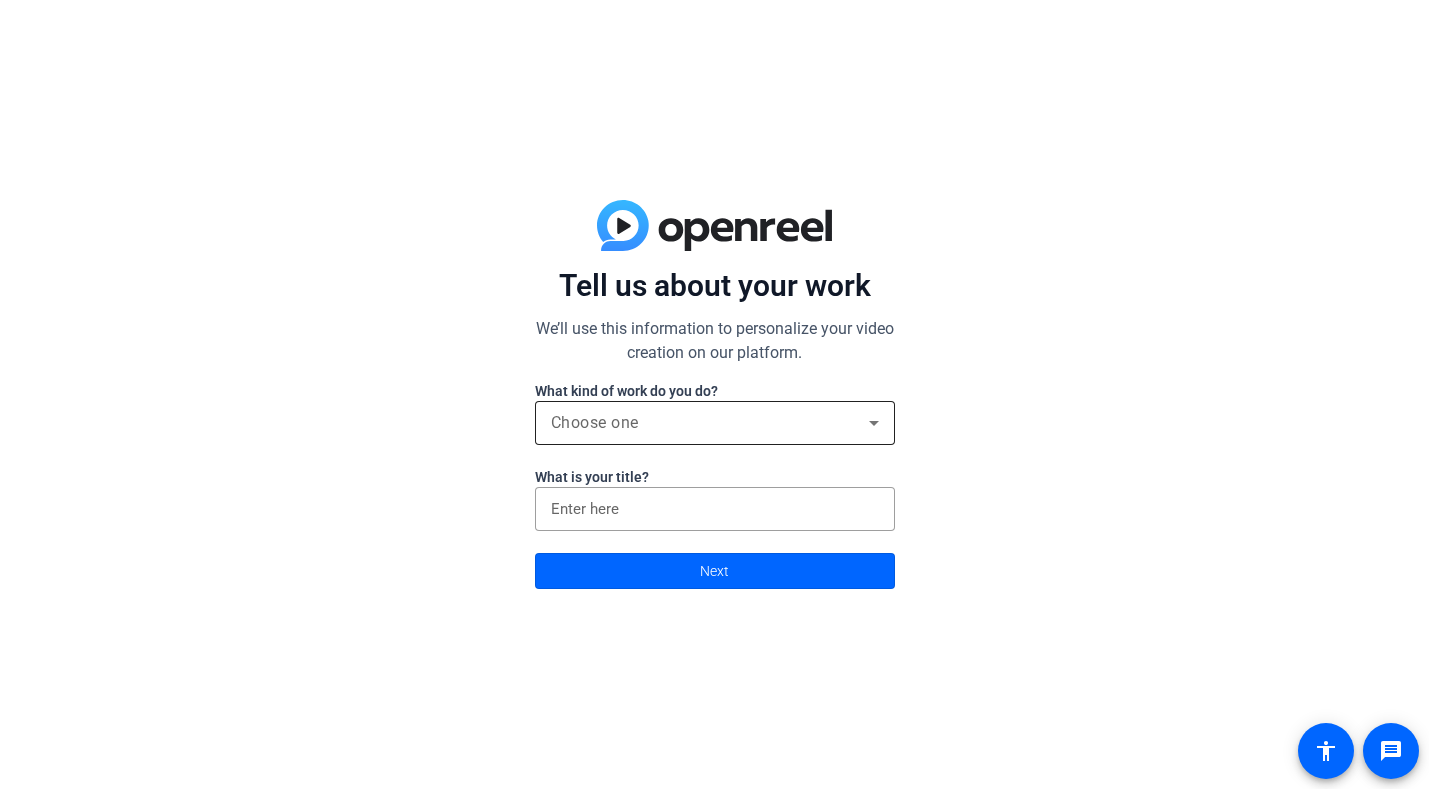 click on "Choose one" at bounding box center (710, 423) 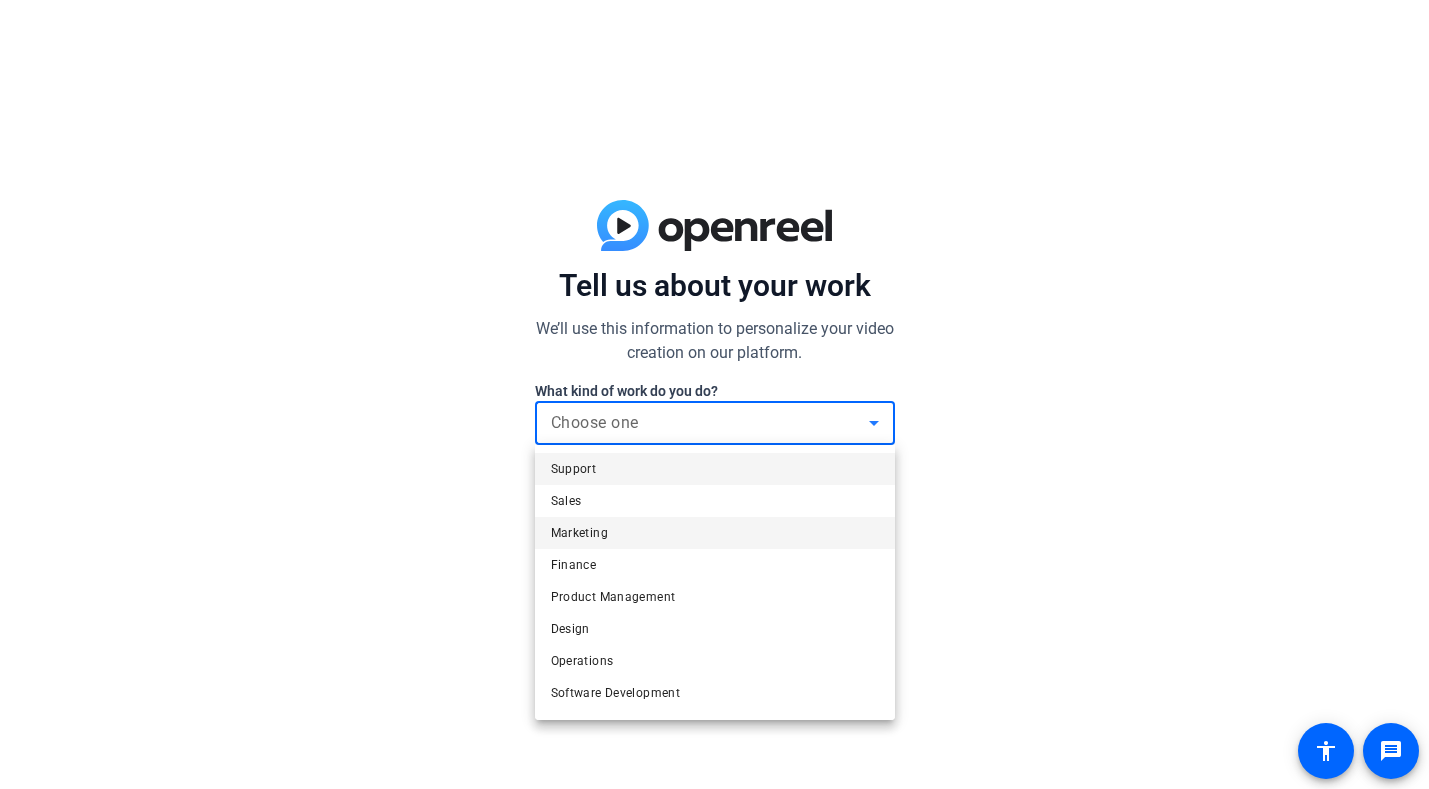 click on "Marketing" at bounding box center (715, 533) 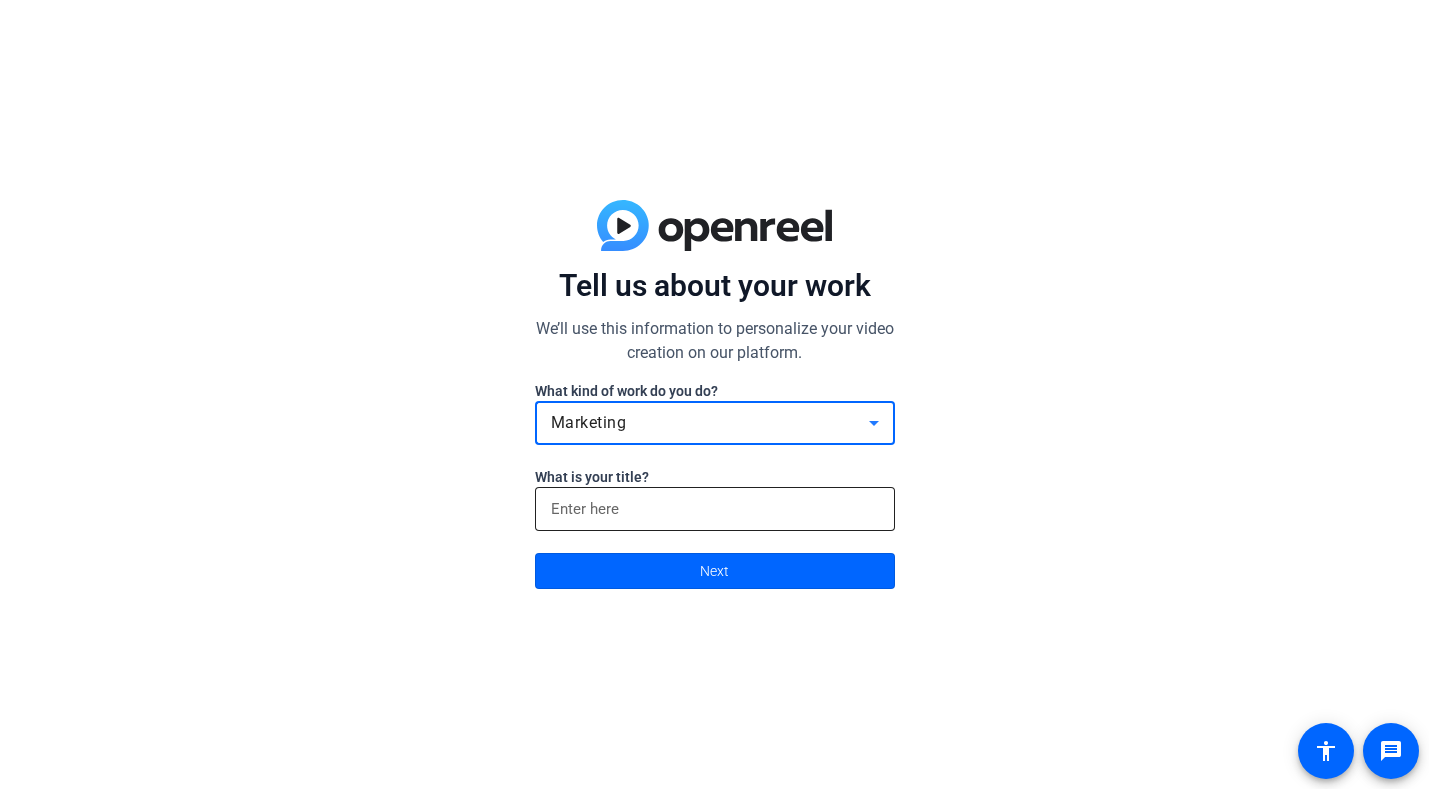 click at bounding box center [715, 509] 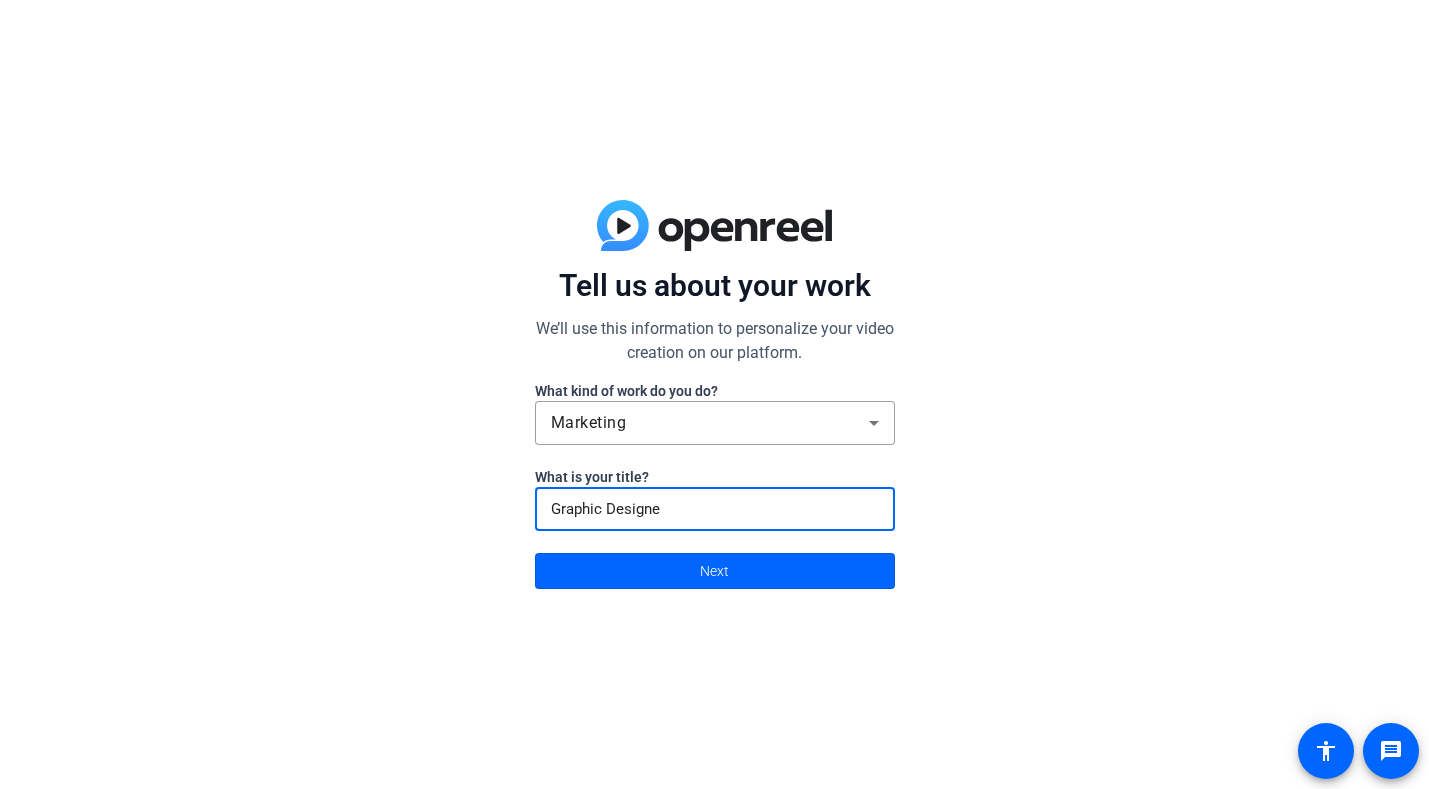 type on "Graphic Designer" 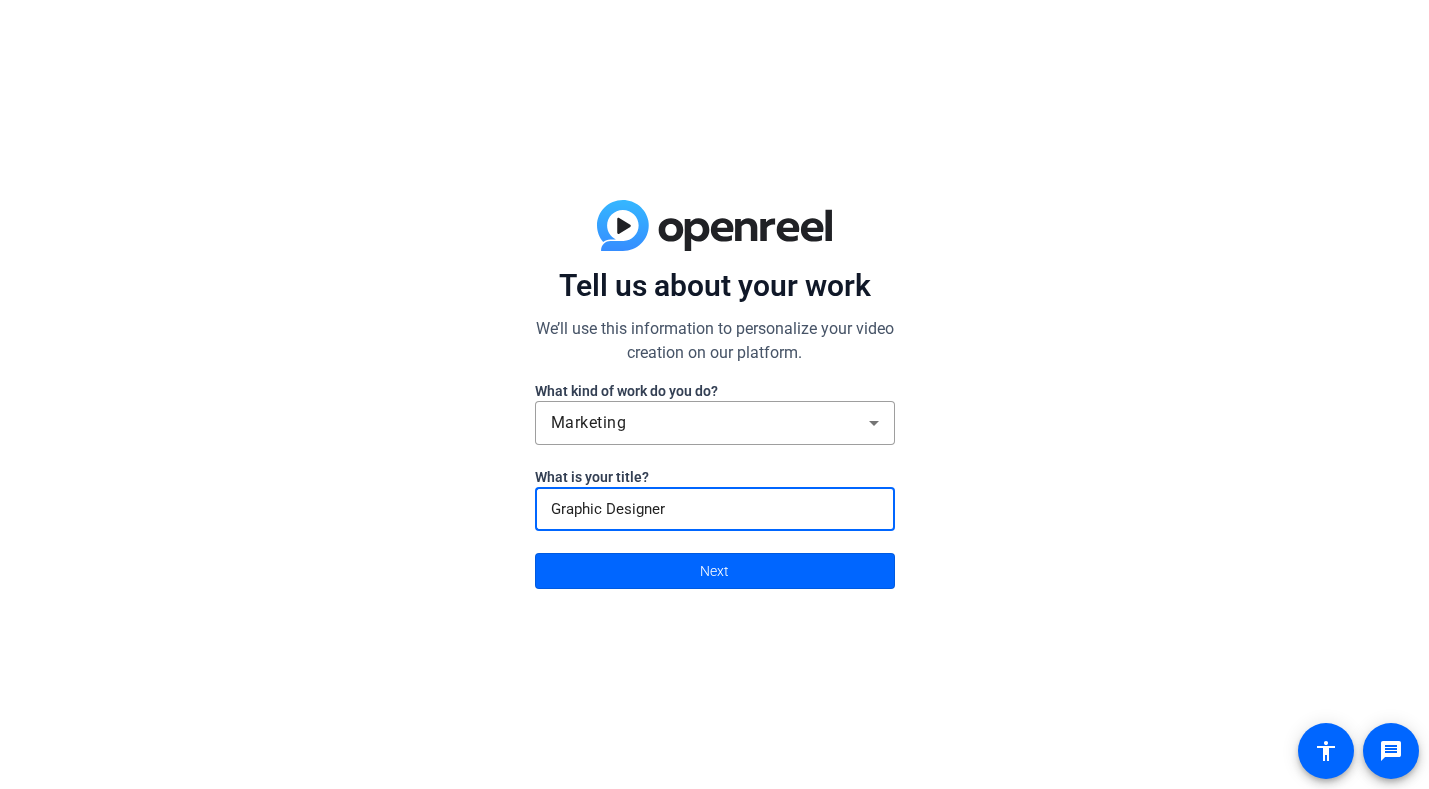 click on "Next" 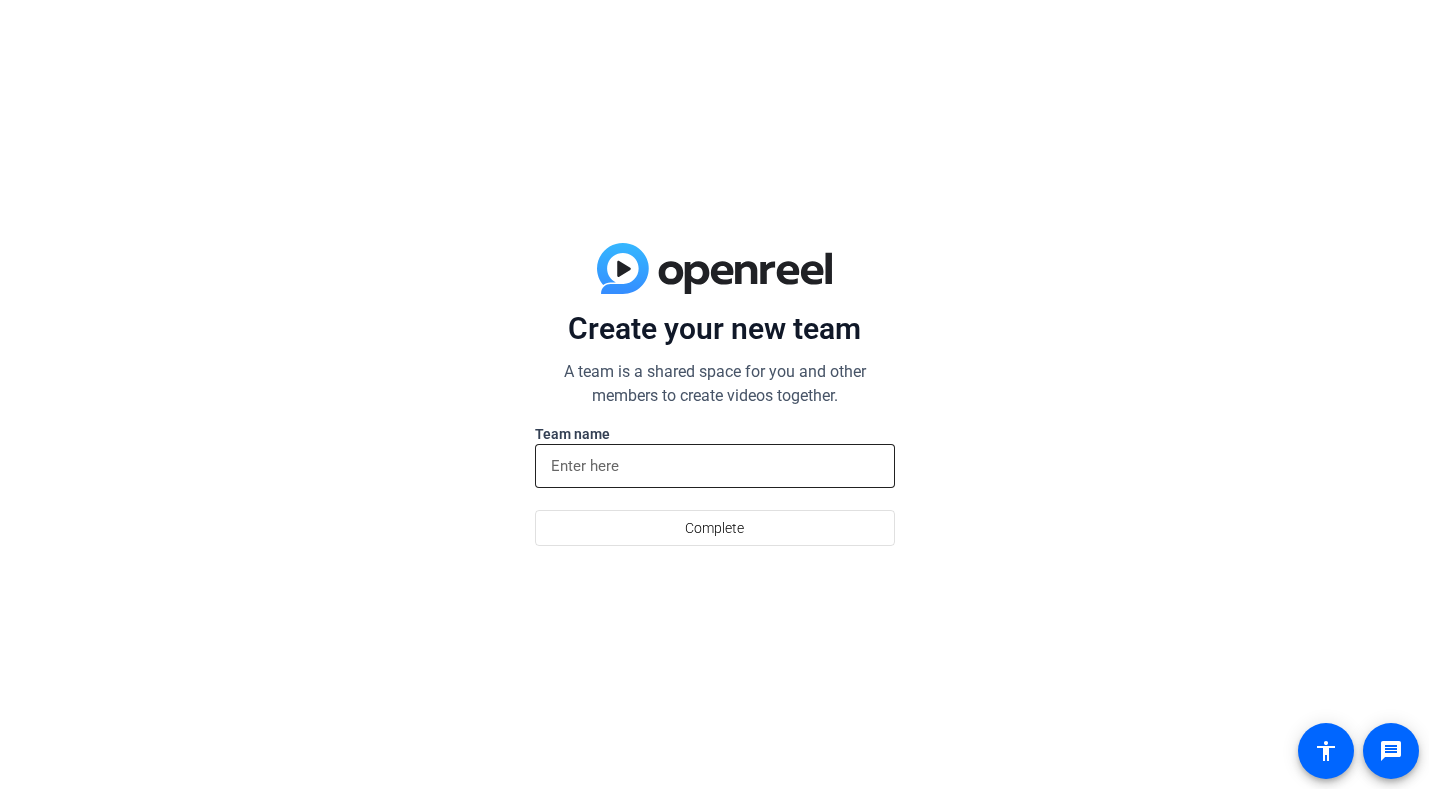 click at bounding box center [715, 466] 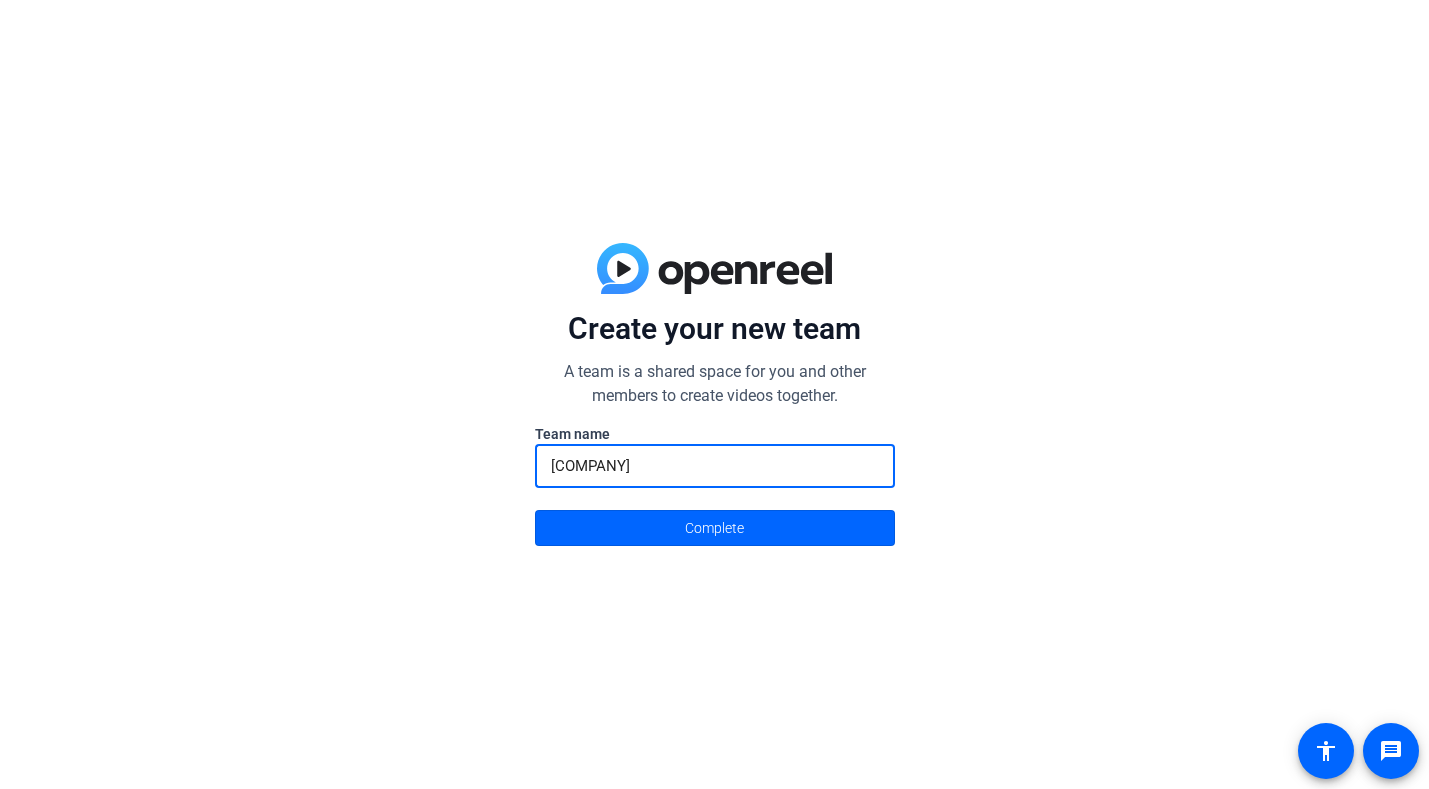 type on "Fisher Brothers" 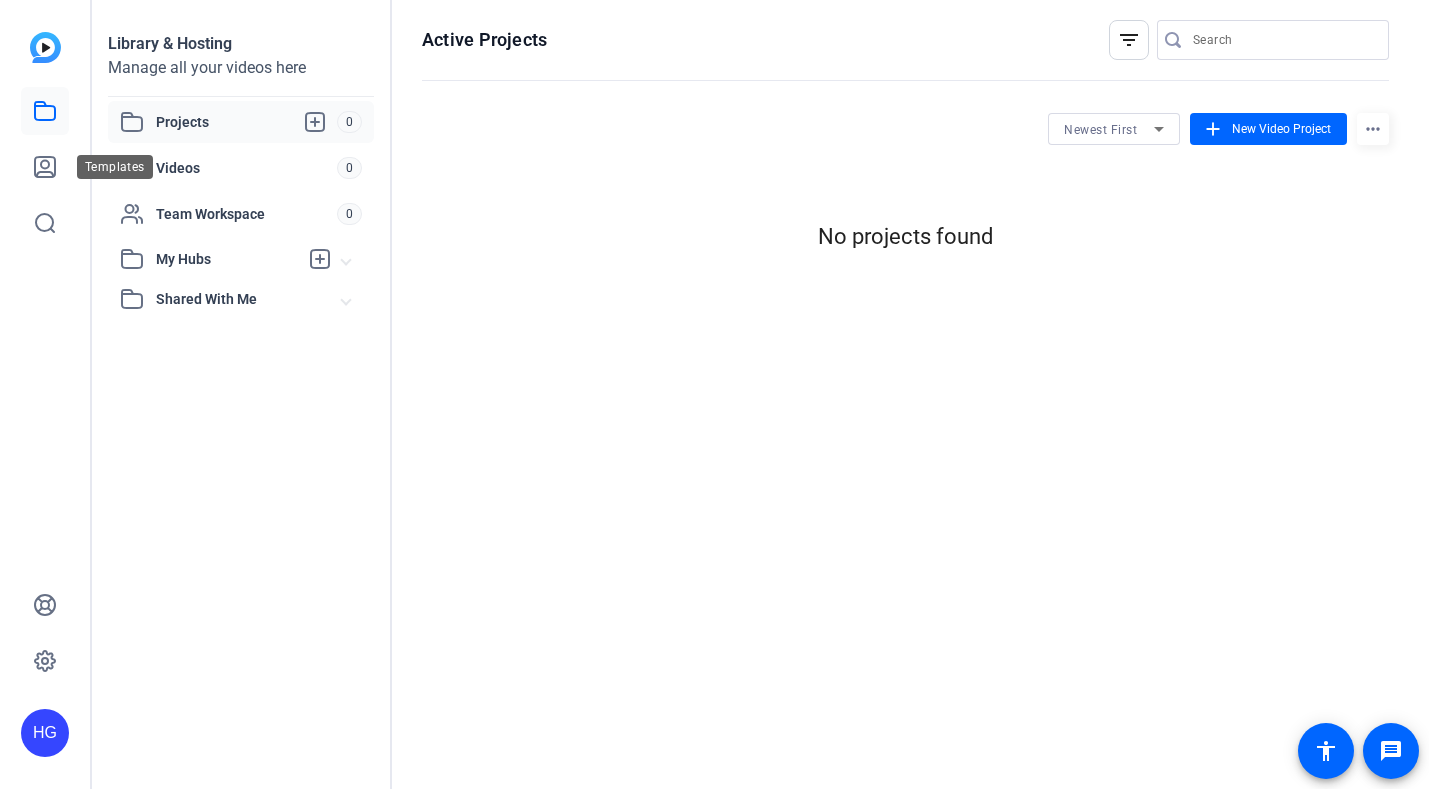 scroll, scrollTop: 0, scrollLeft: 0, axis: both 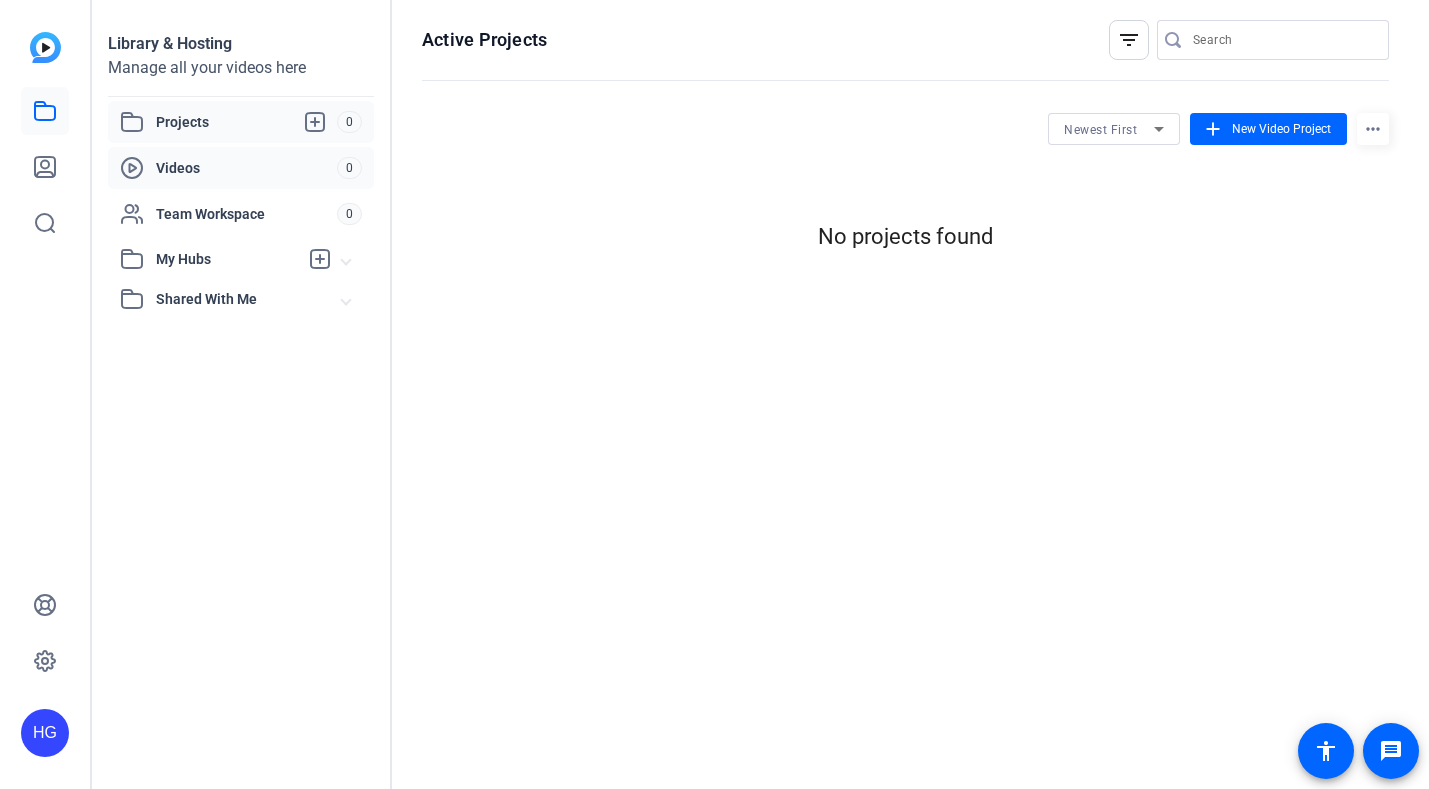 click on "Videos" 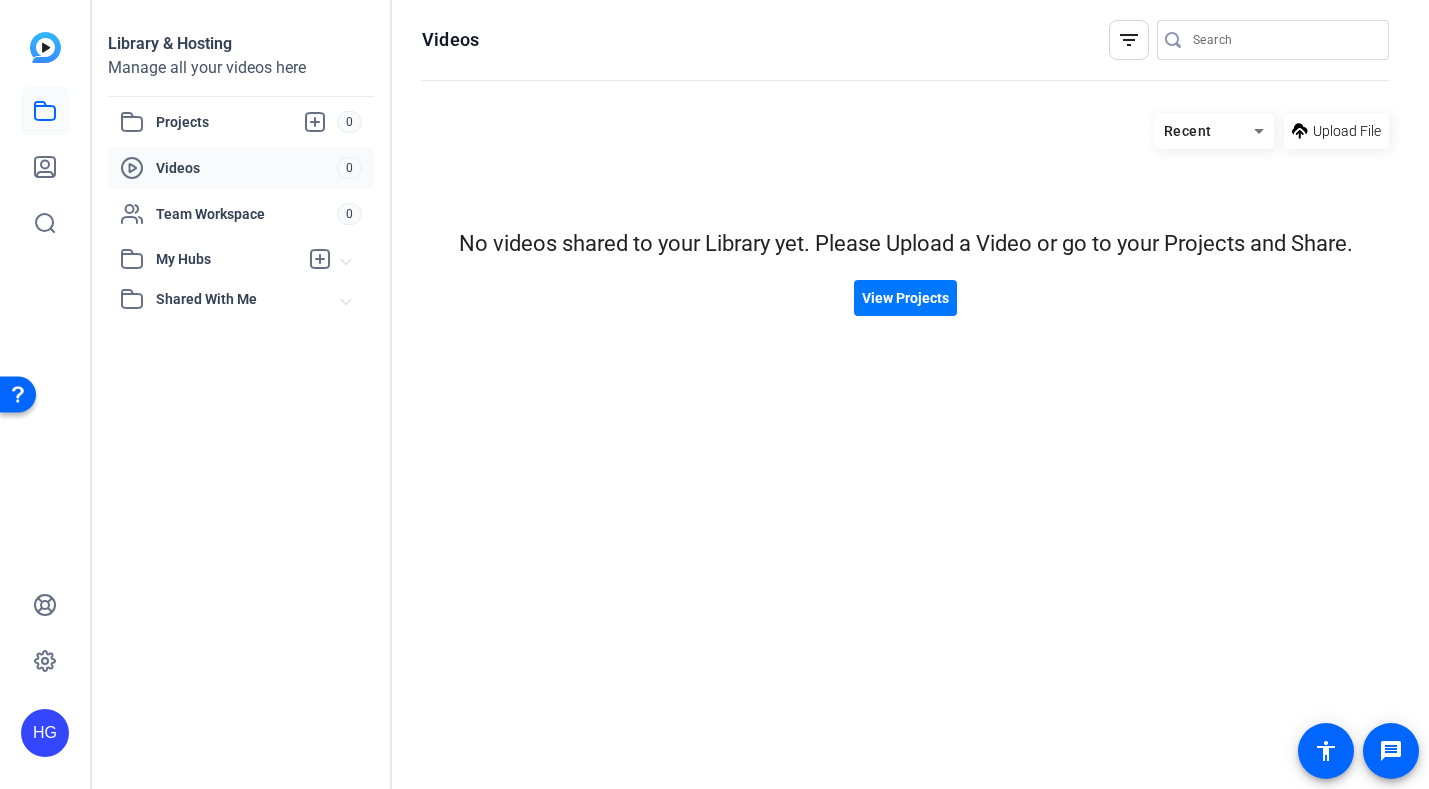 click 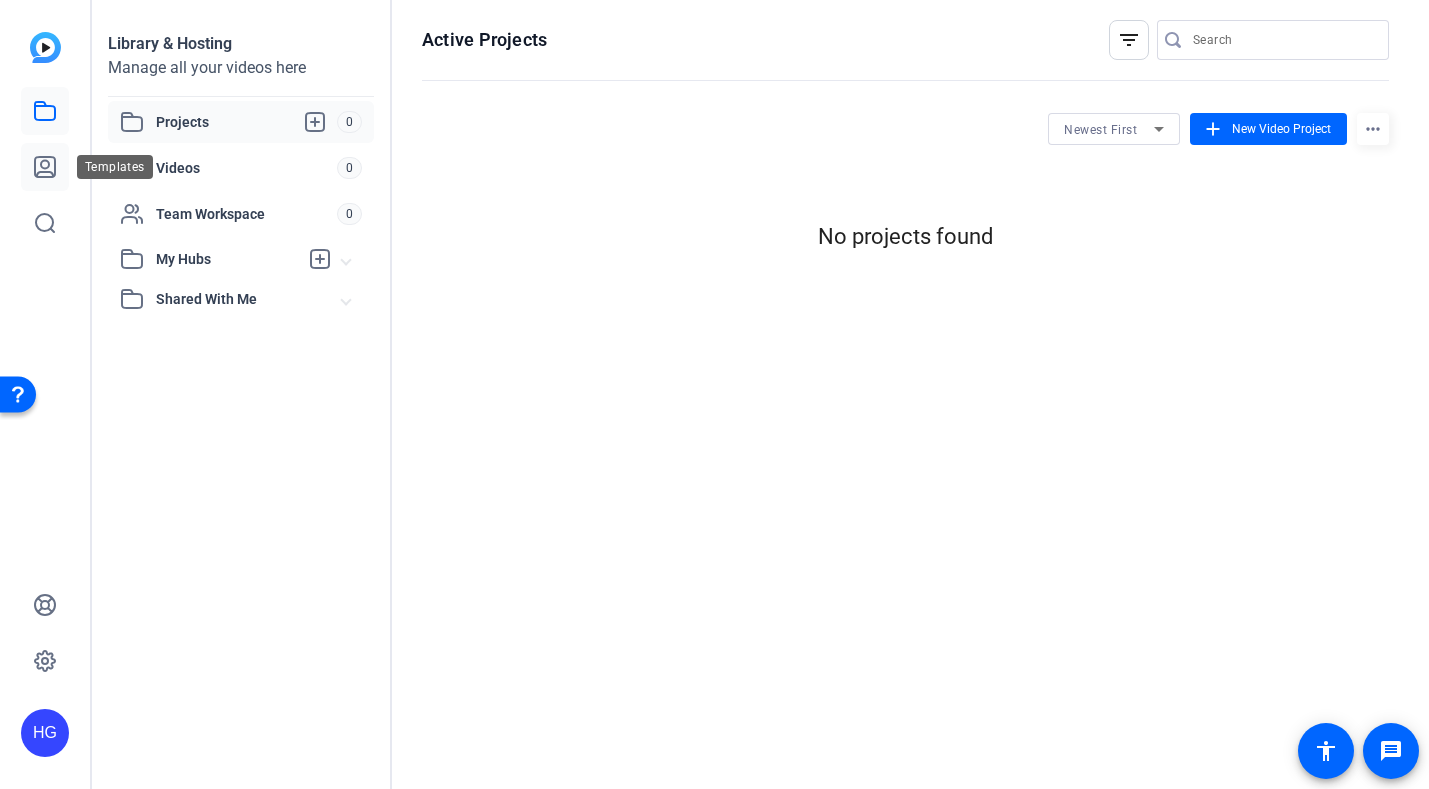 click 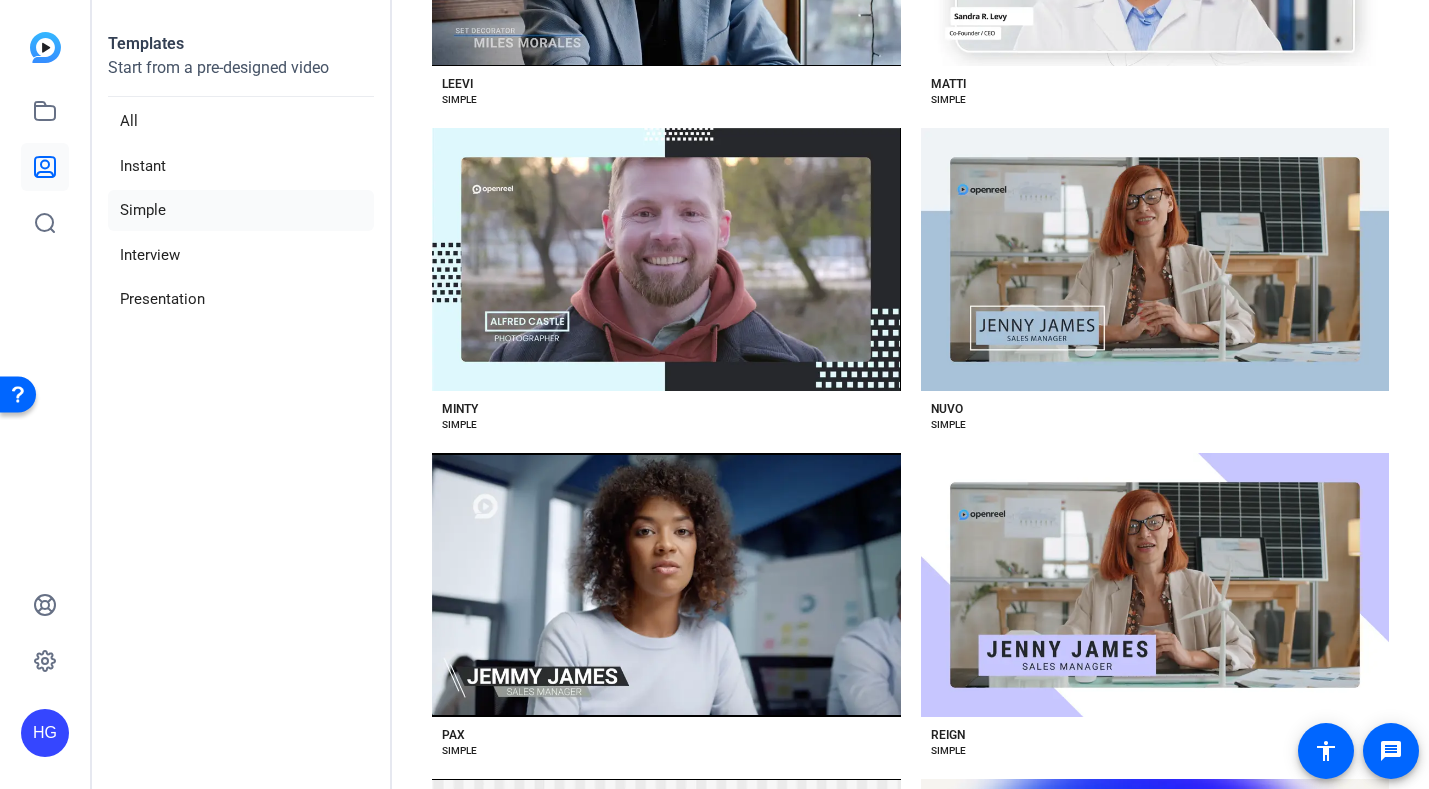 scroll, scrollTop: 1670, scrollLeft: 0, axis: vertical 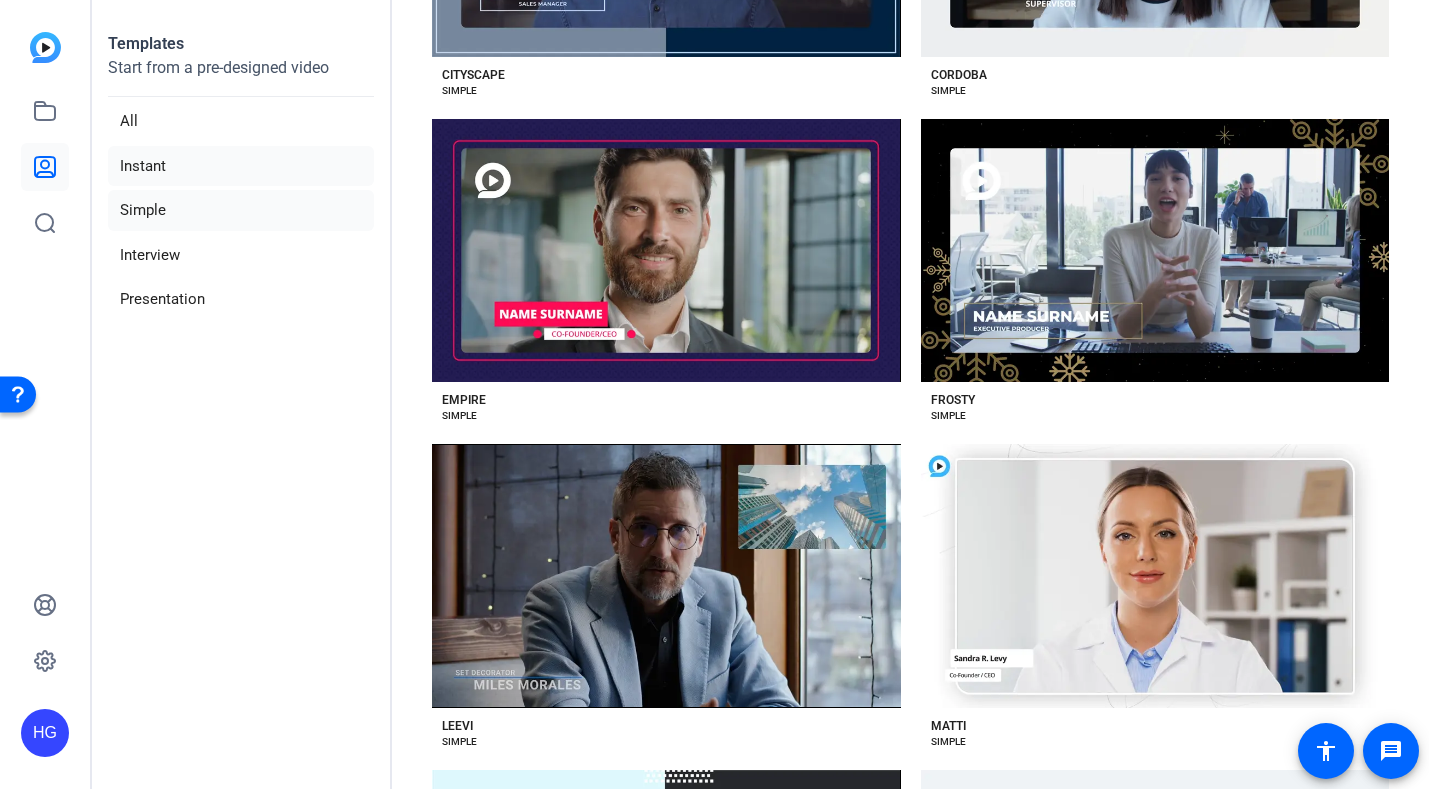 click on "Instant" 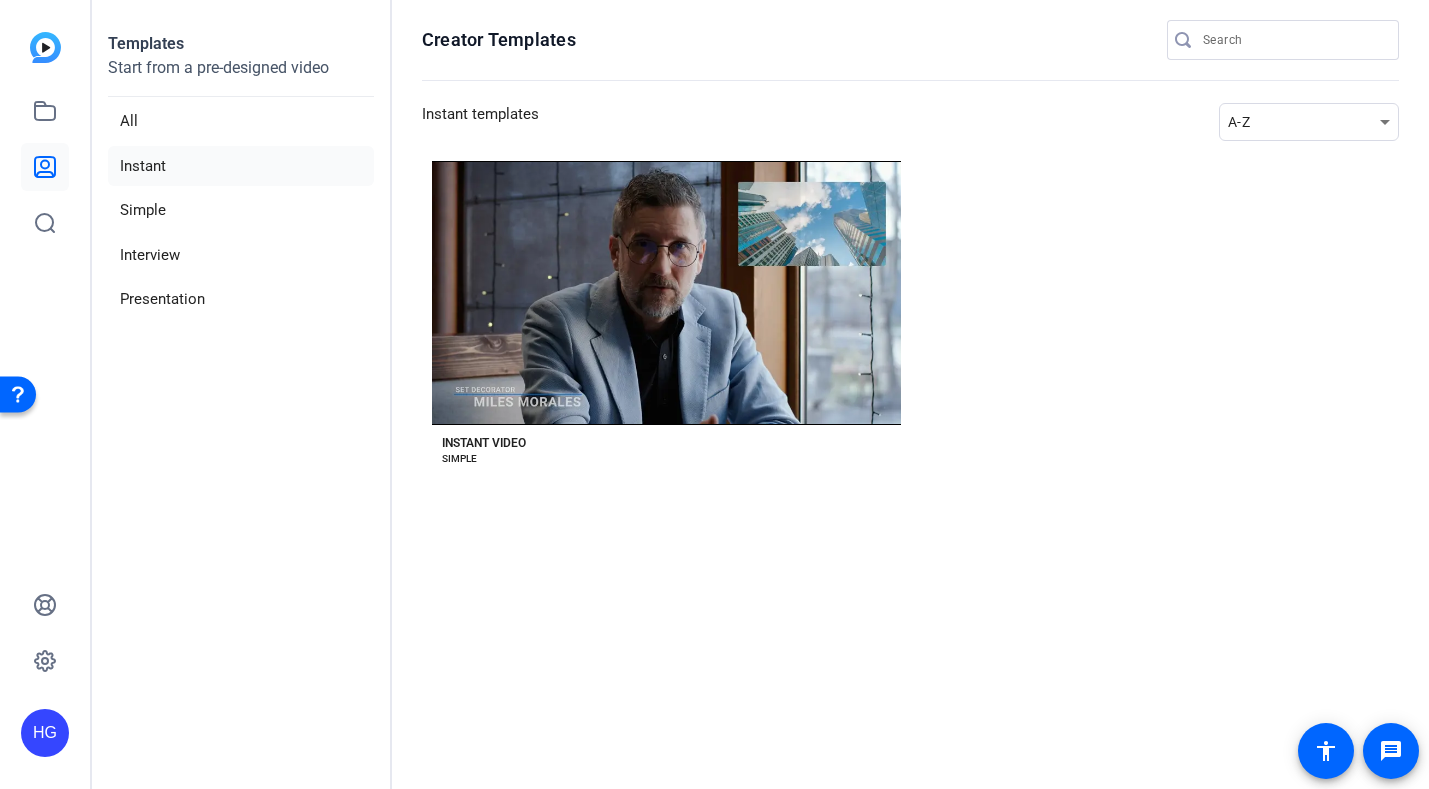 scroll, scrollTop: 0, scrollLeft: 0, axis: both 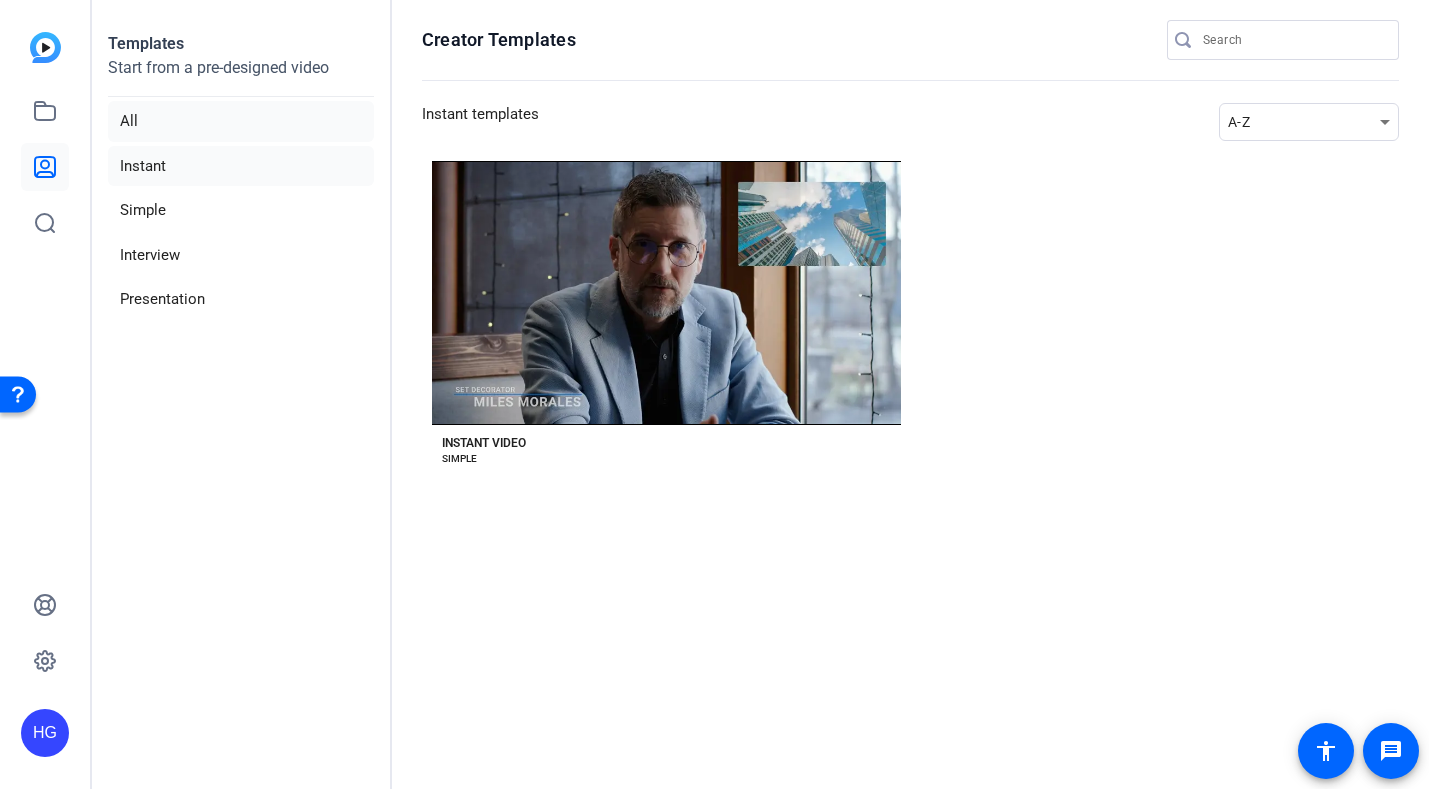 click on "All" 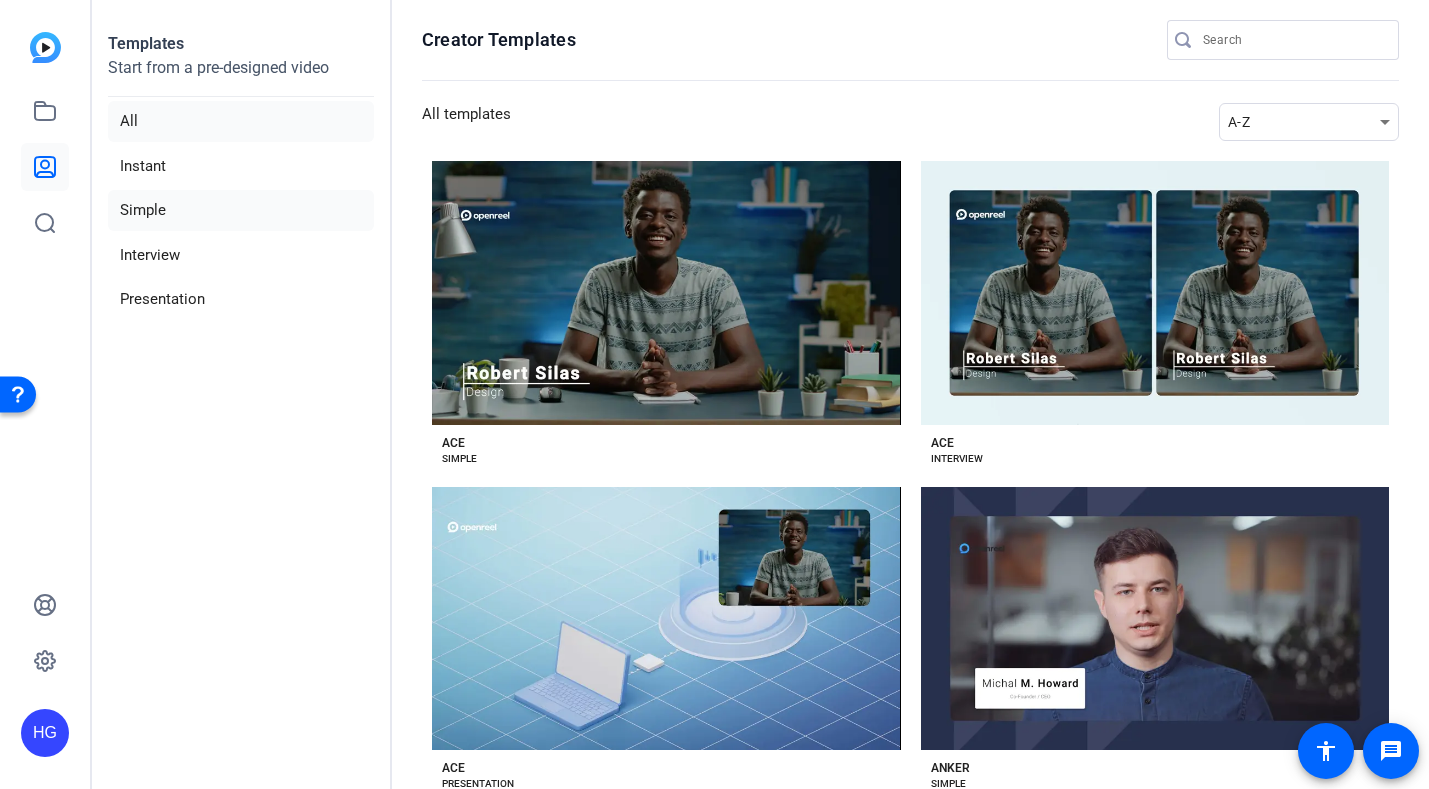 click on "Simple" 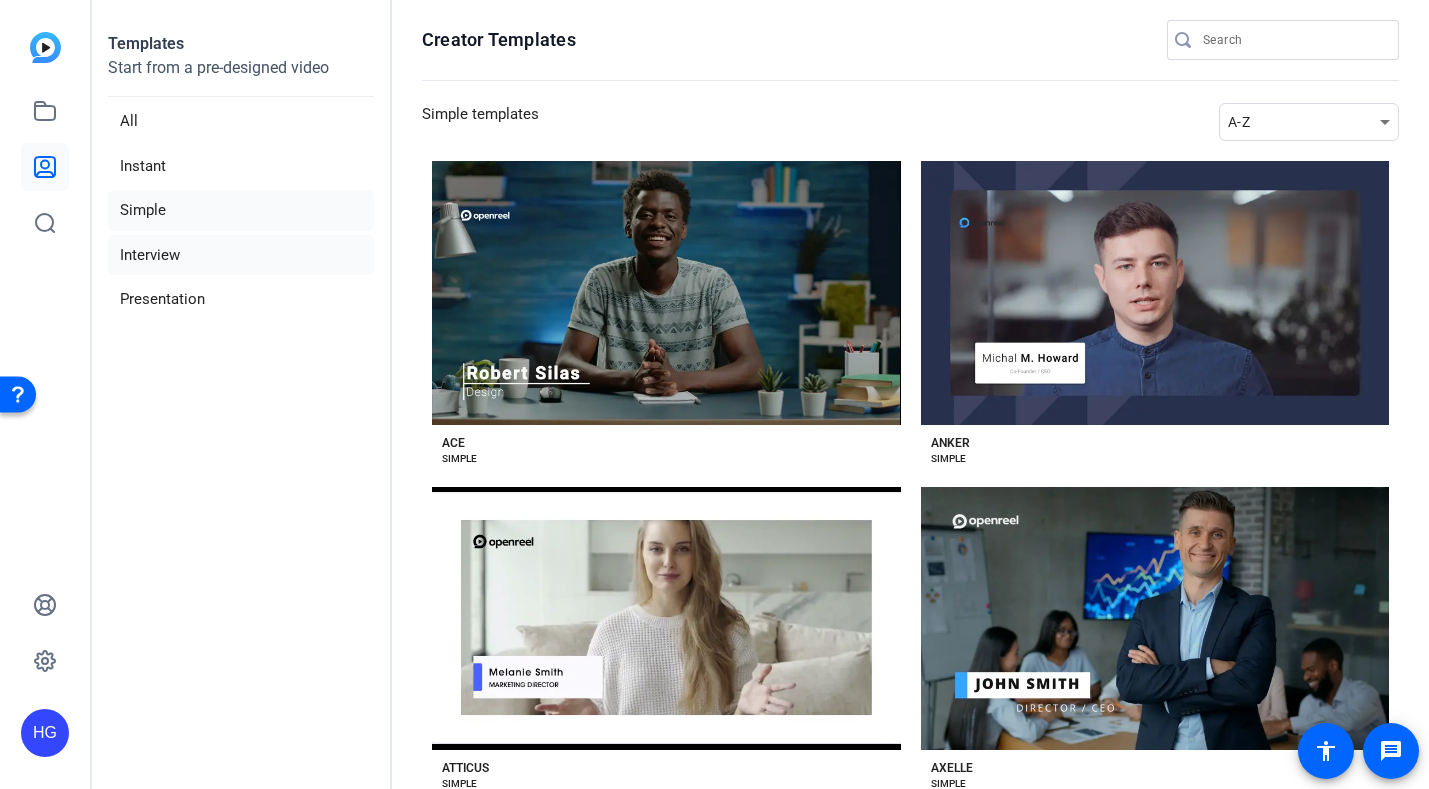 click on "Interview" 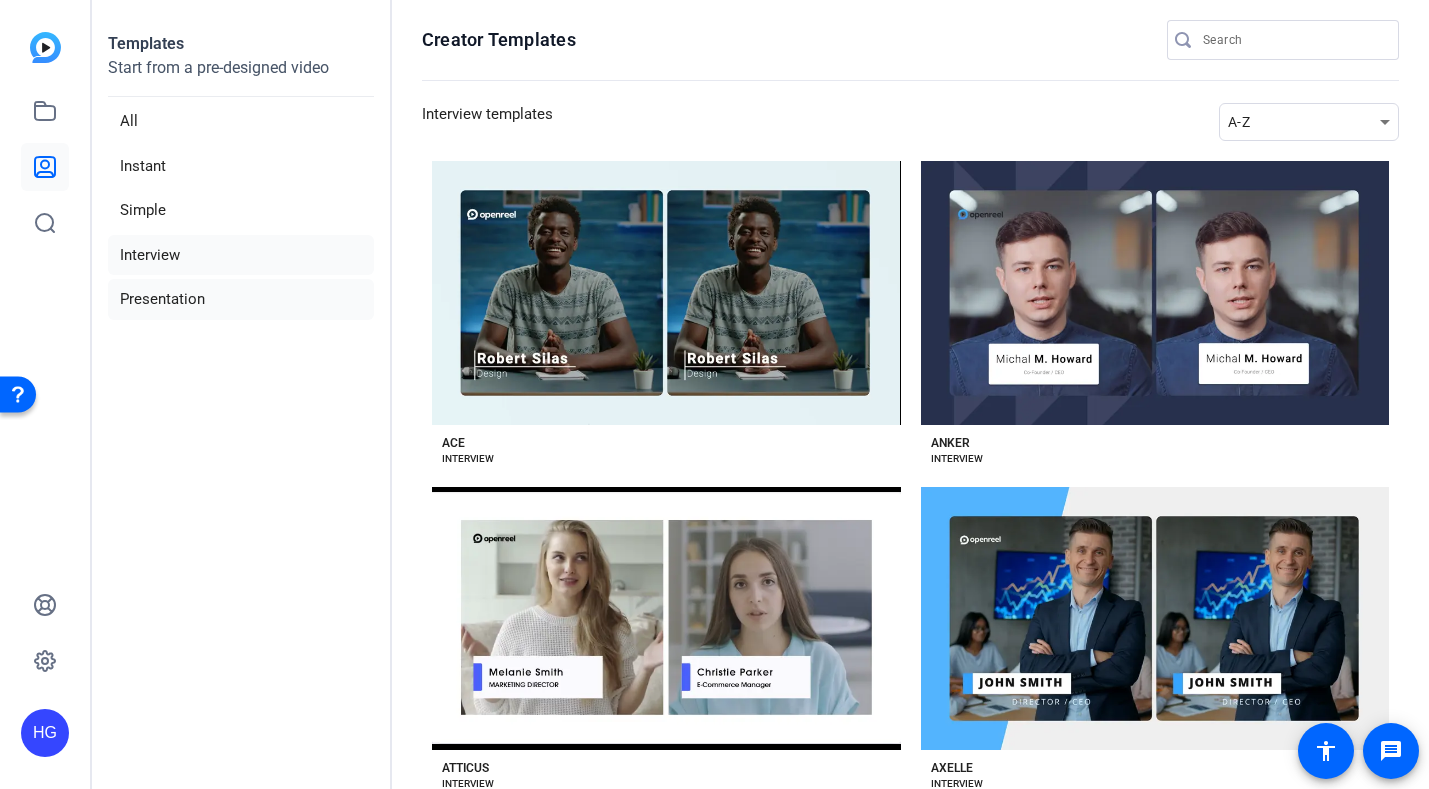 click on "Presentation" 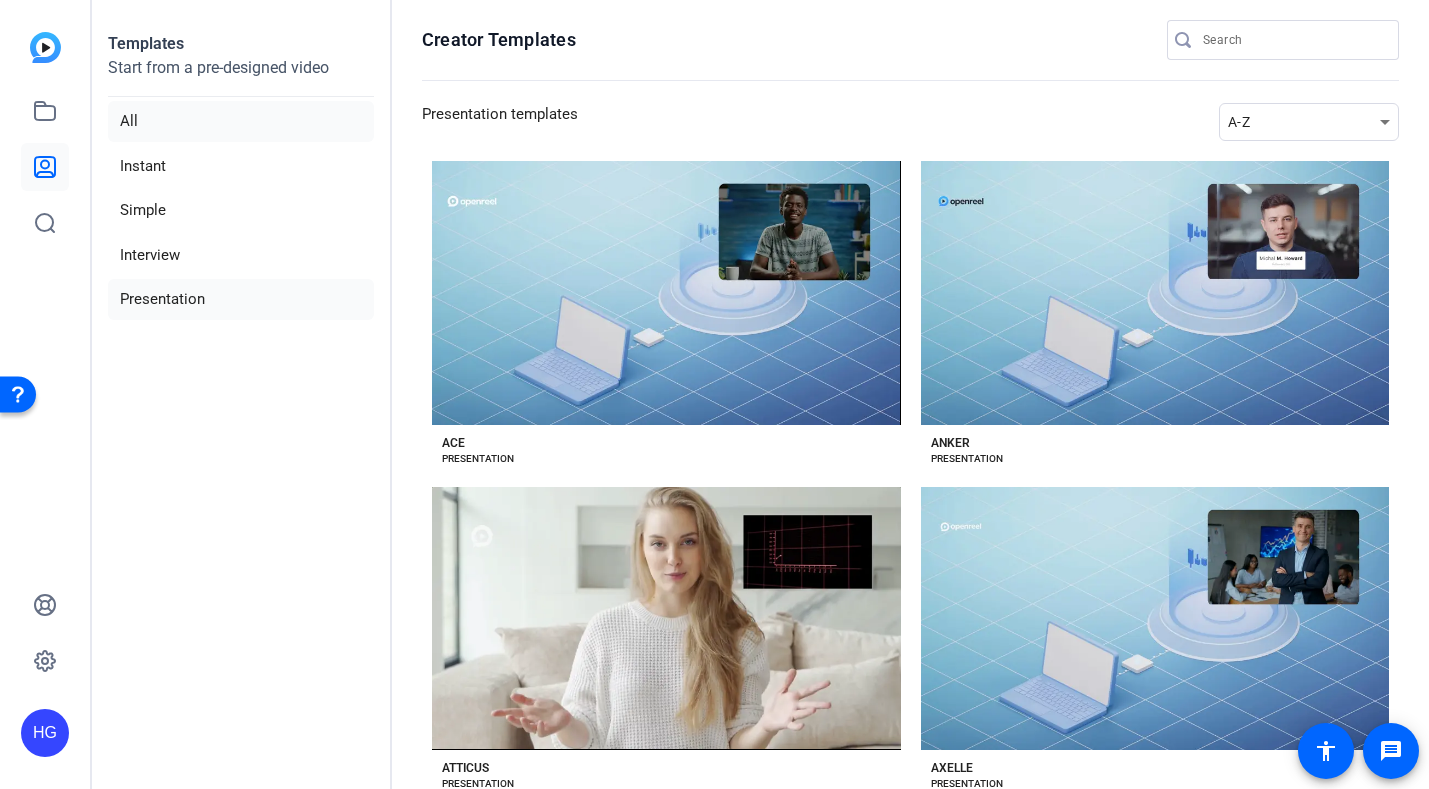 click on "All" 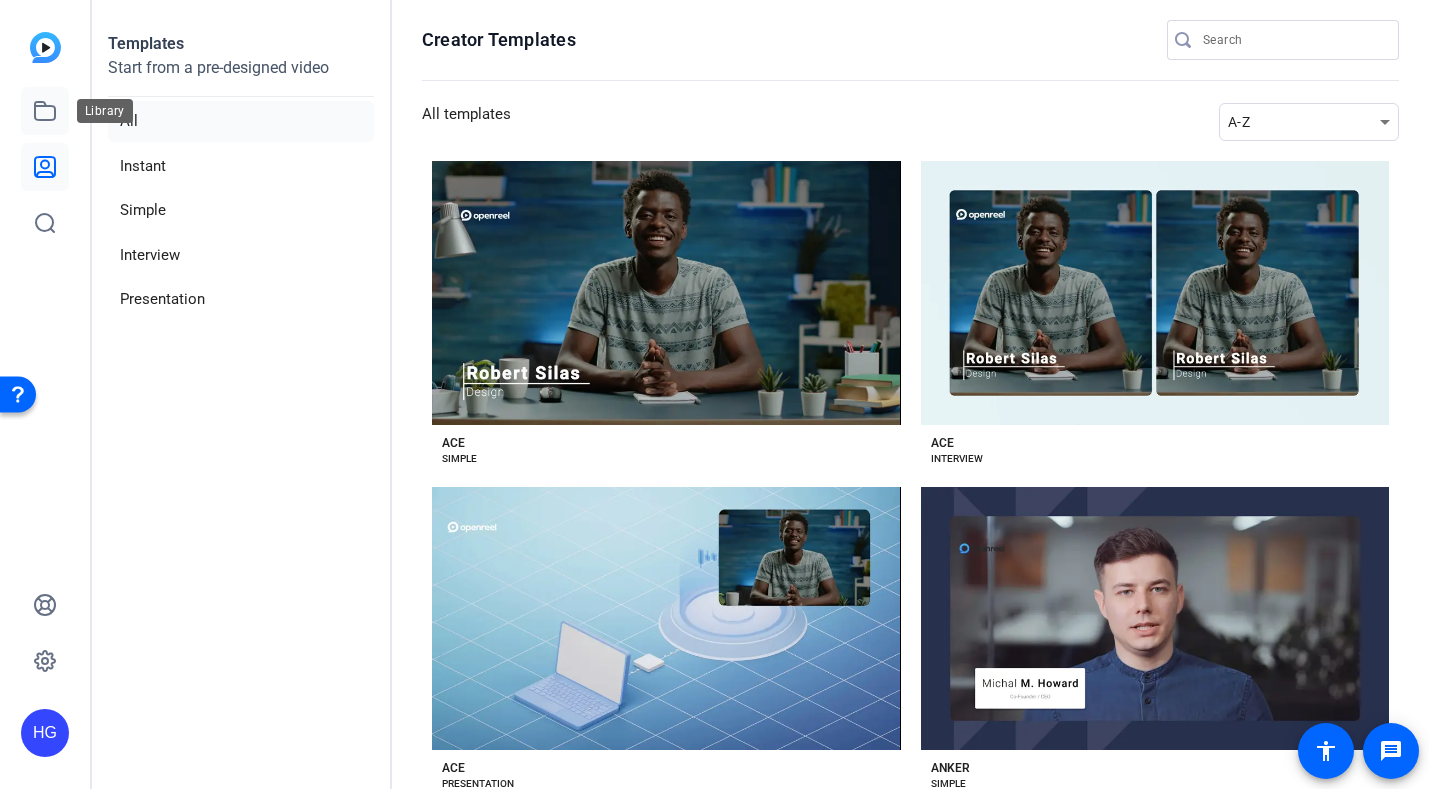 click 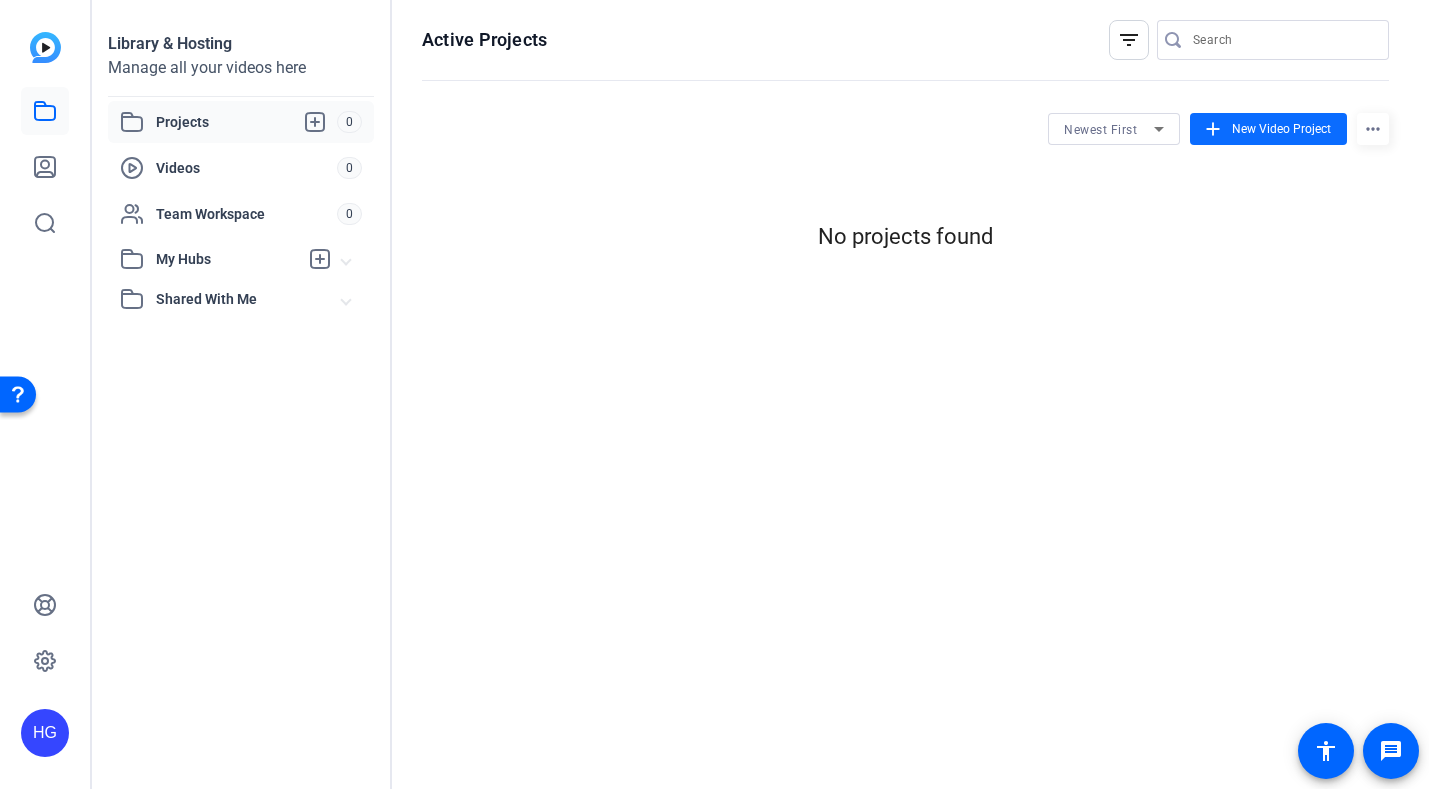 click on "New Video Project" 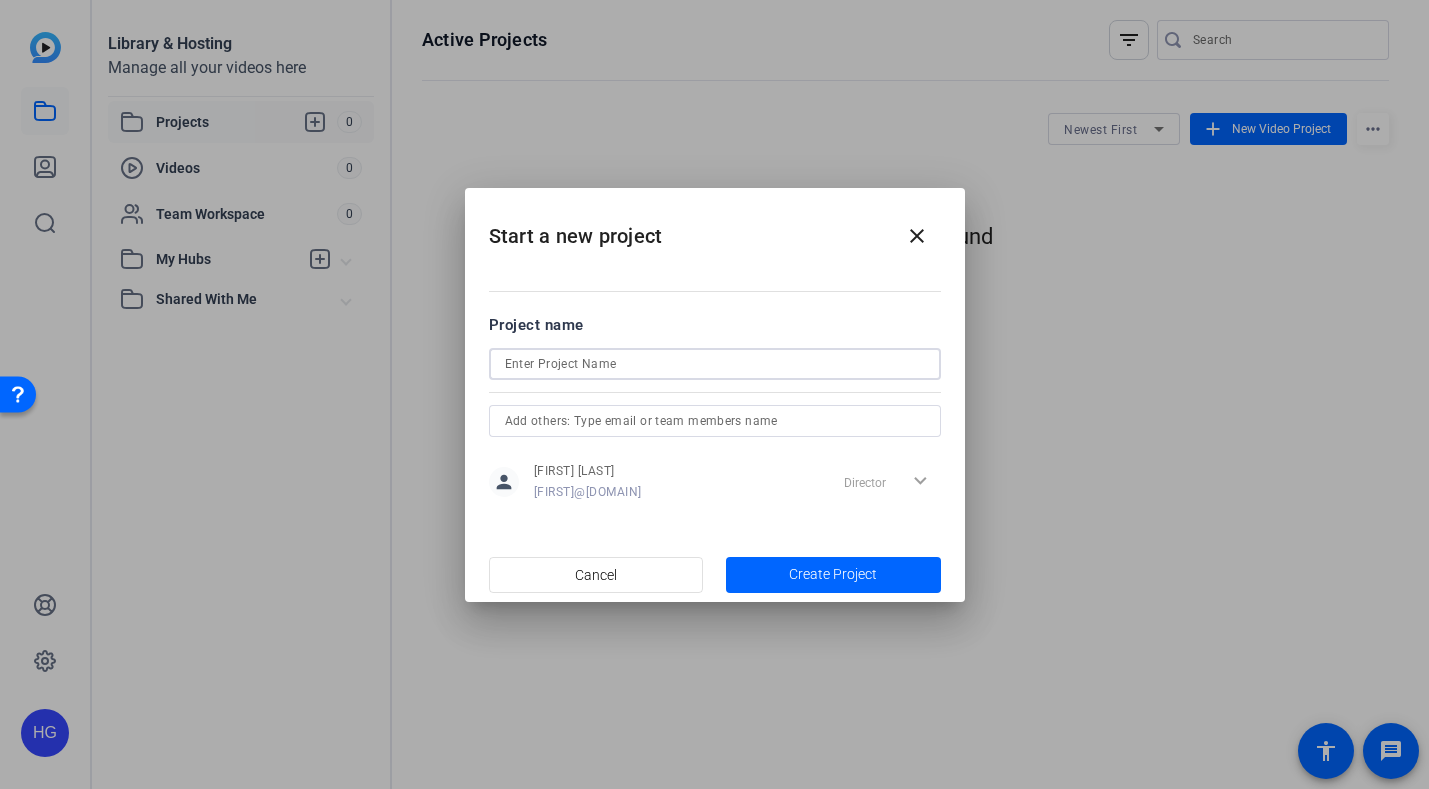 click at bounding box center [715, 364] 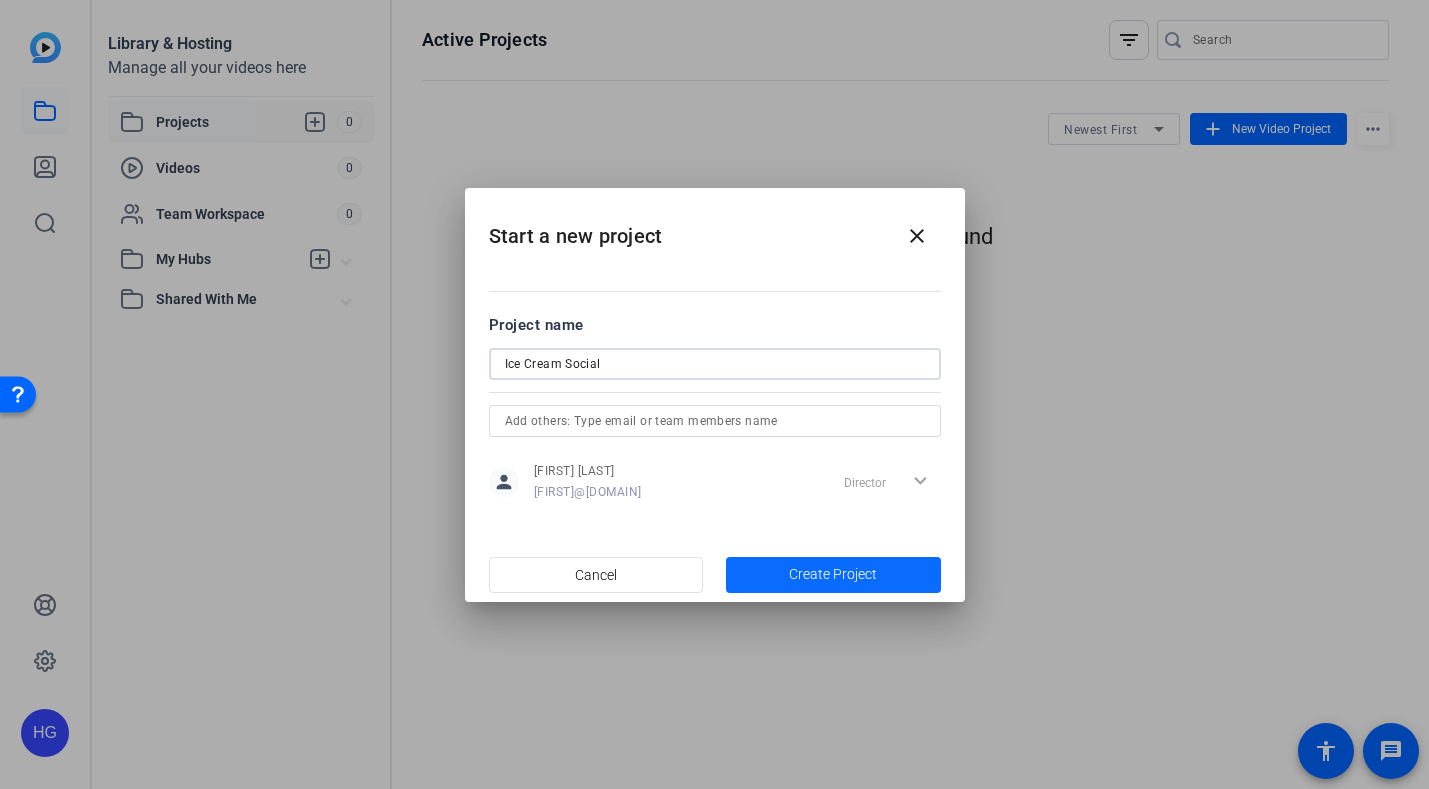 type on "Ice Cream Social" 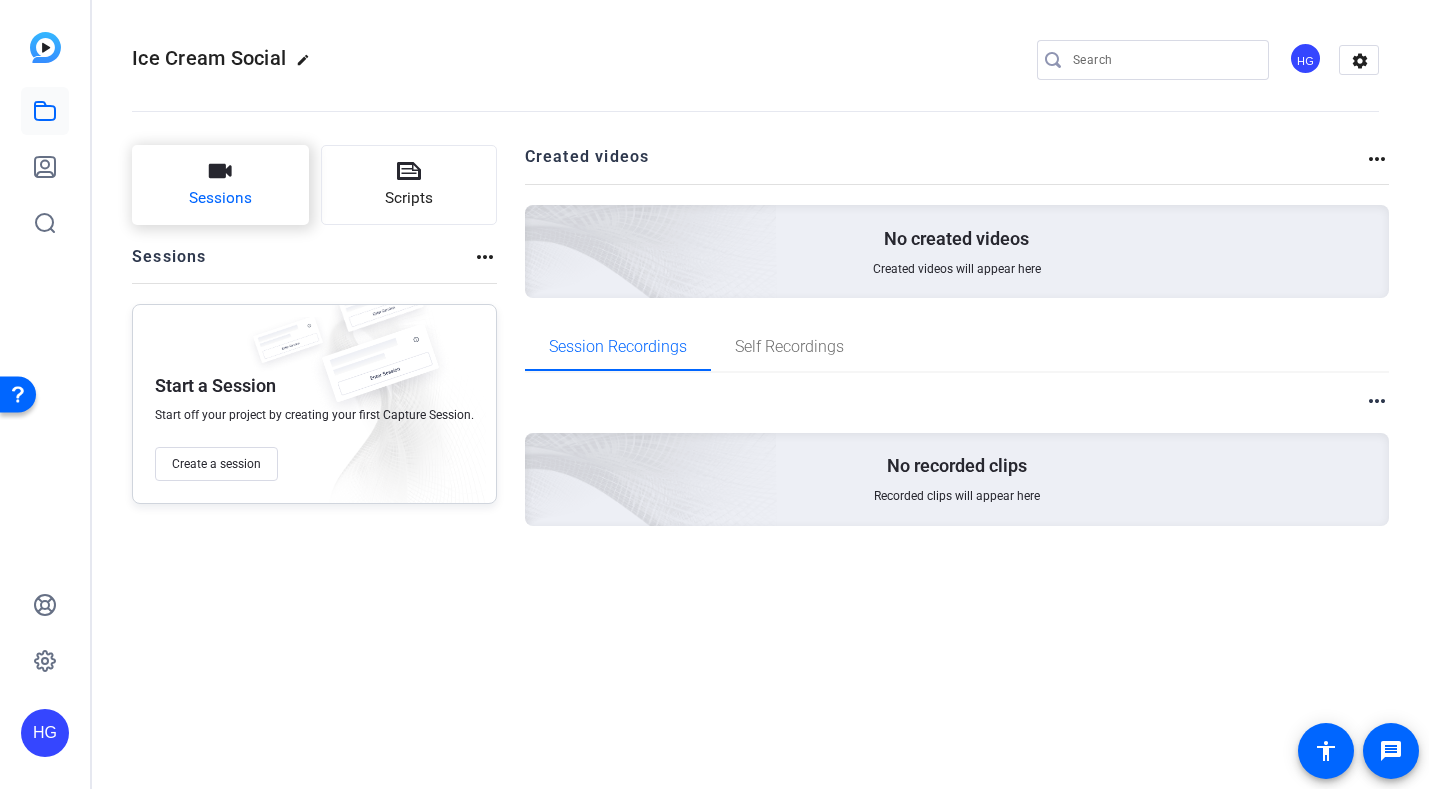 click on "Sessions" 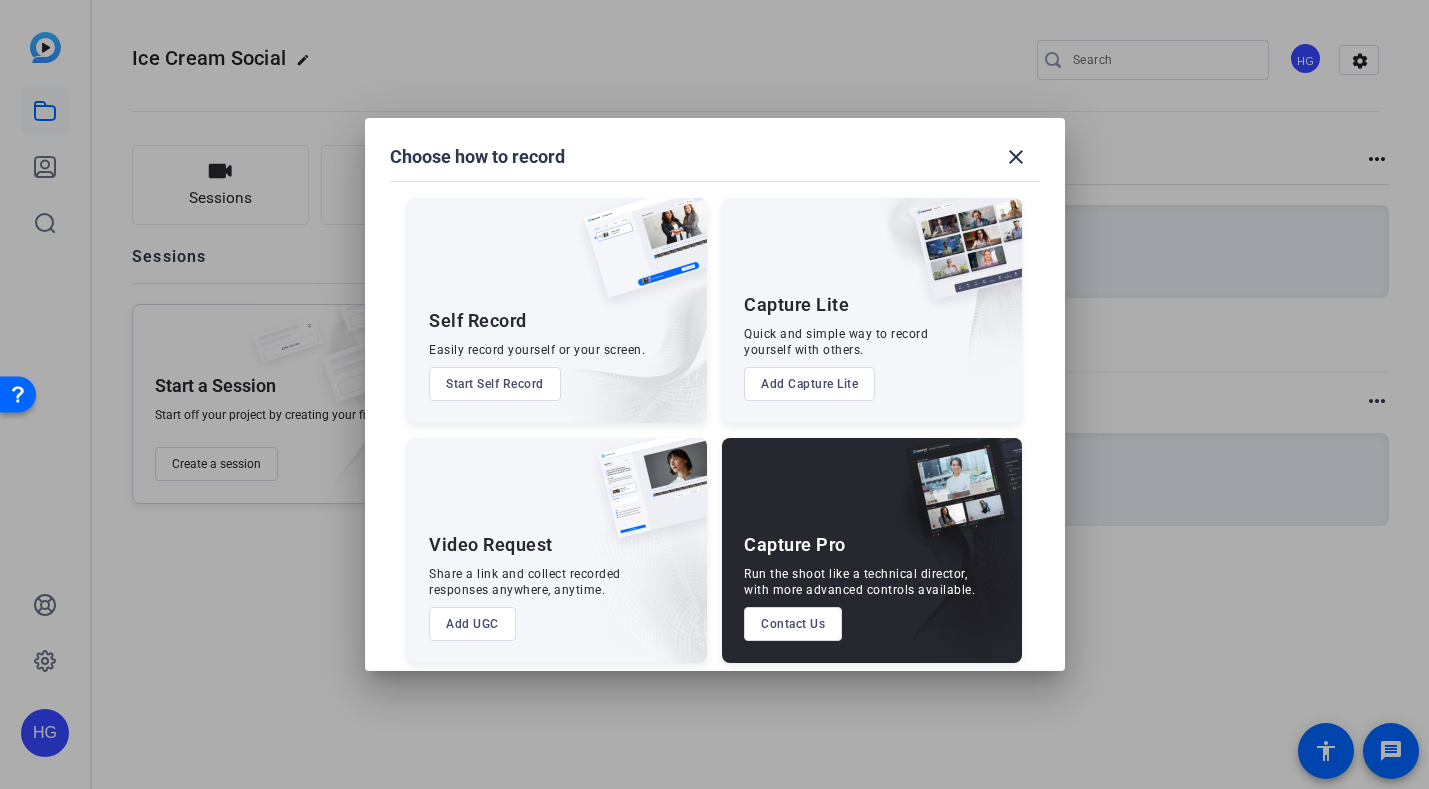 scroll, scrollTop: 12, scrollLeft: 0, axis: vertical 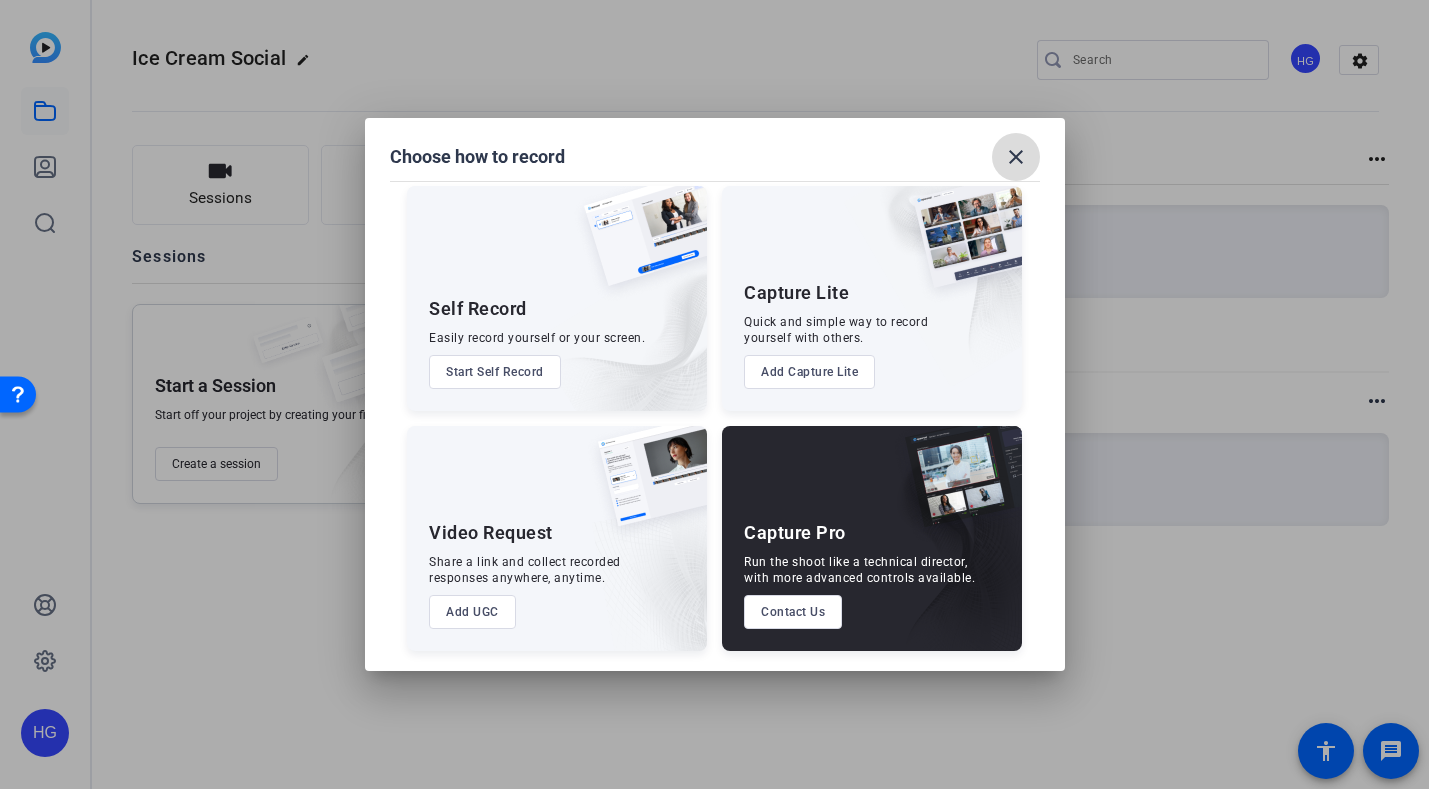 click on "close" at bounding box center (1016, 157) 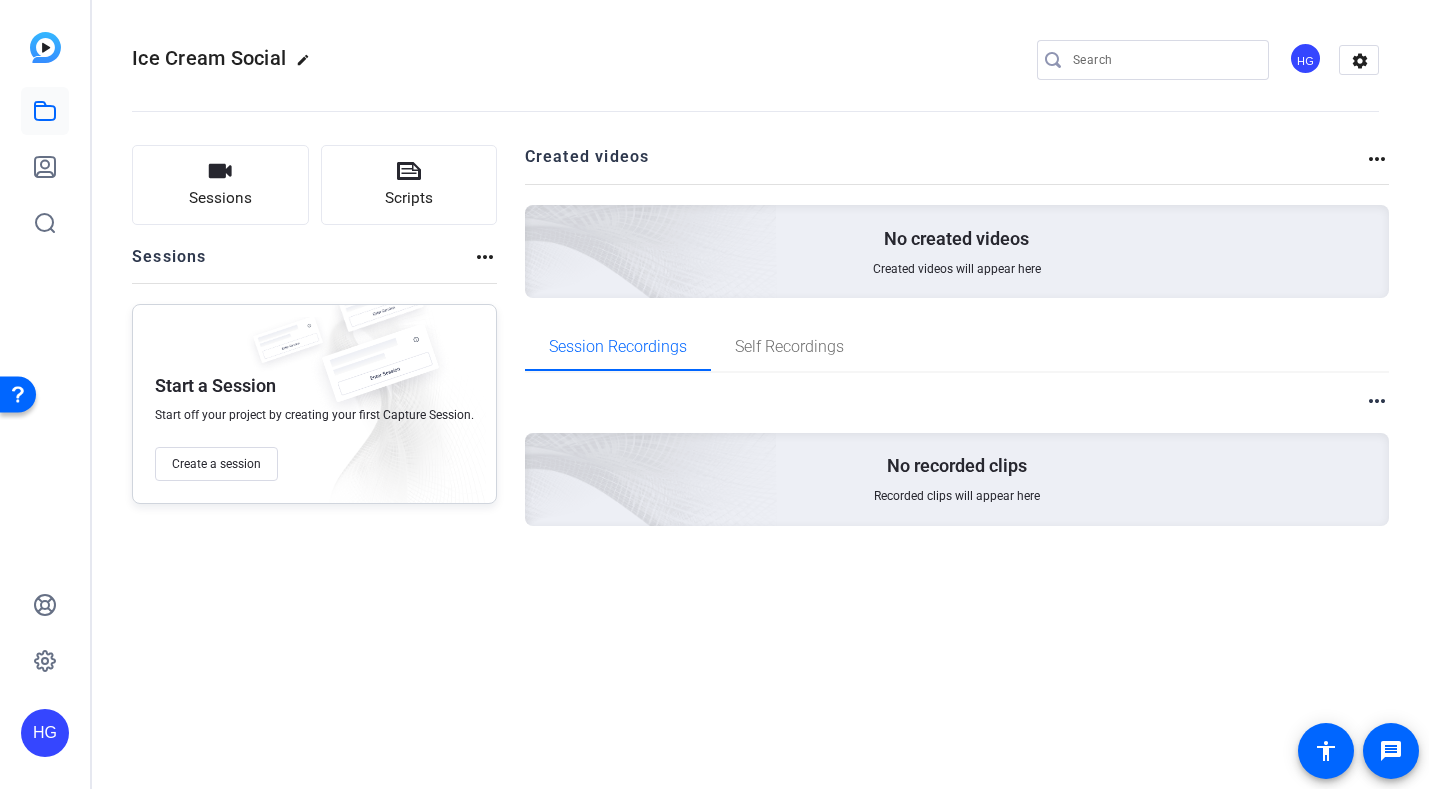 click on "Created videos" 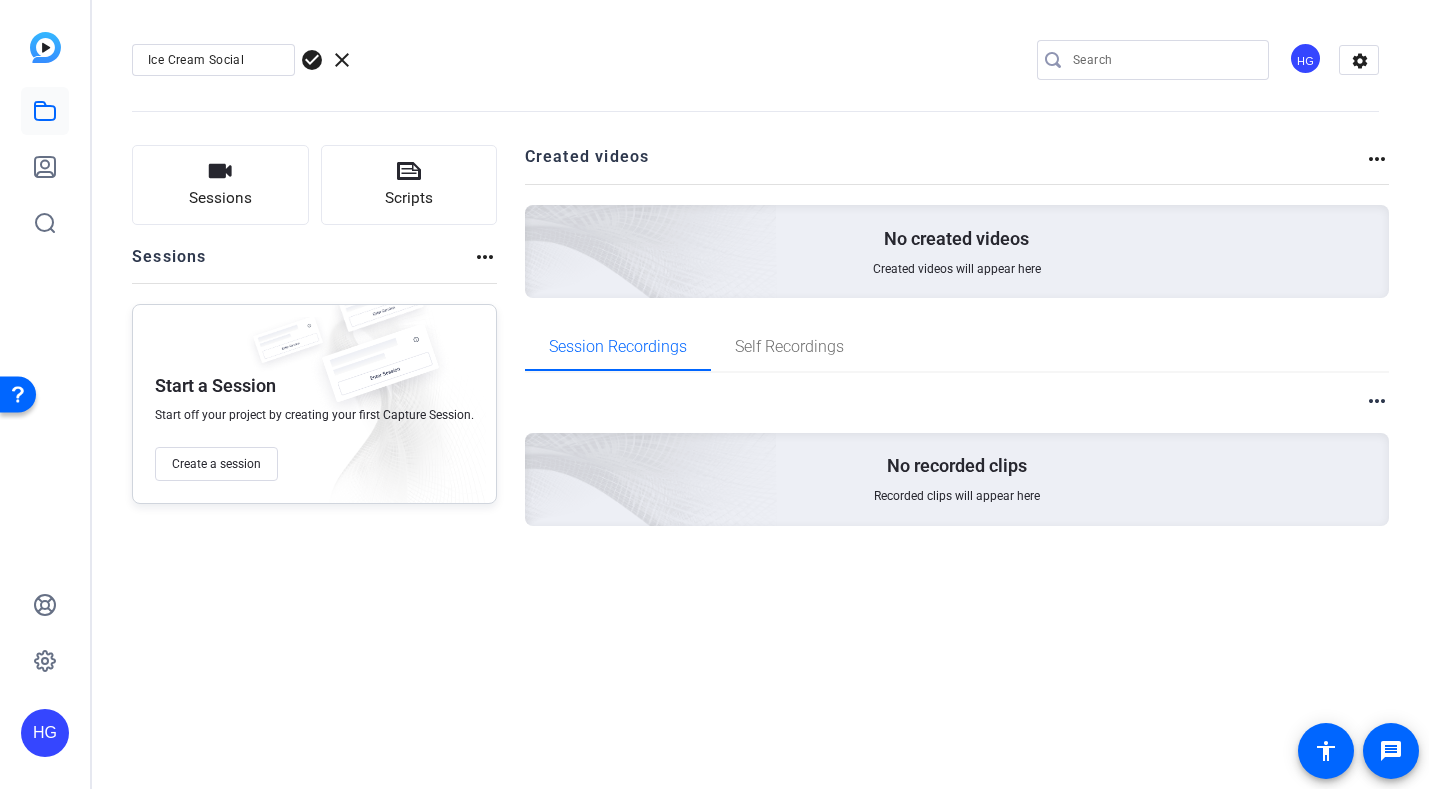 click 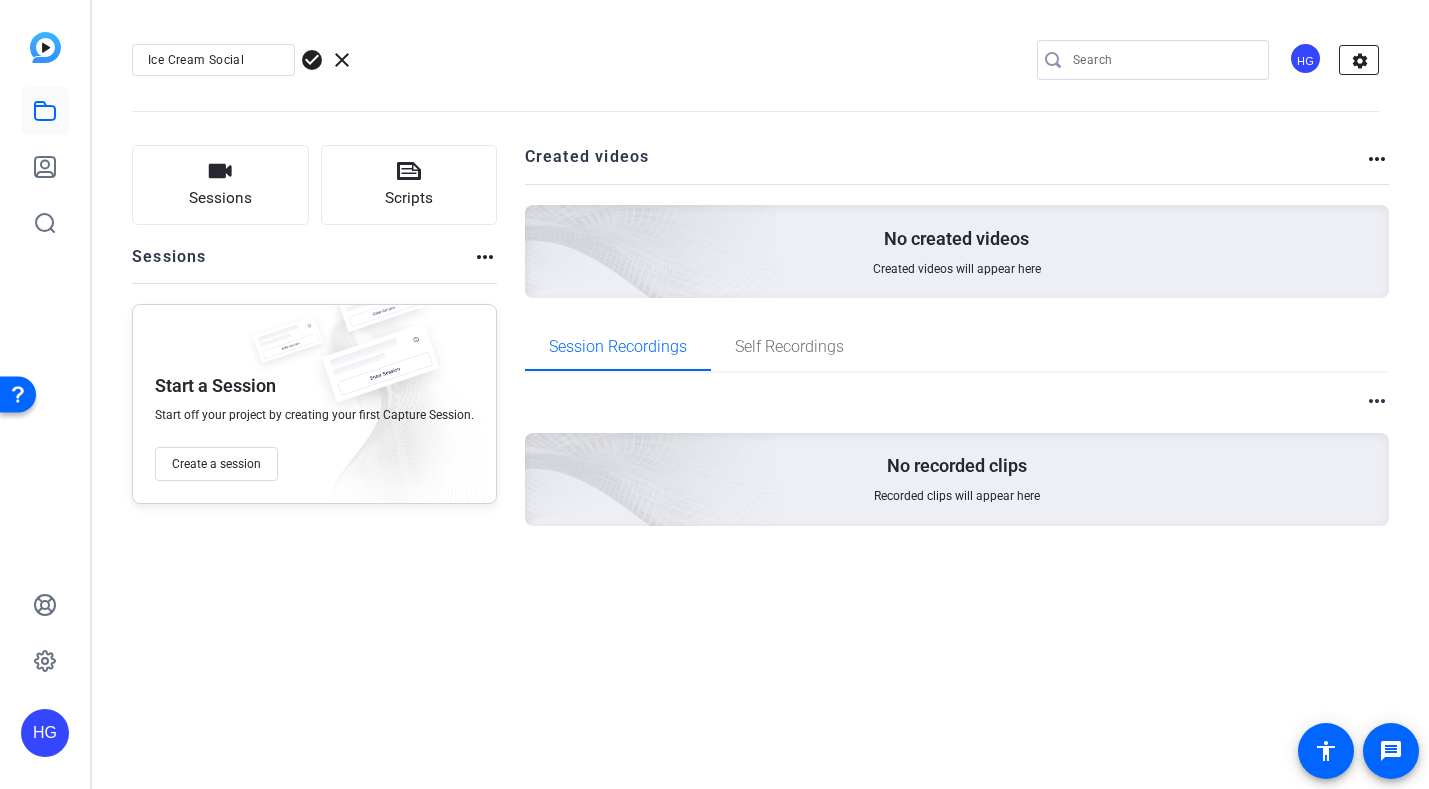 click on "settings" 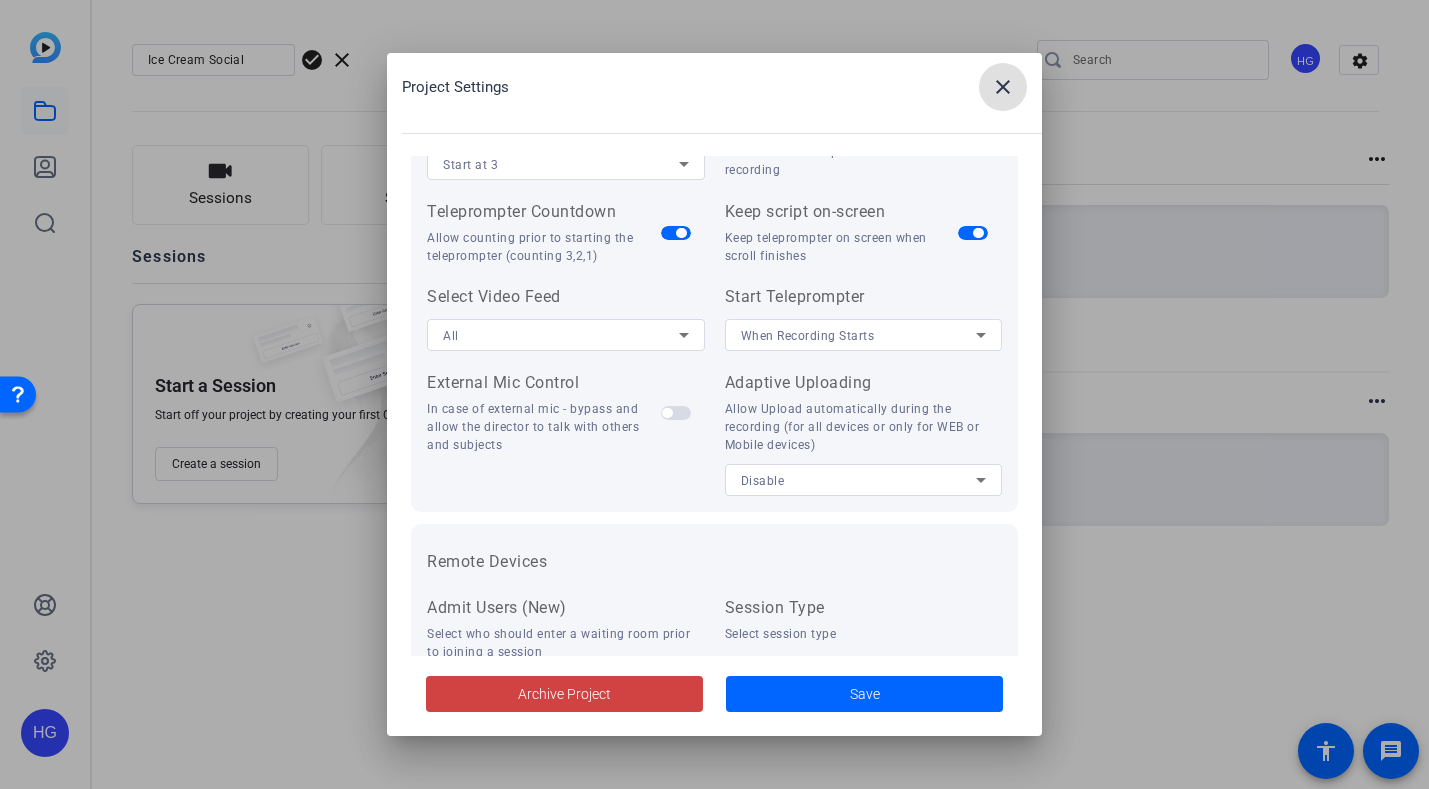 scroll, scrollTop: 413, scrollLeft: 0, axis: vertical 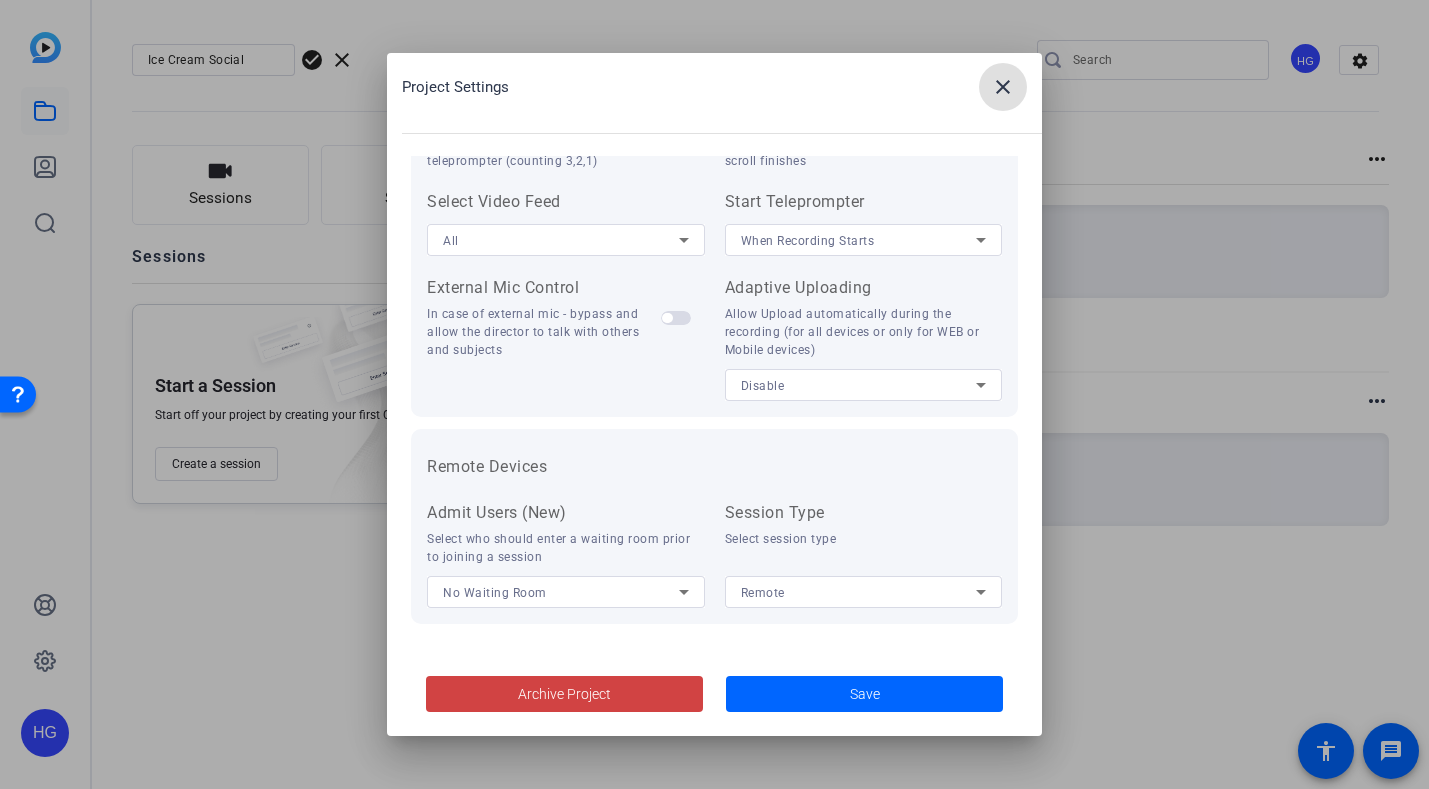 click at bounding box center (1003, 87) 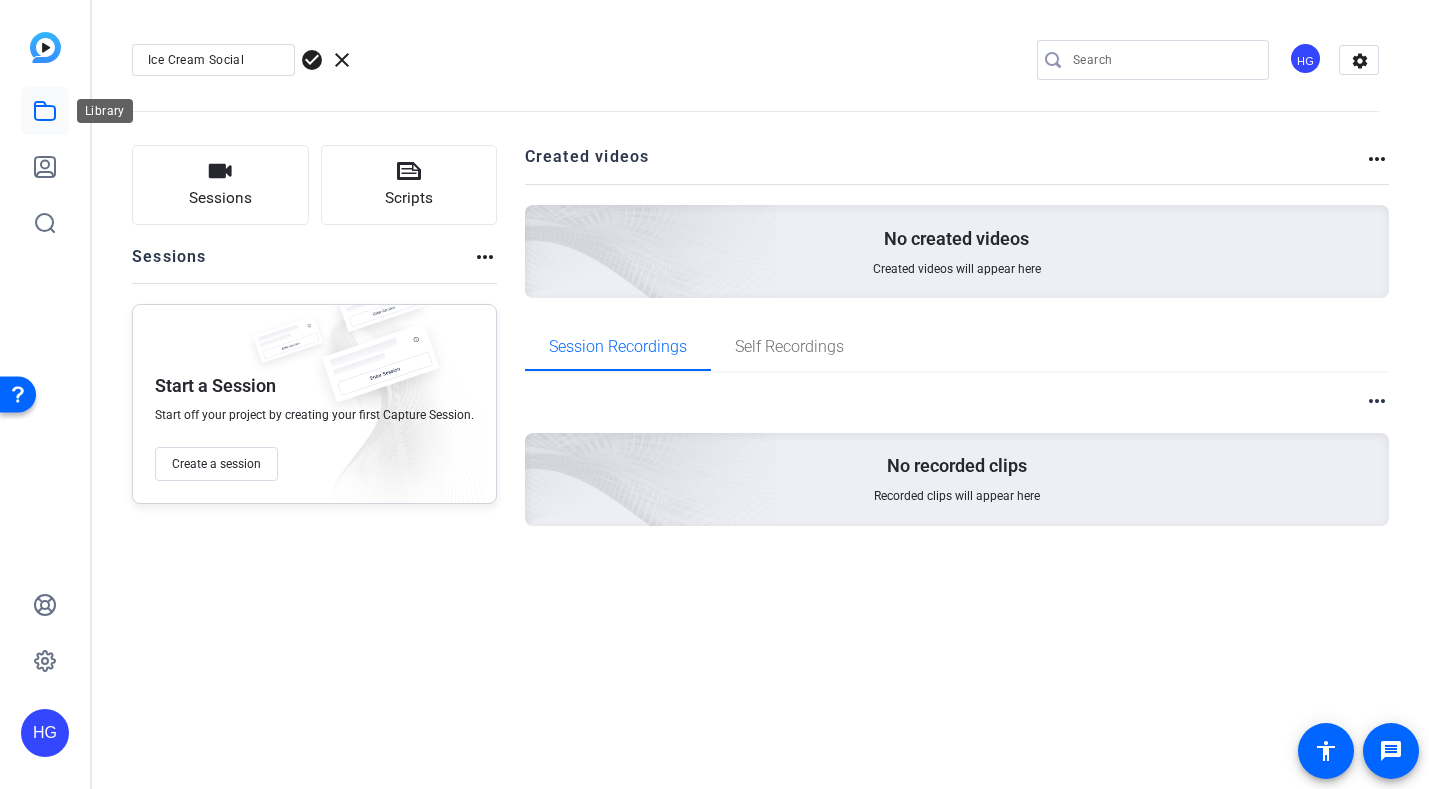 click 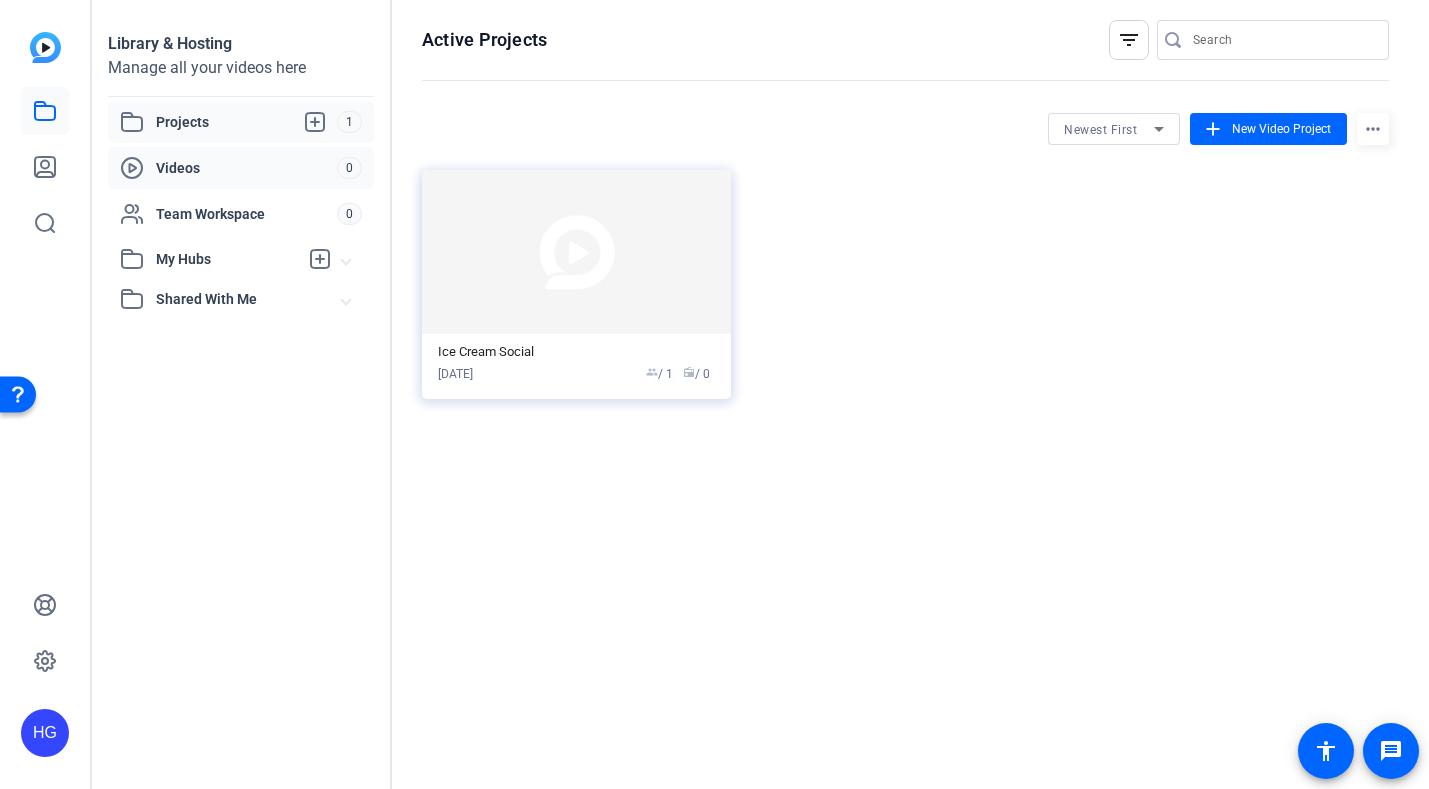 click on "Videos" 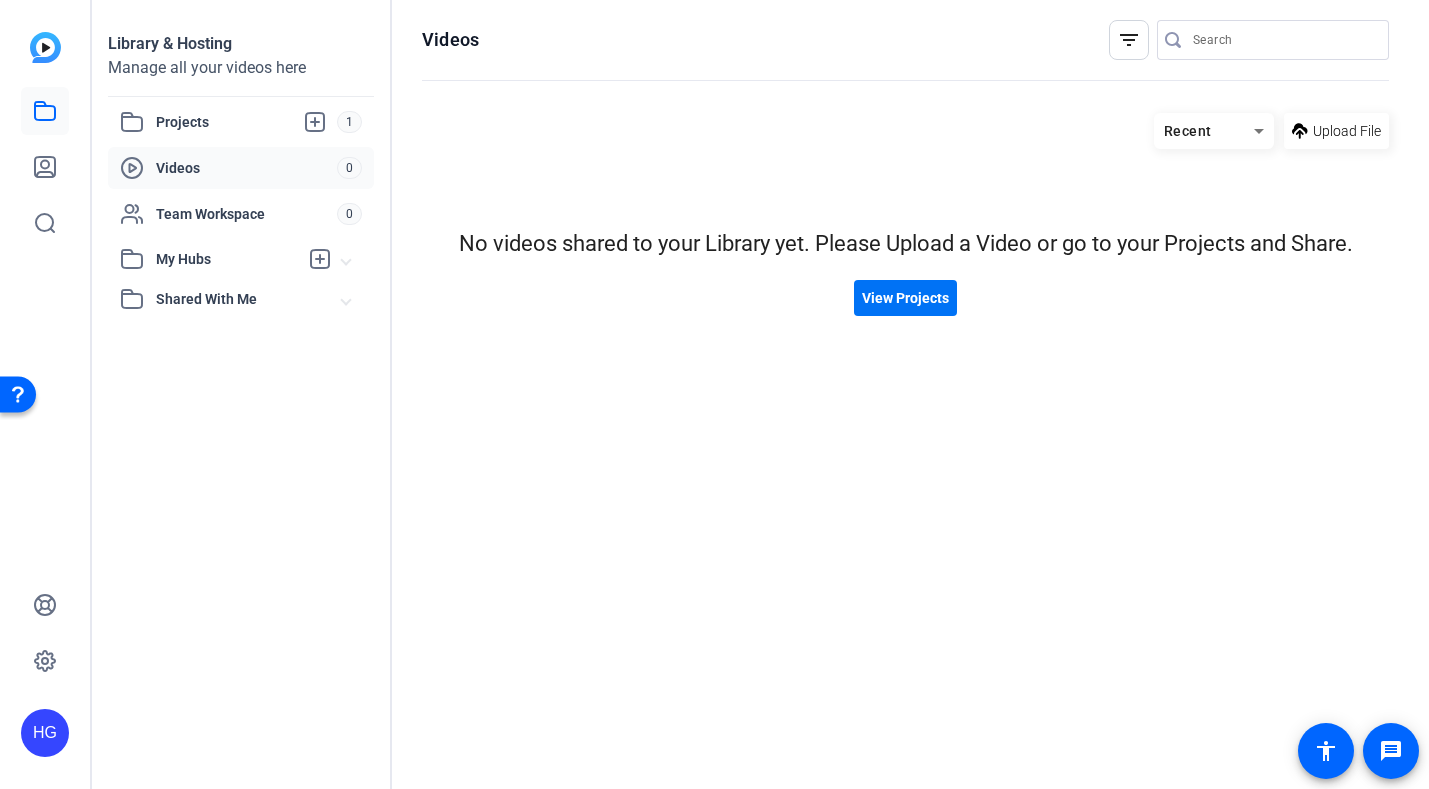 click on "View Projects" 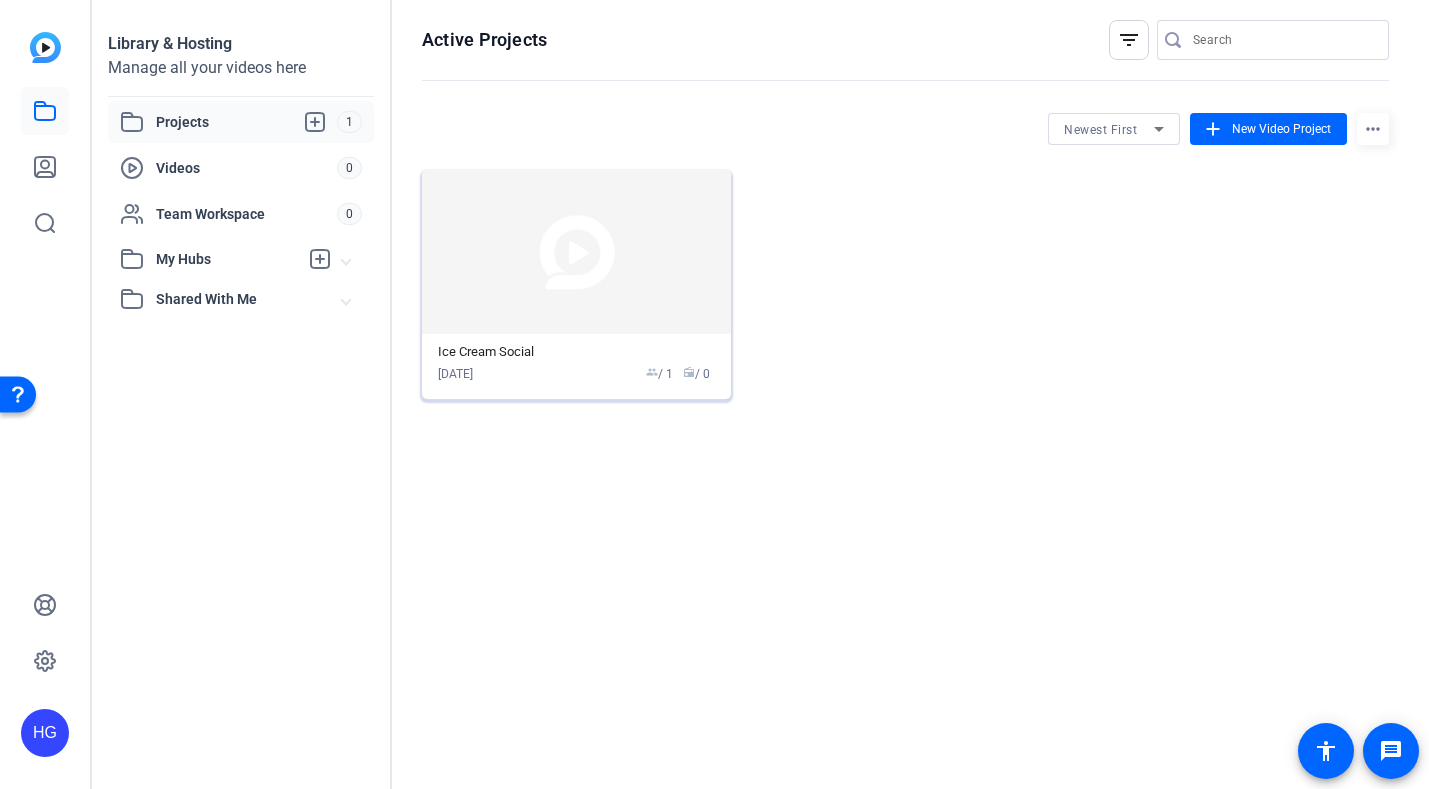 click 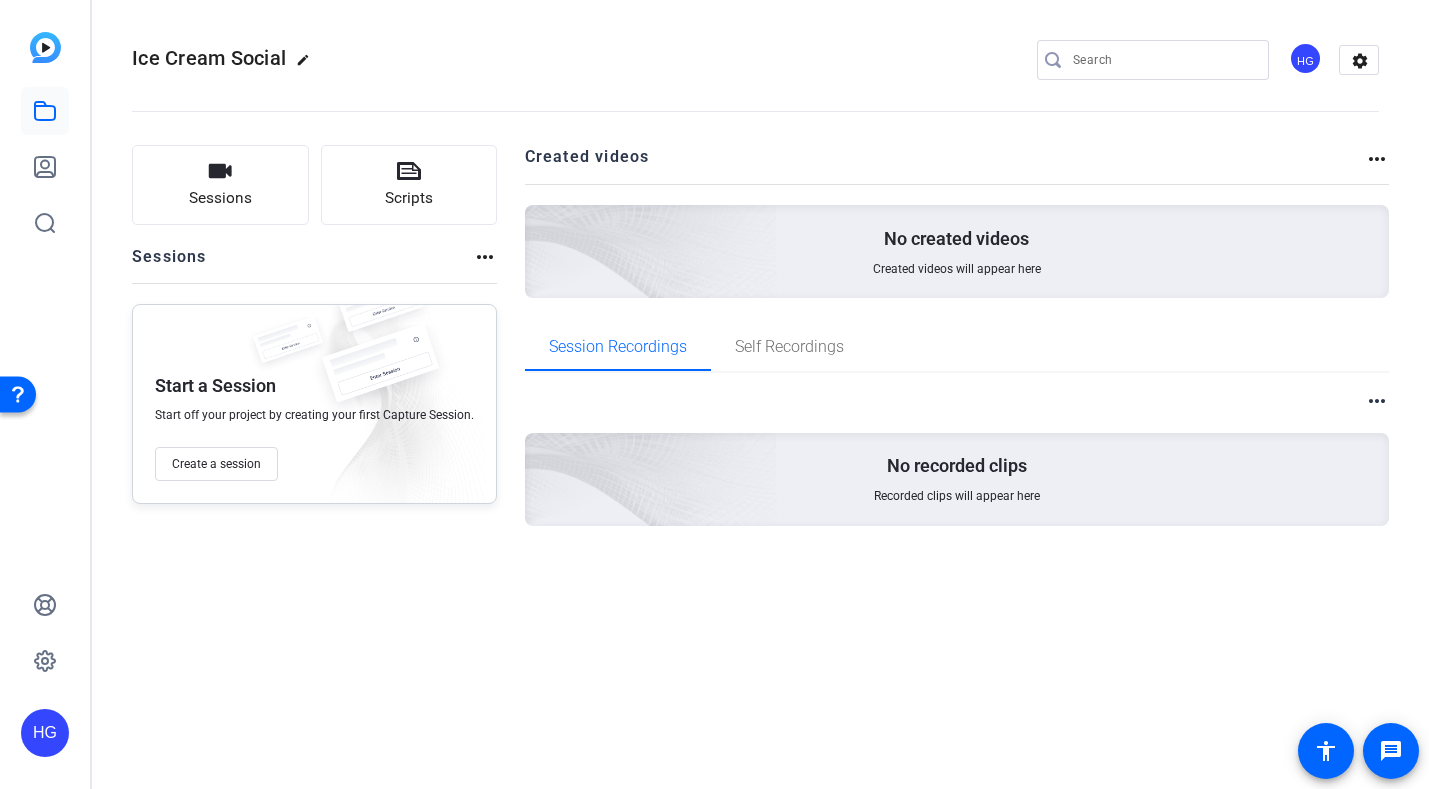 click on "No created videos Created videos will appear here" 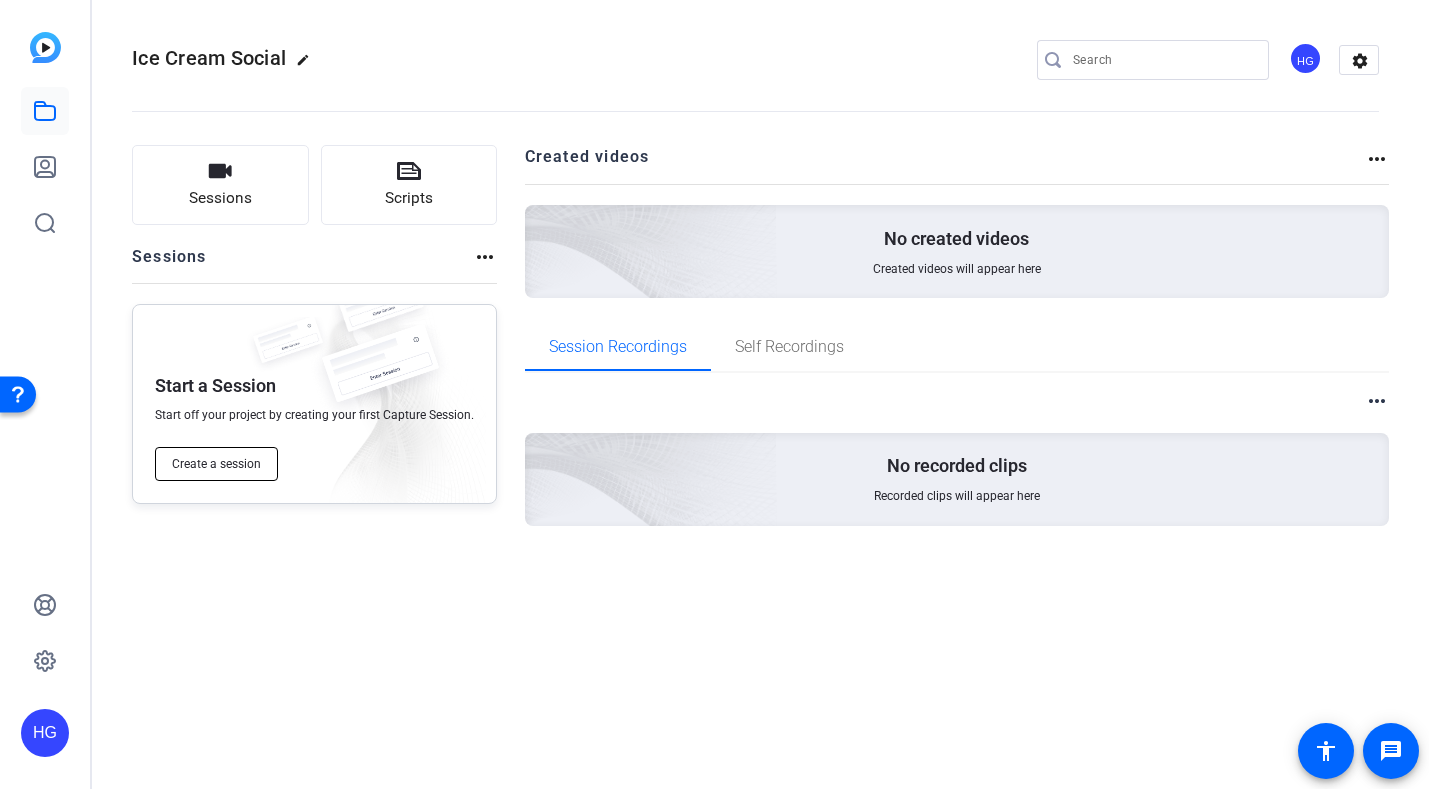 click on "Create a session" 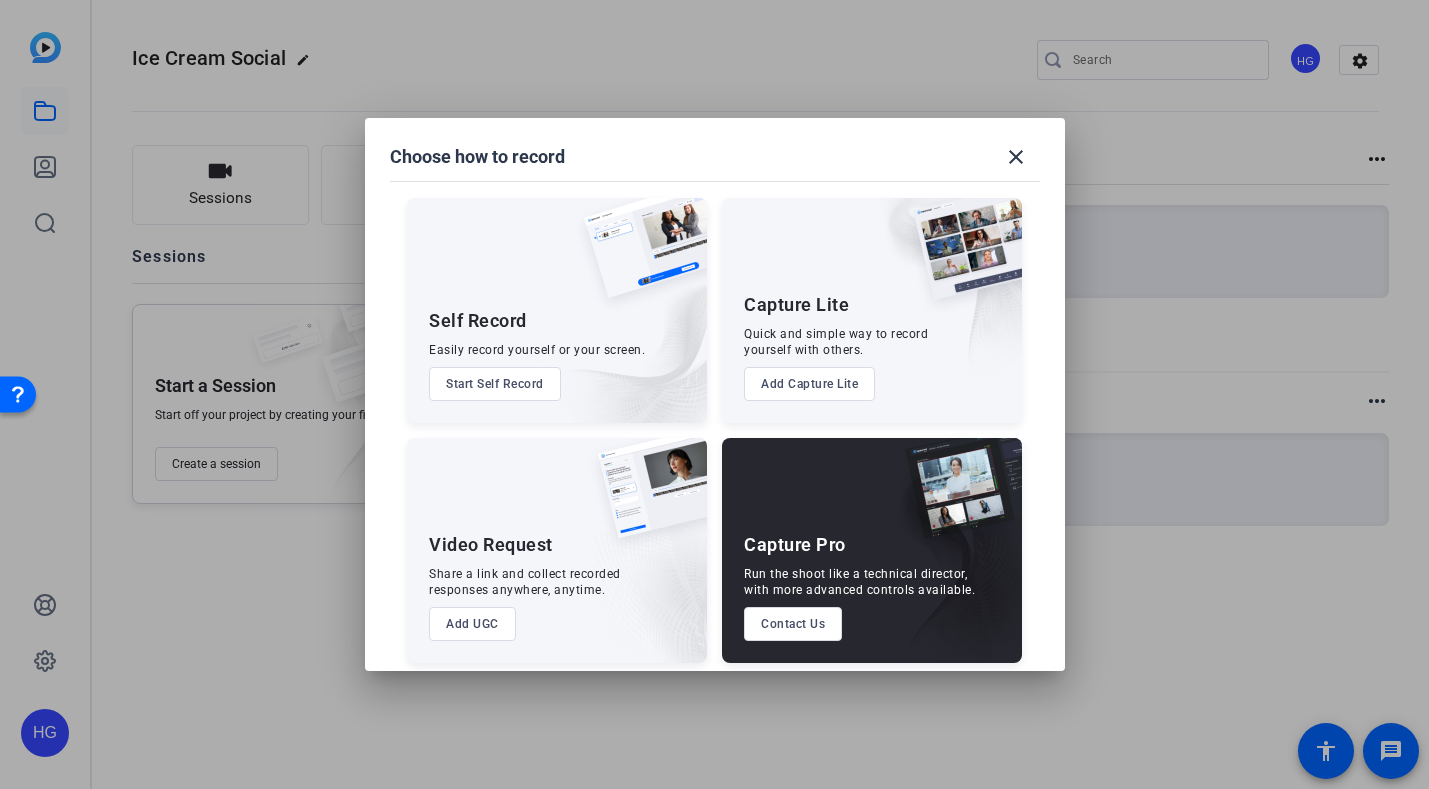 scroll, scrollTop: 12, scrollLeft: 0, axis: vertical 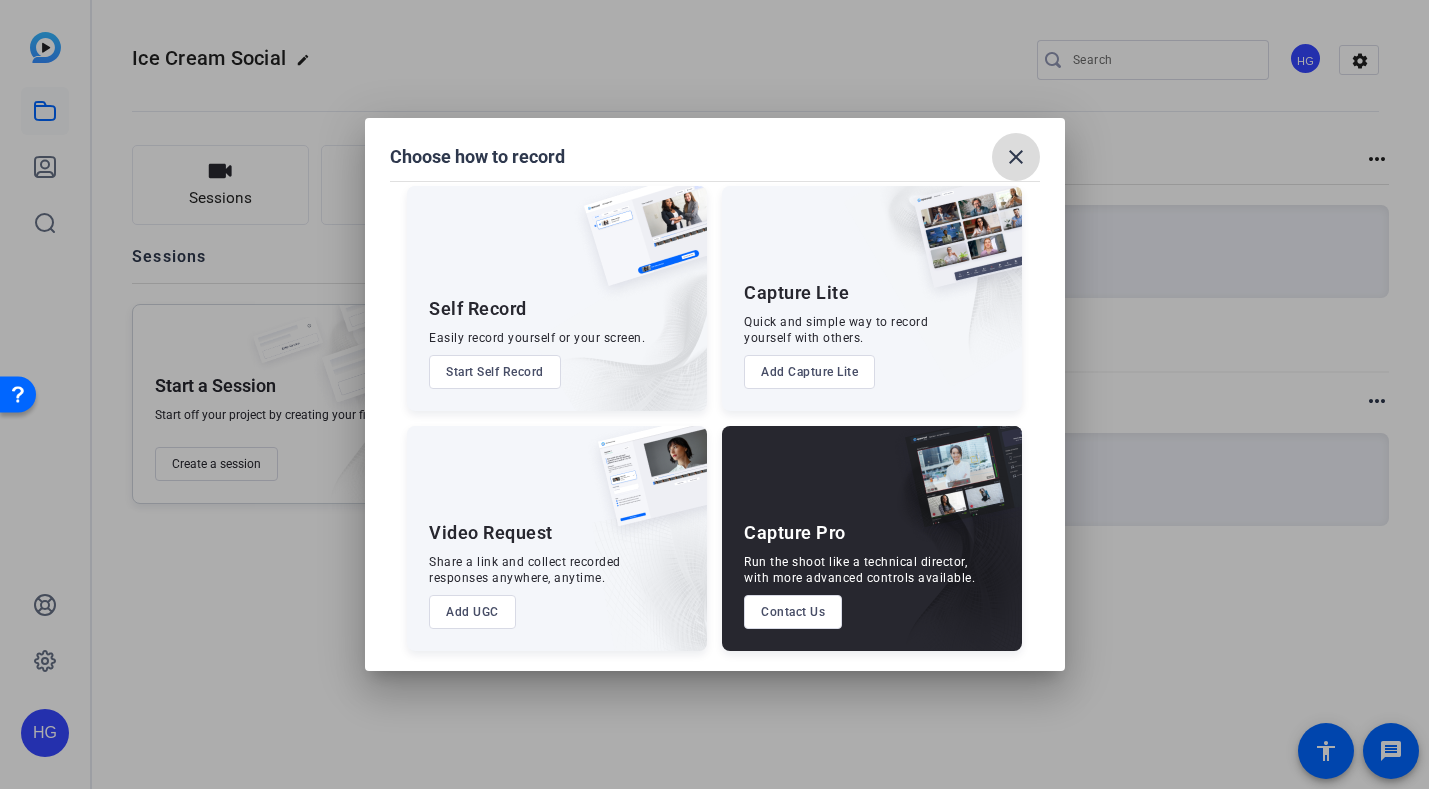 click on "close" at bounding box center (1016, 157) 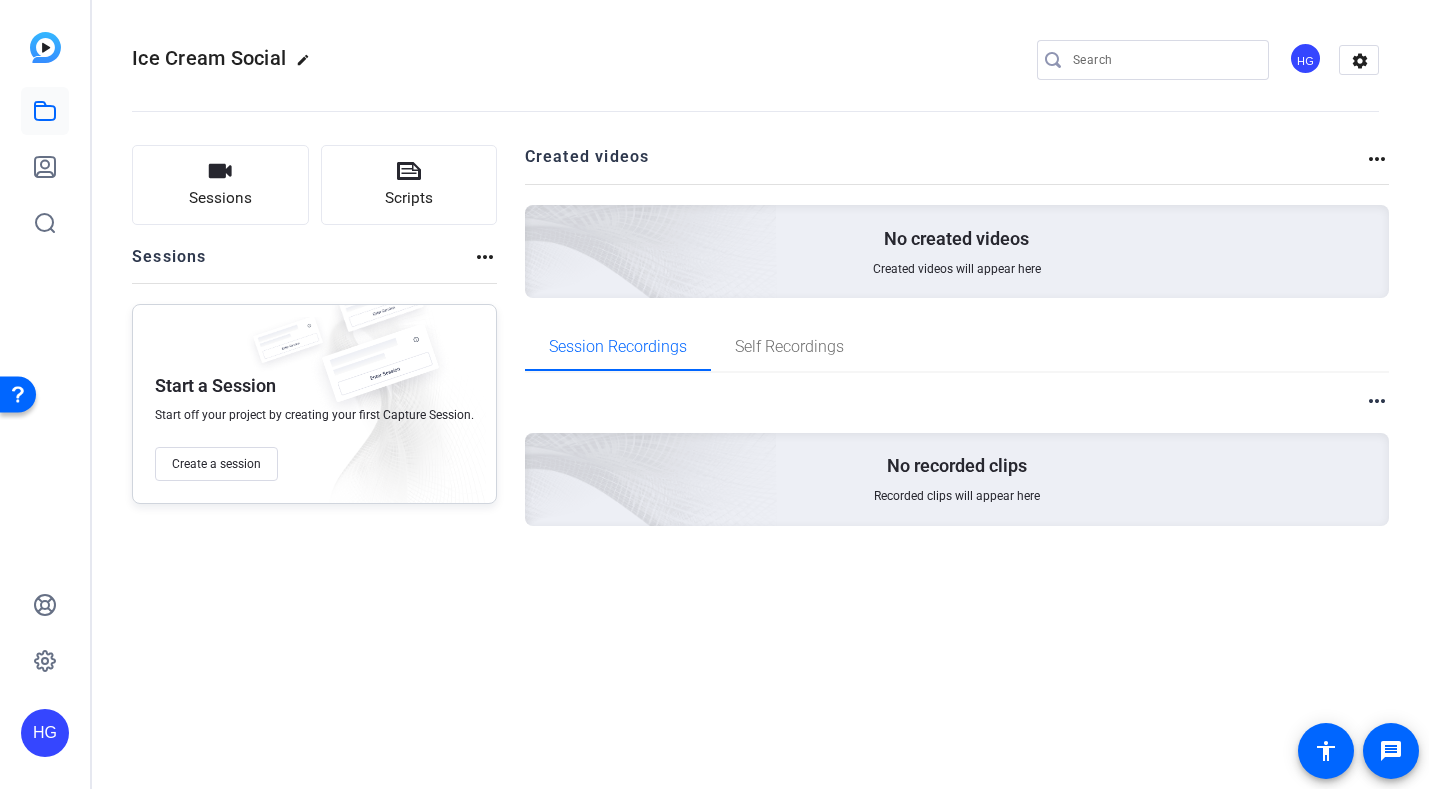 click on "more_horiz" 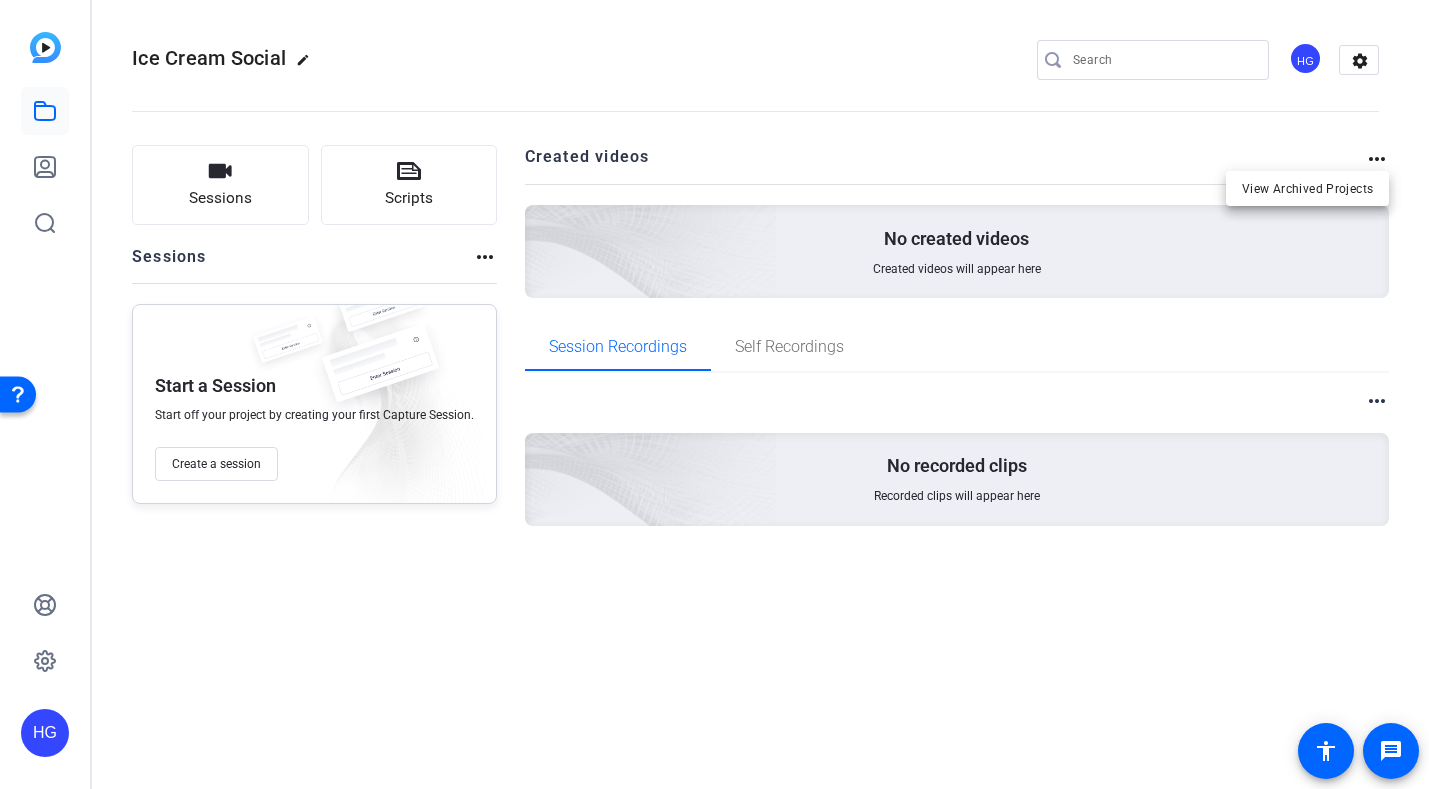 click at bounding box center (714, 394) 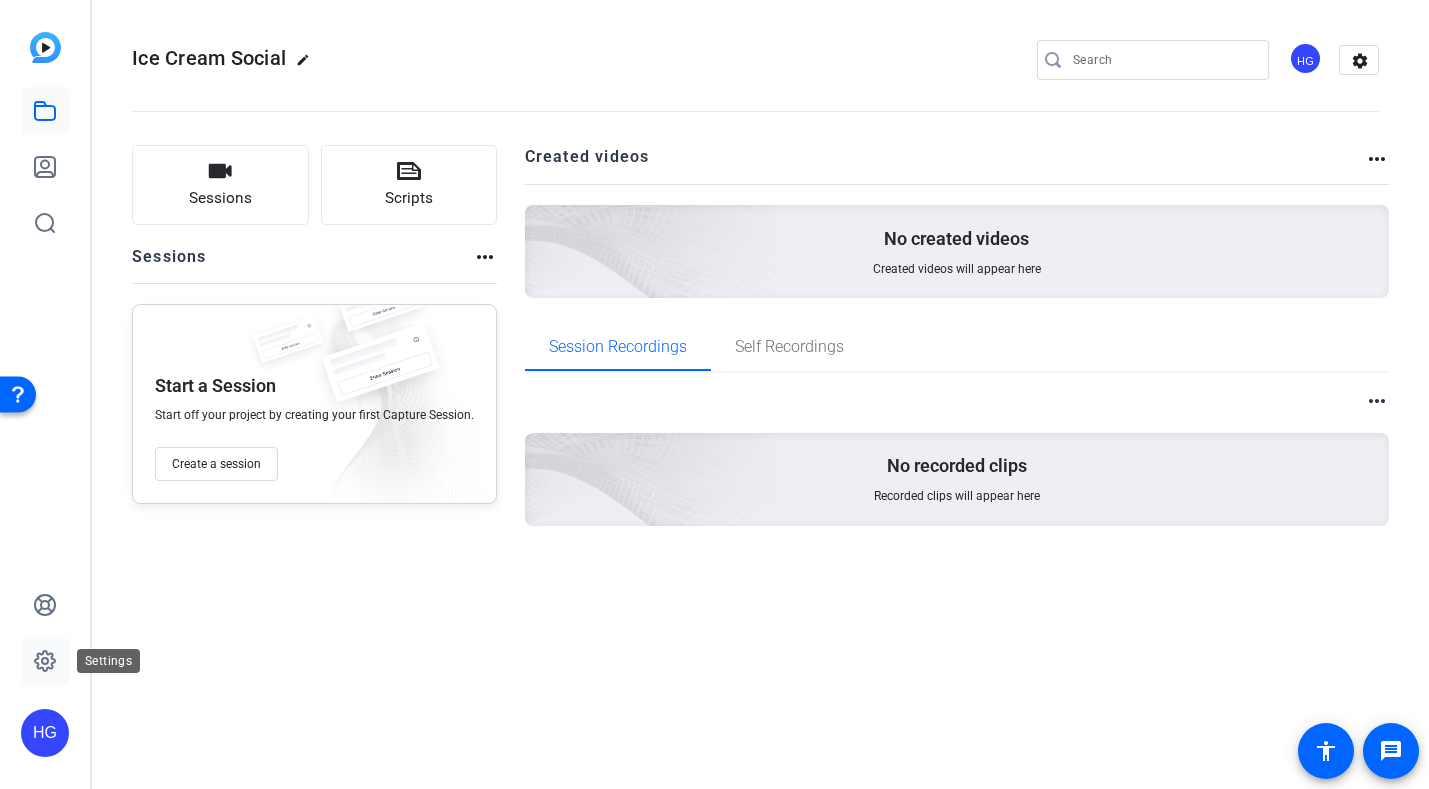 click 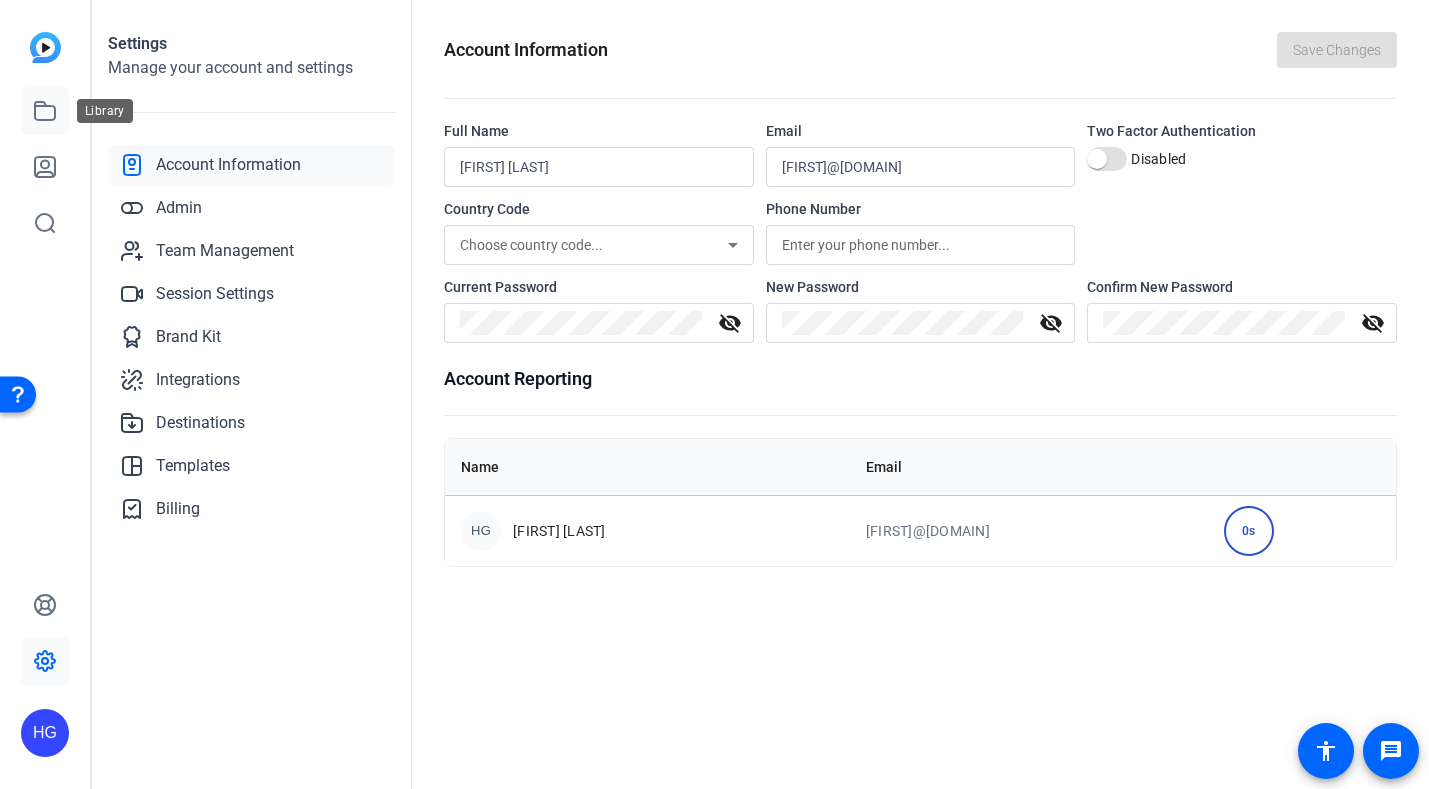 click 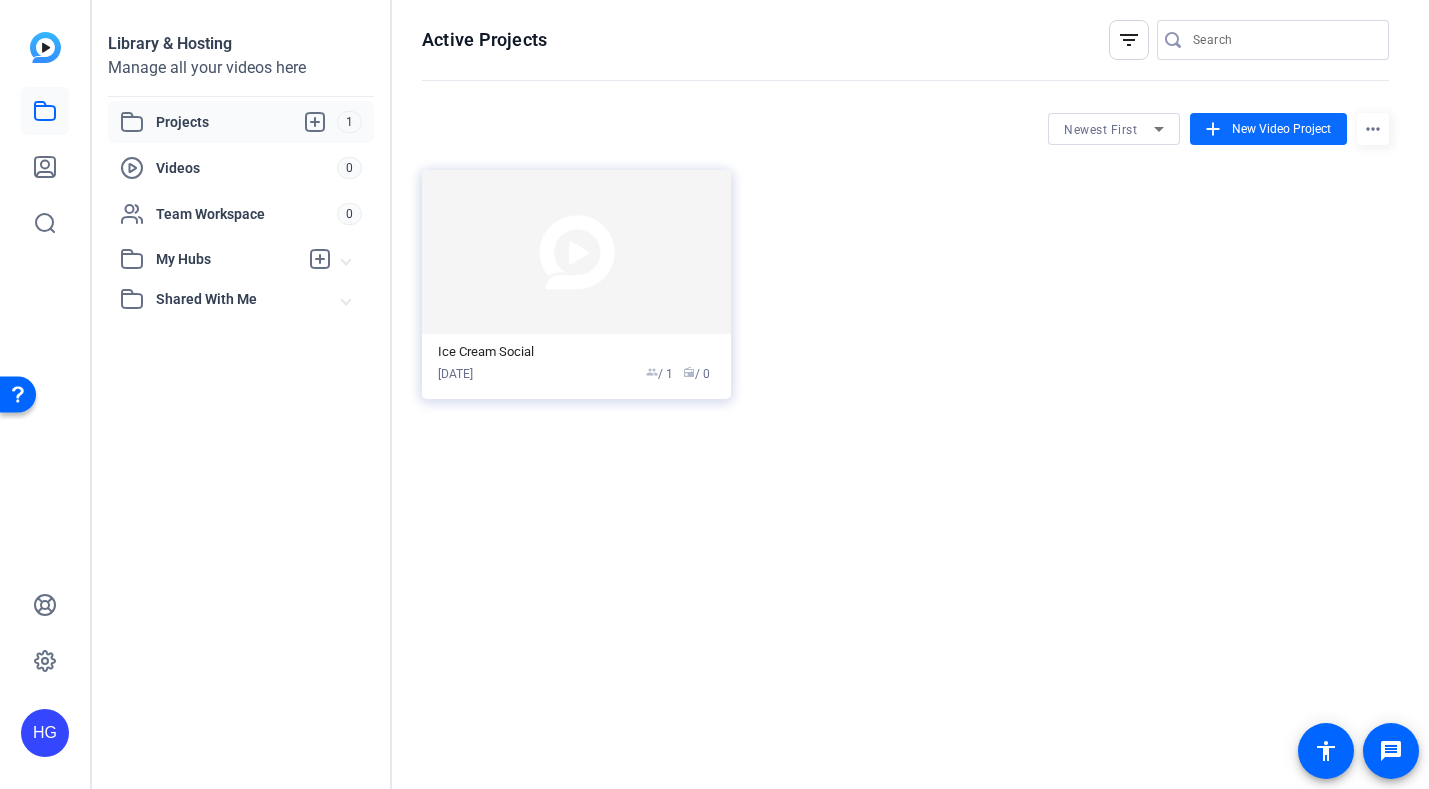 click on "New Video Project" 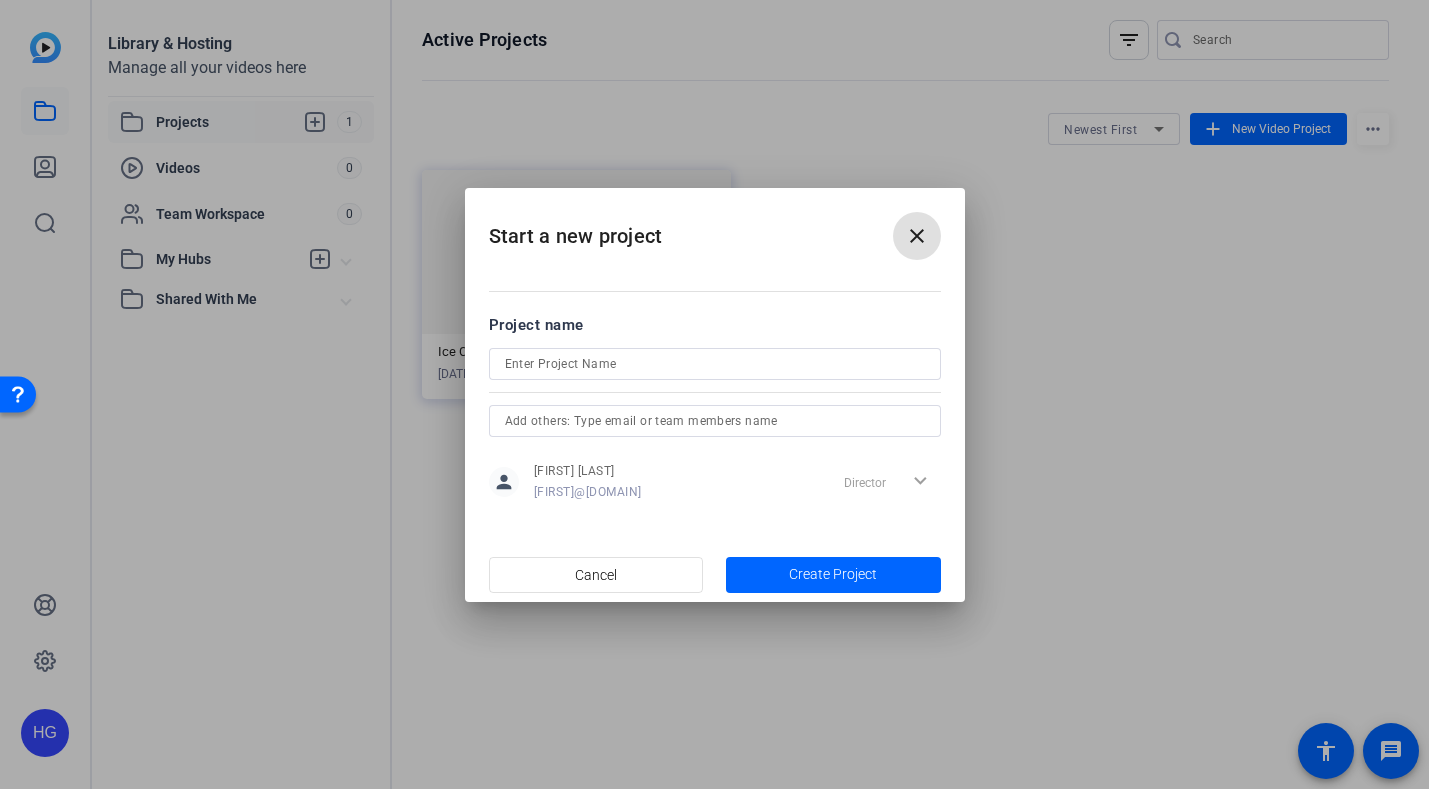 click at bounding box center (917, 236) 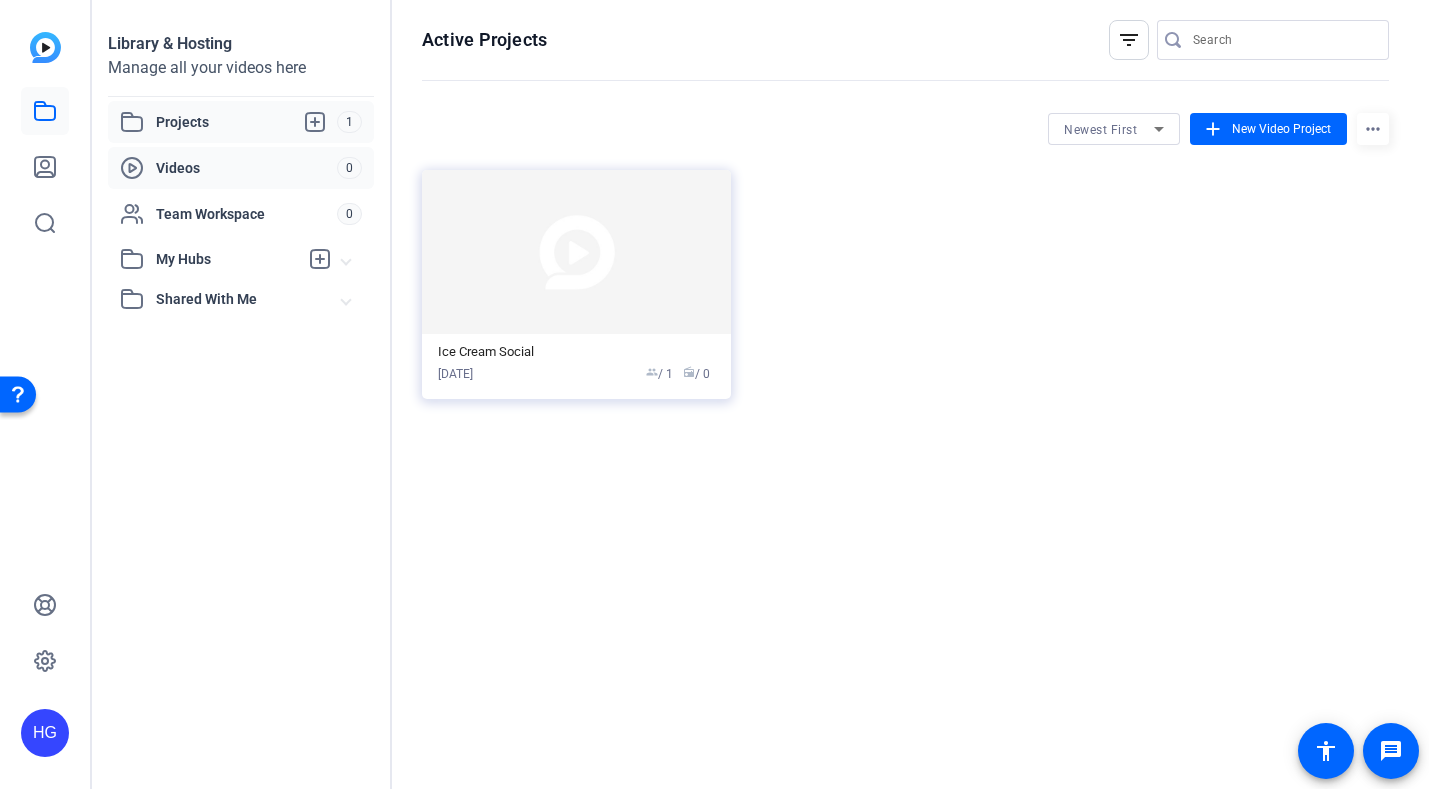 click on "Videos" 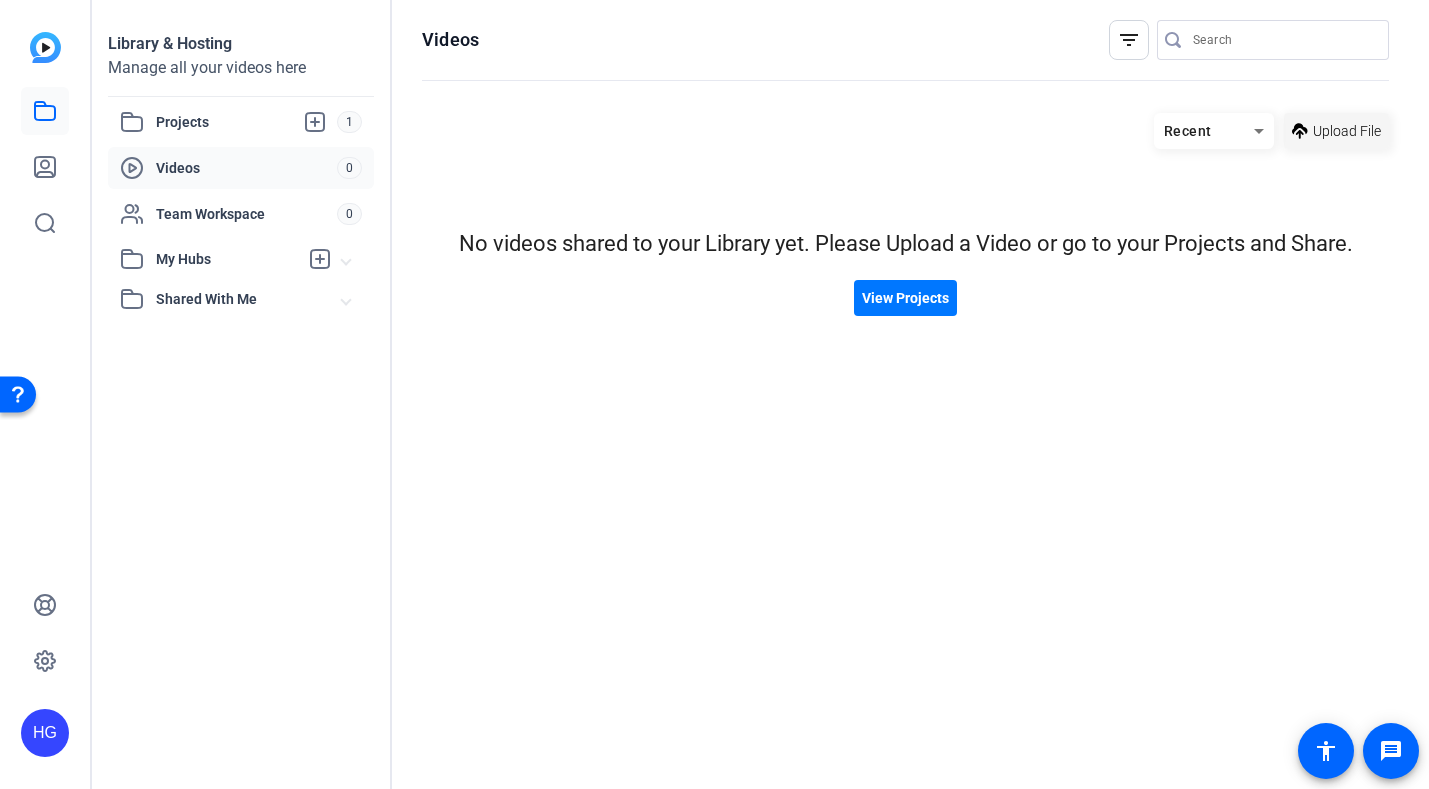 click on "Upload File" 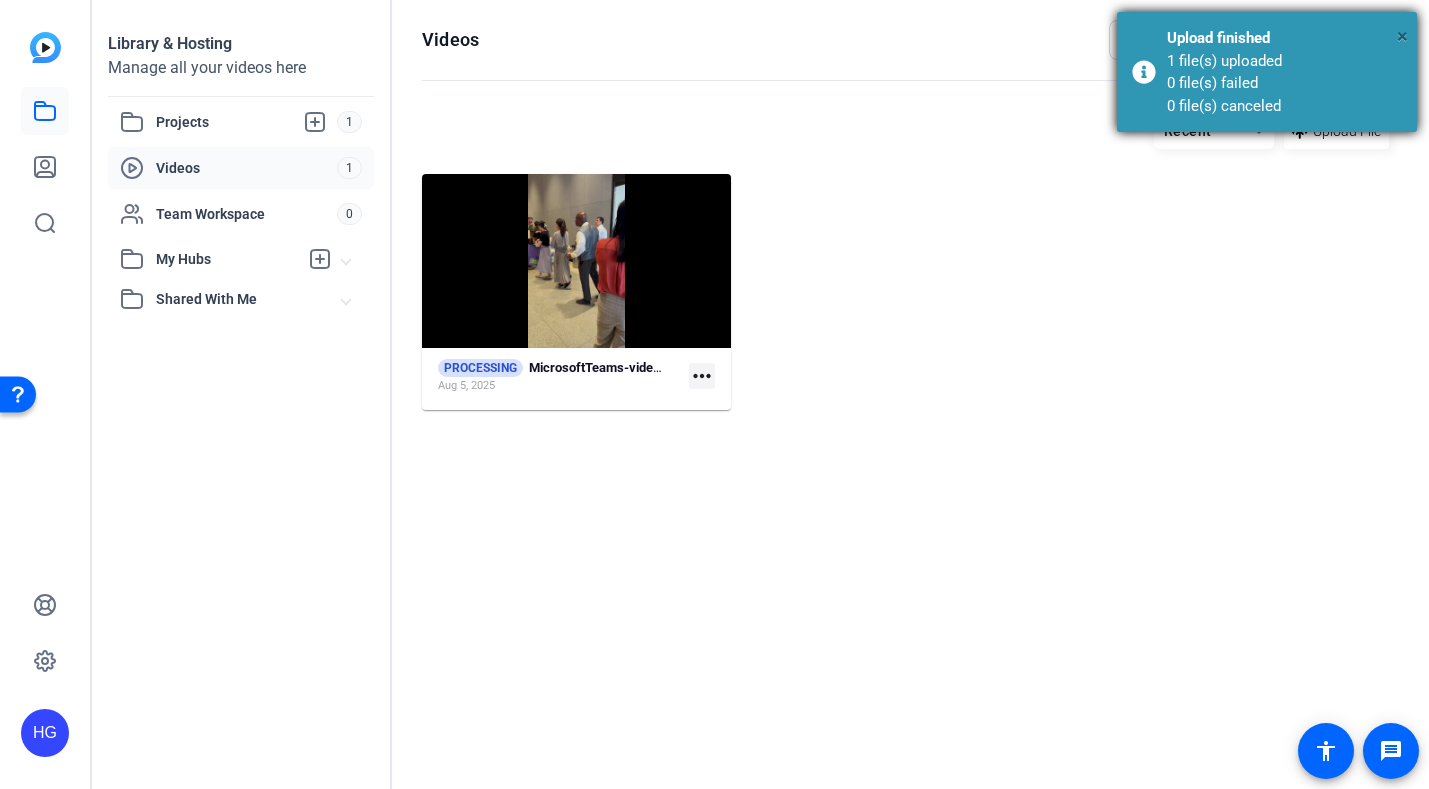 click on "×" at bounding box center [1402, 36] 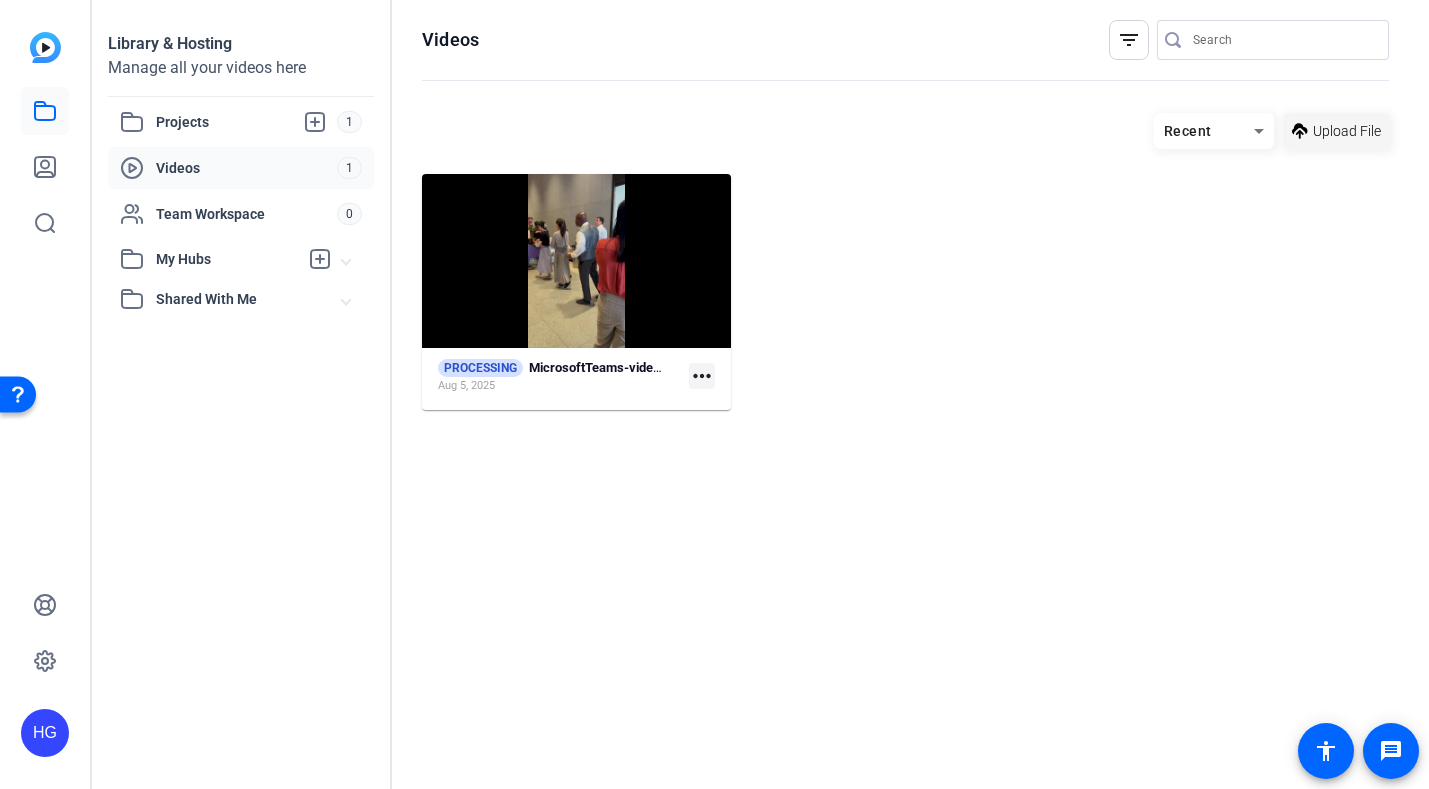 click on "Upload File" 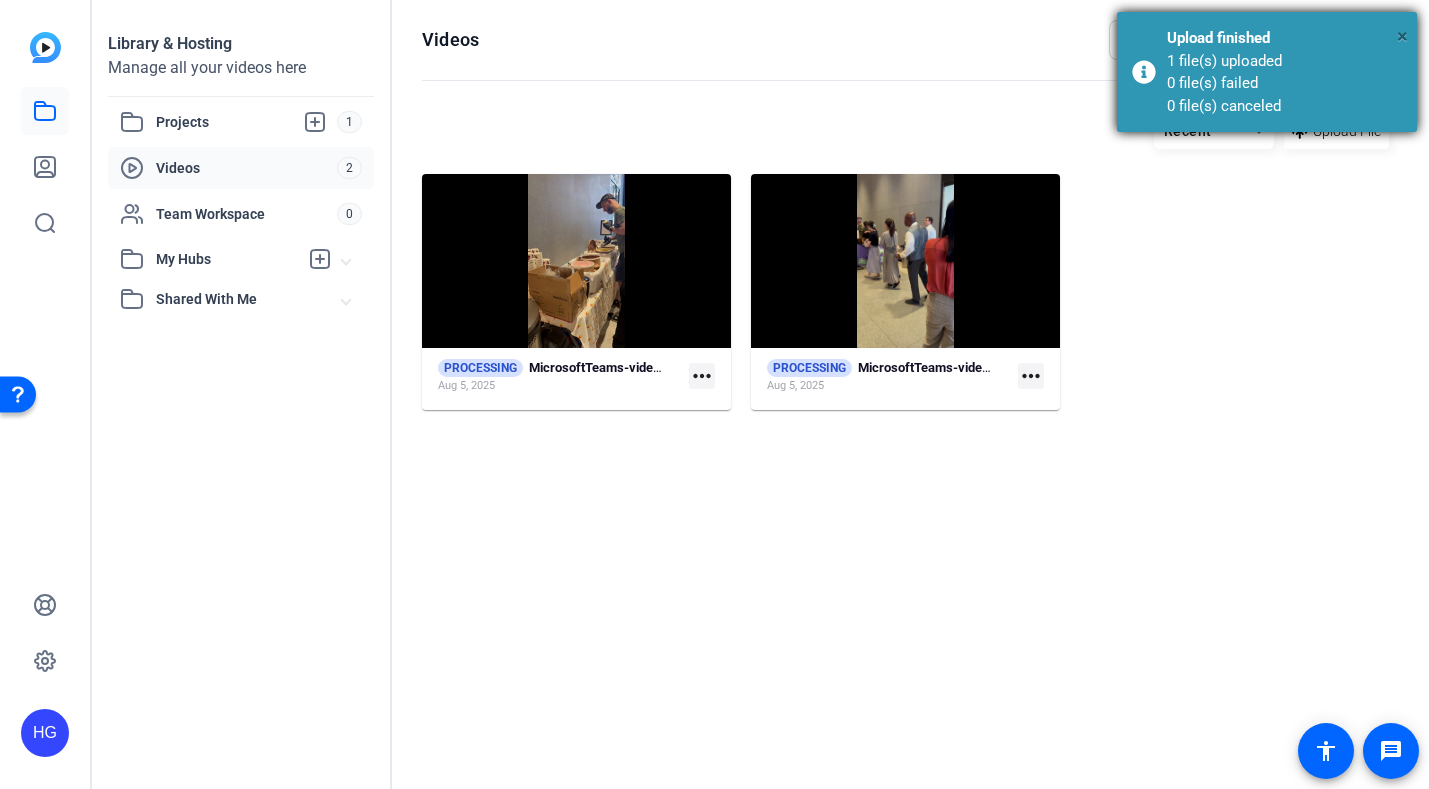 click on "×" at bounding box center (1402, 36) 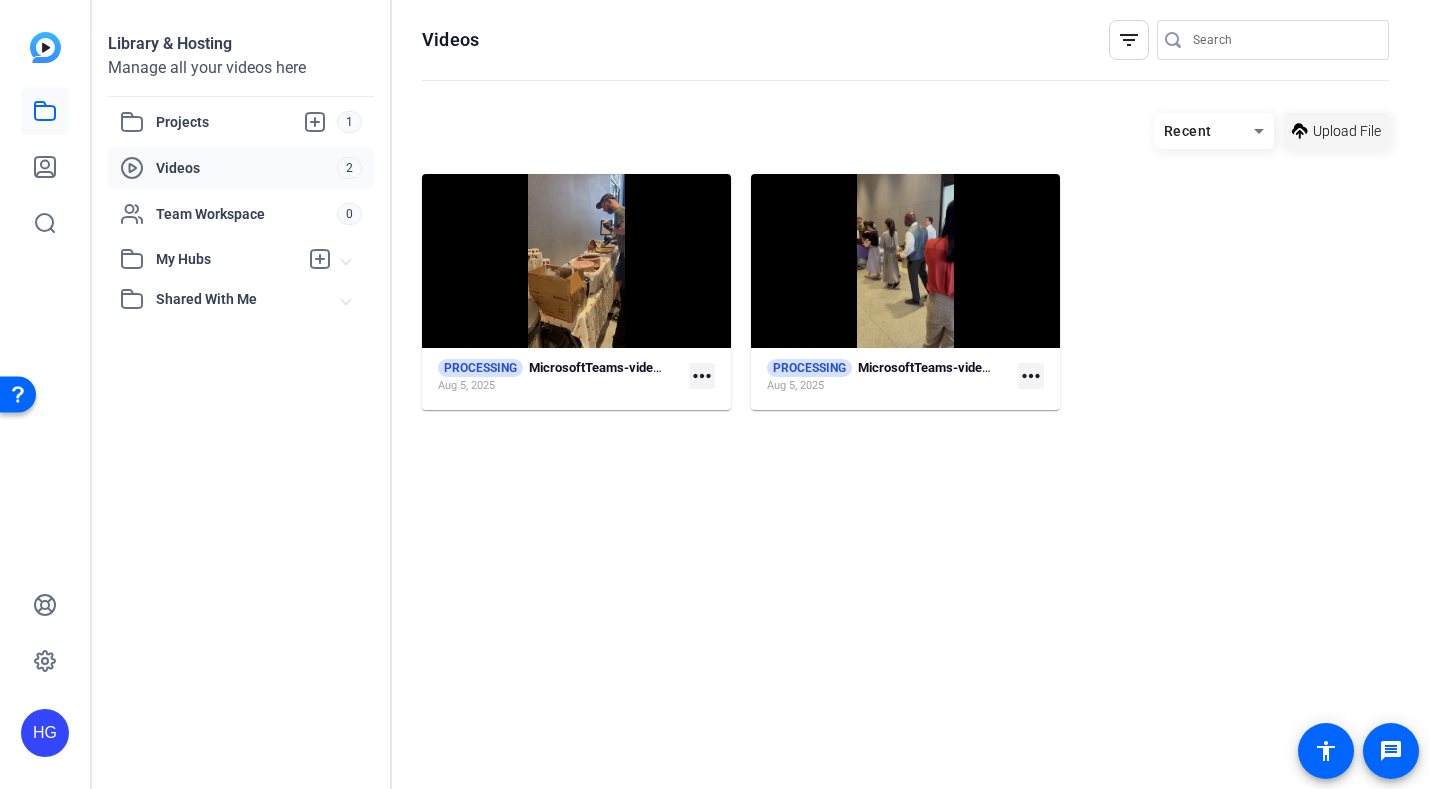 click on "Upload File" 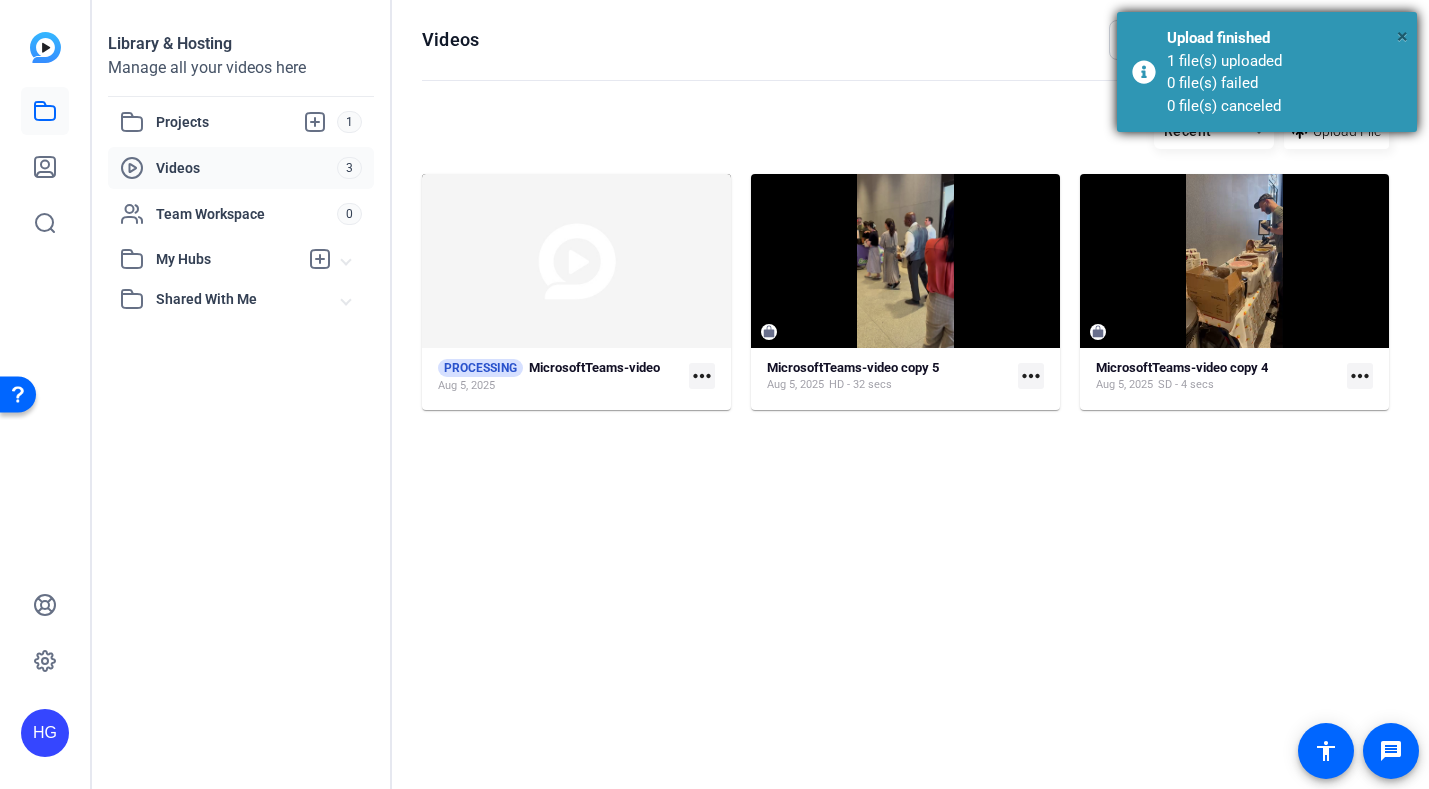 click on "×" at bounding box center (1402, 36) 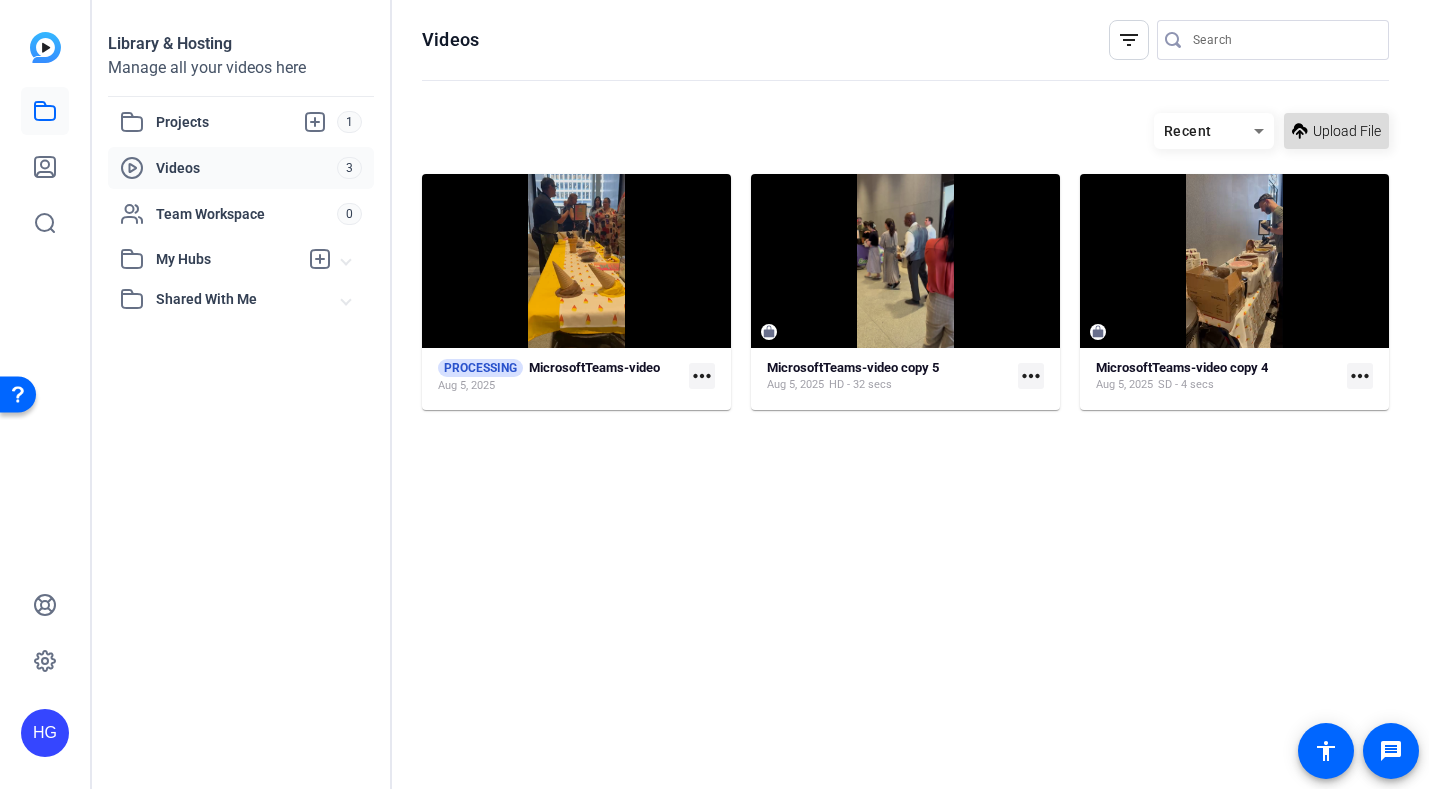 click on "Upload File" 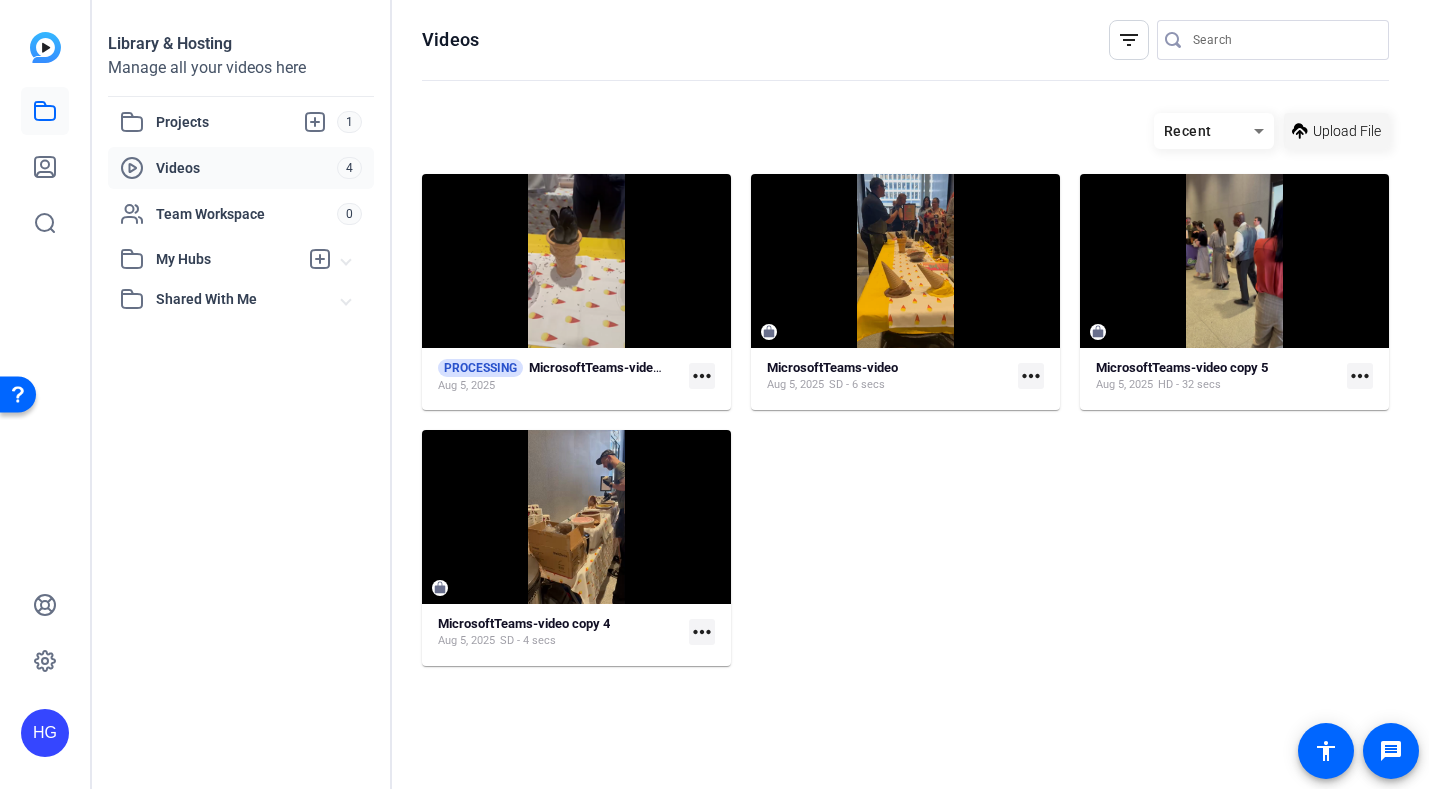 click on "Upload File" 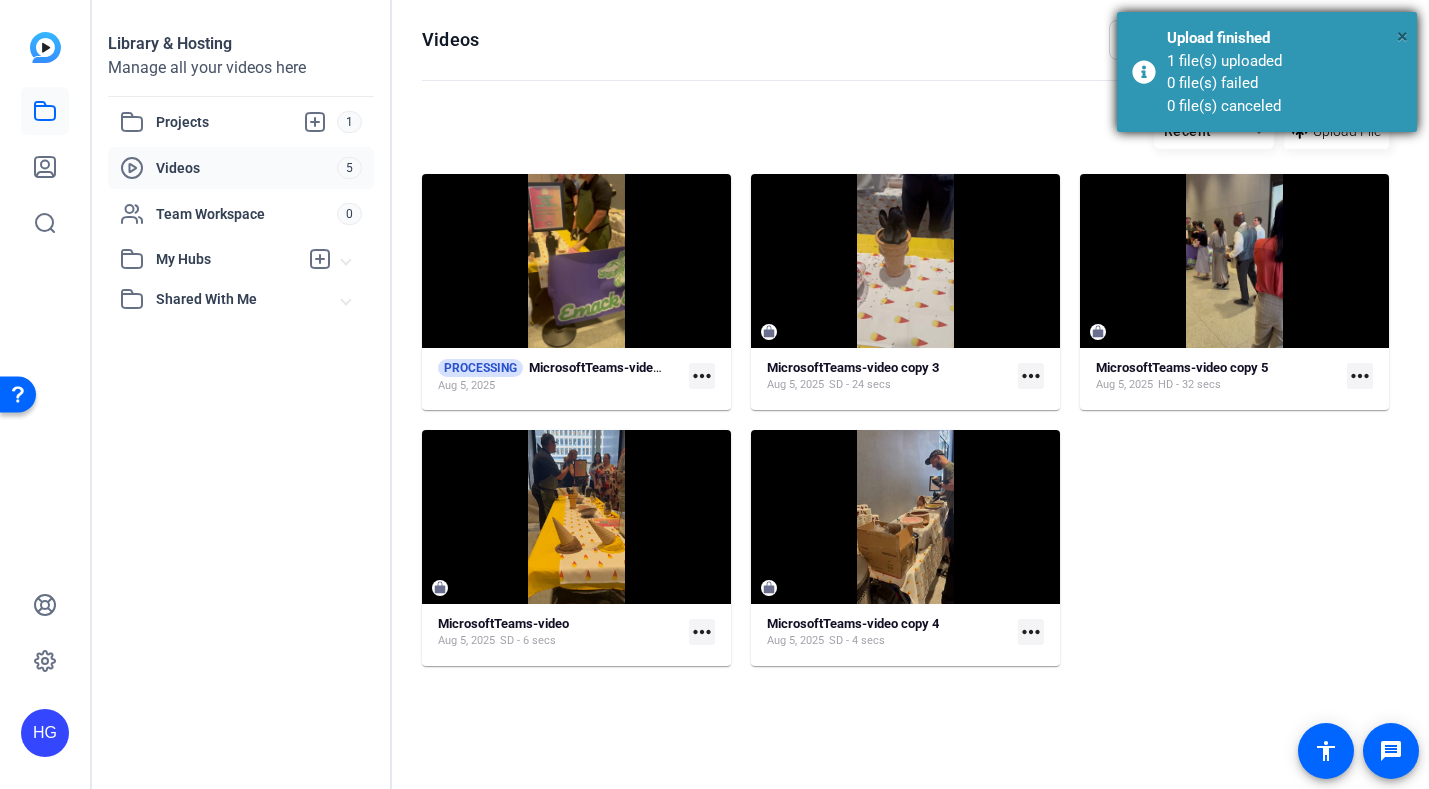 click on "×" at bounding box center [1402, 36] 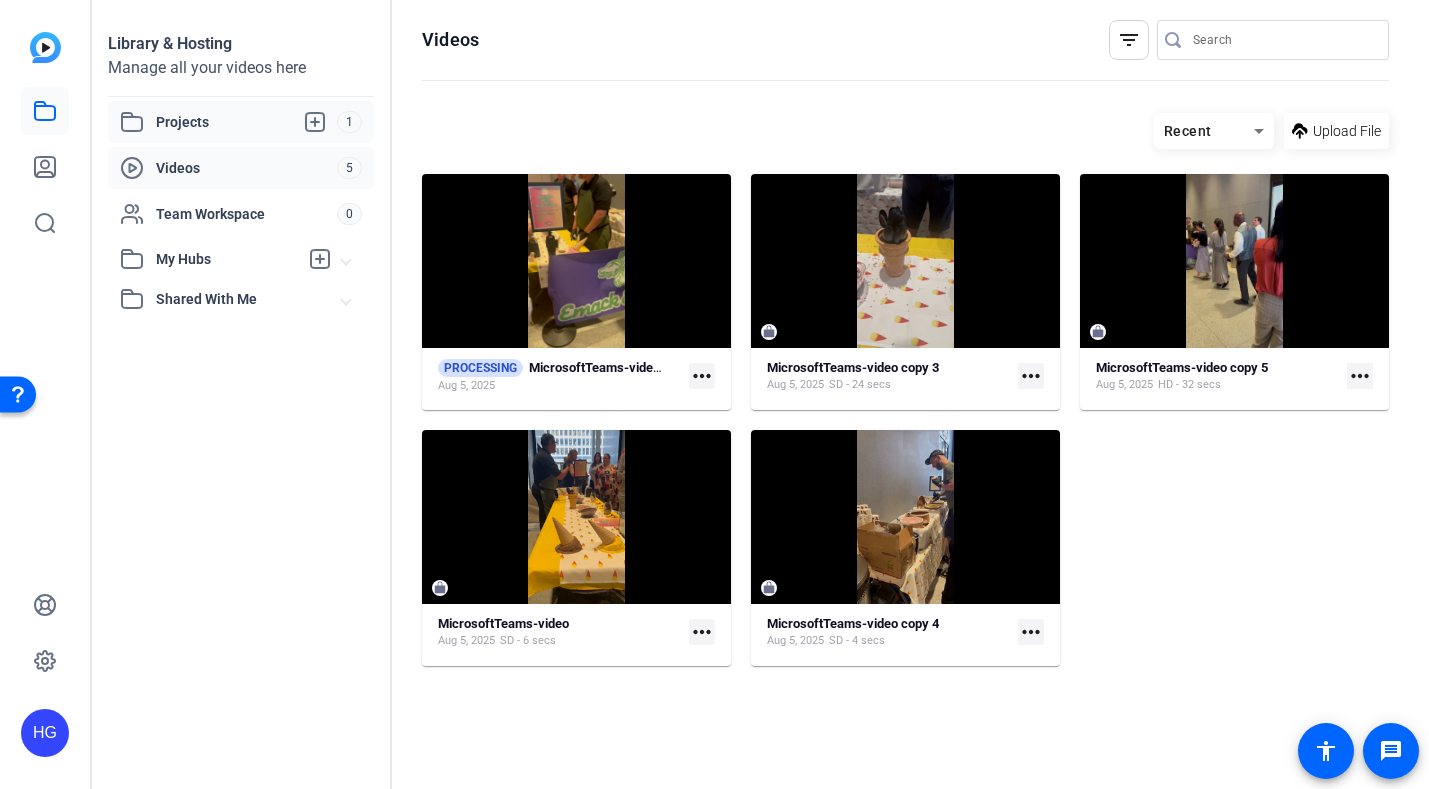 click on "Projects" 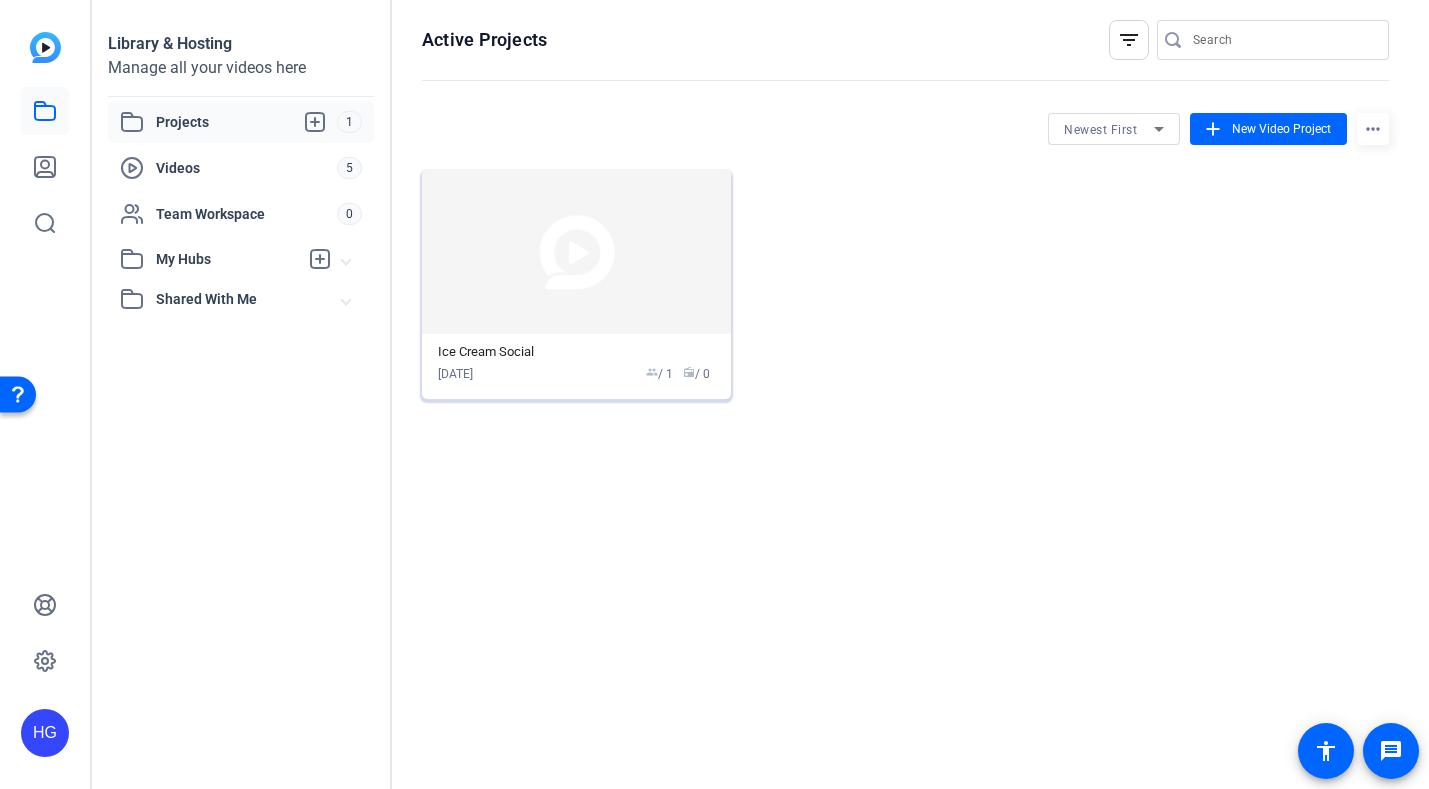 click 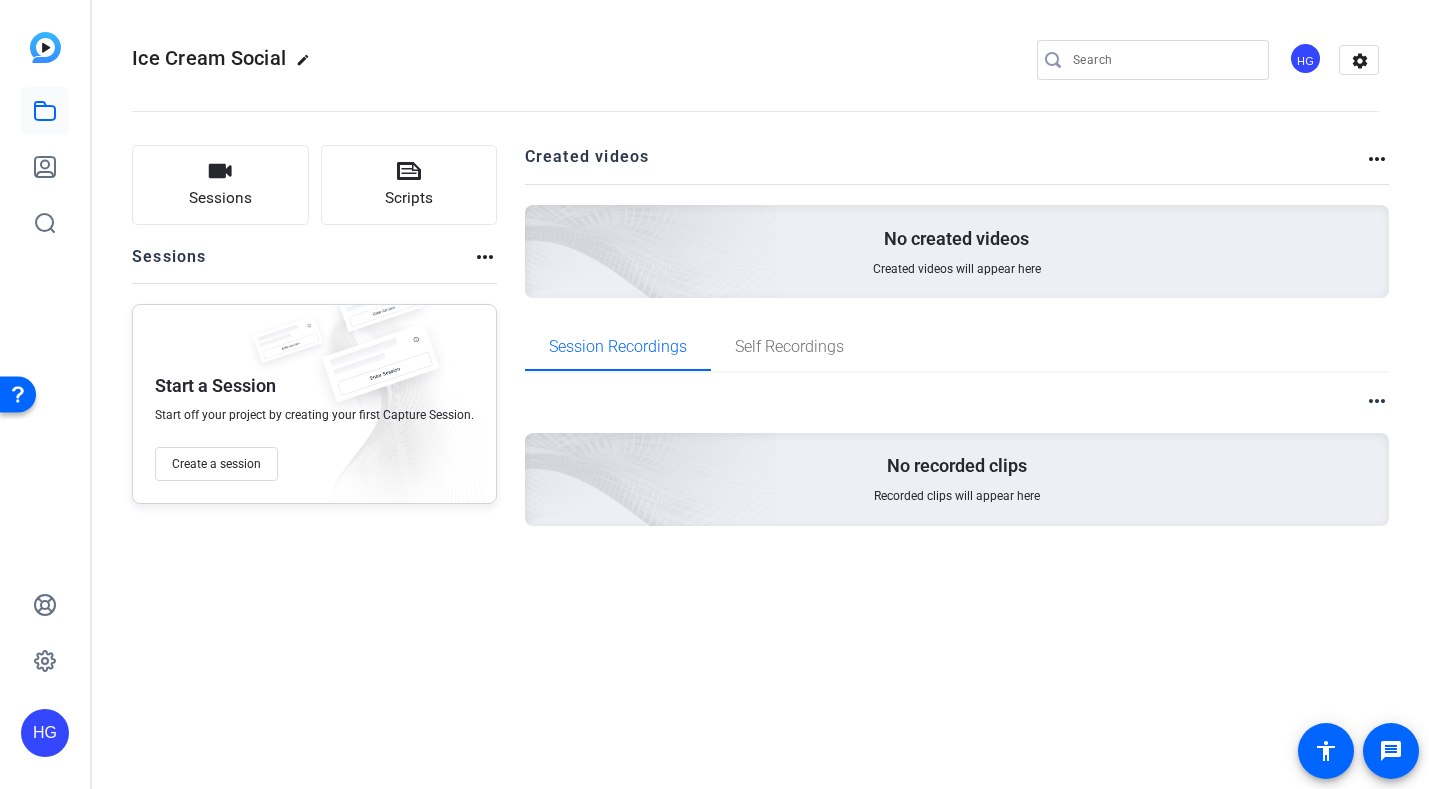click on "Created videos more_horiz No created videos Created videos will appear here" 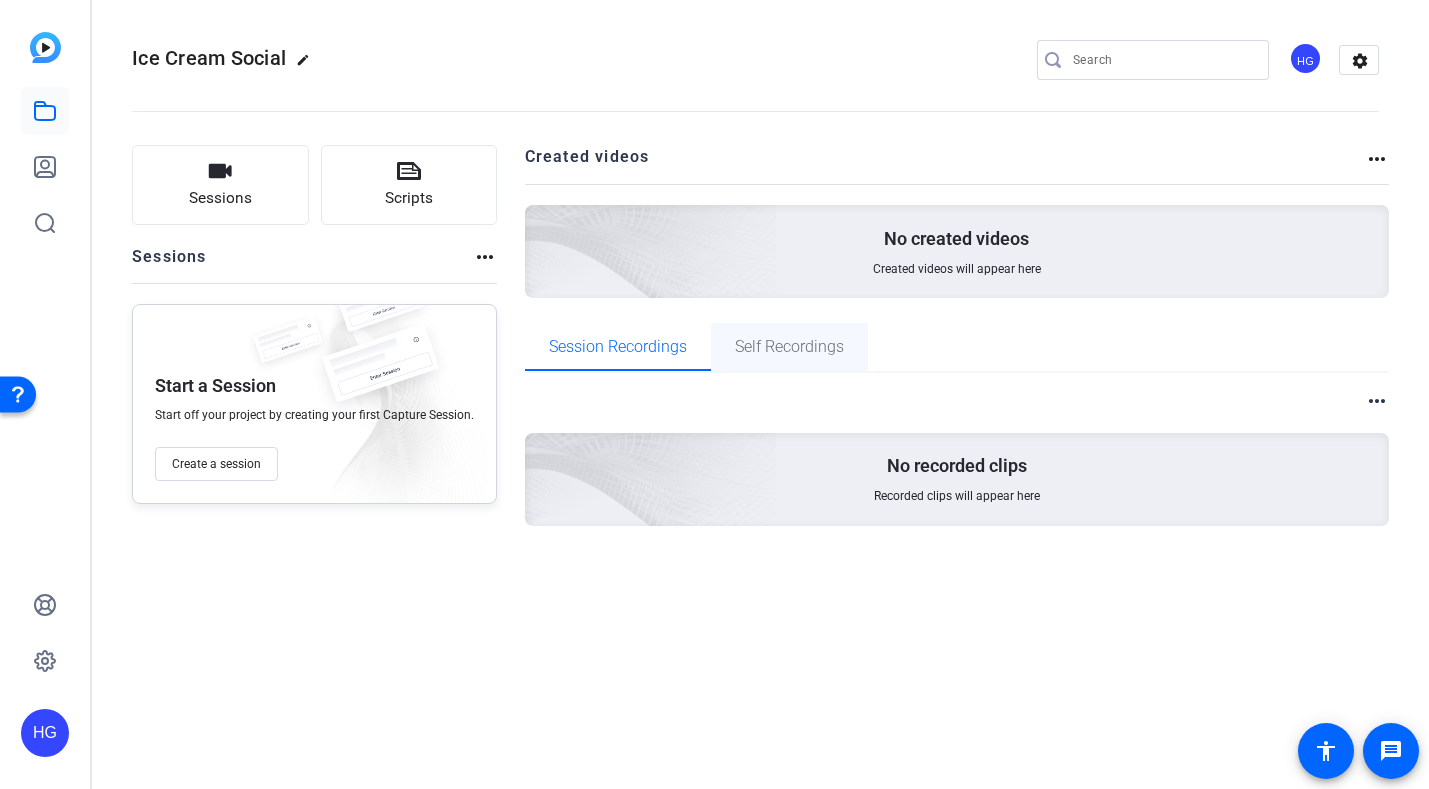 click on "Self Recordings" at bounding box center [789, 347] 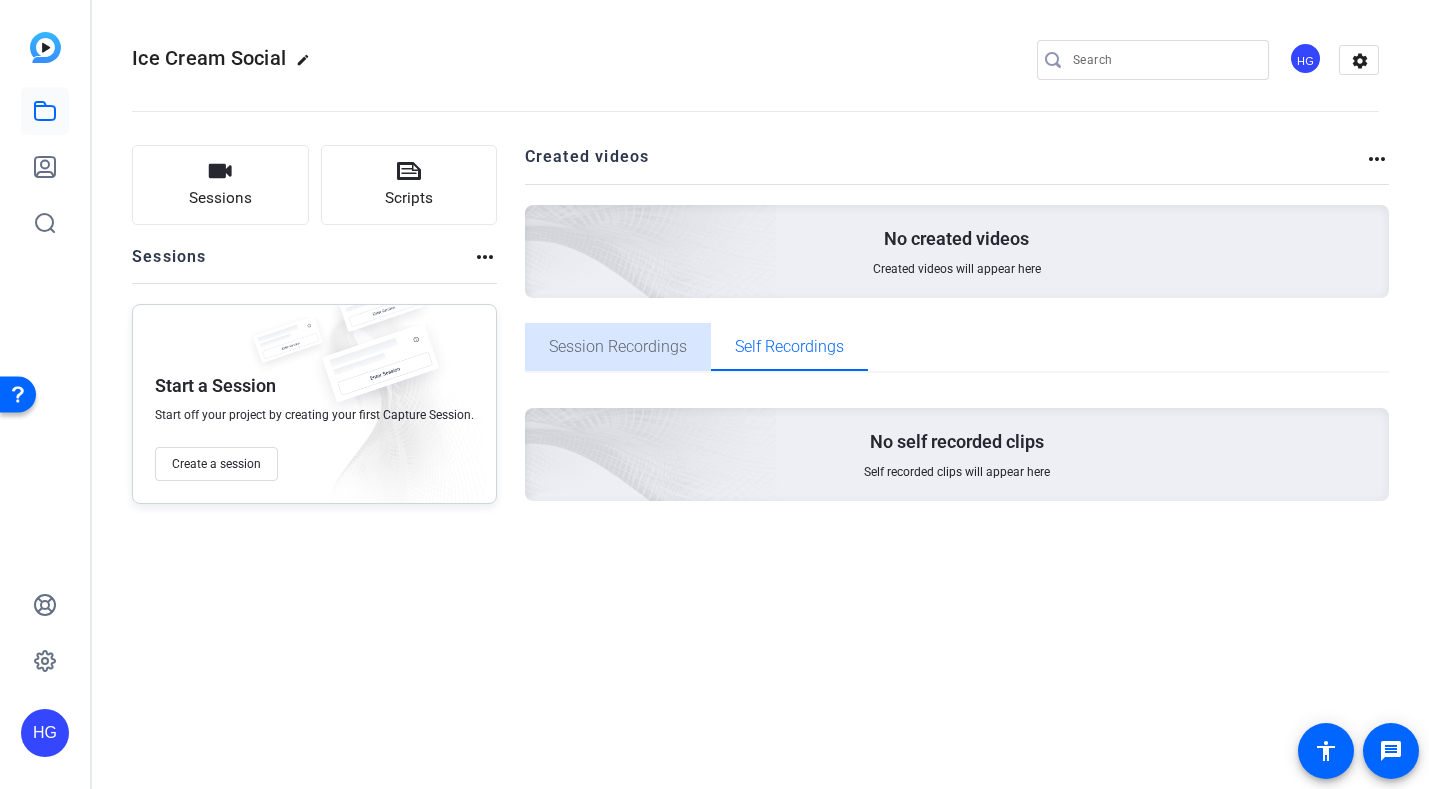 click on "Session Recordings" at bounding box center [618, 347] 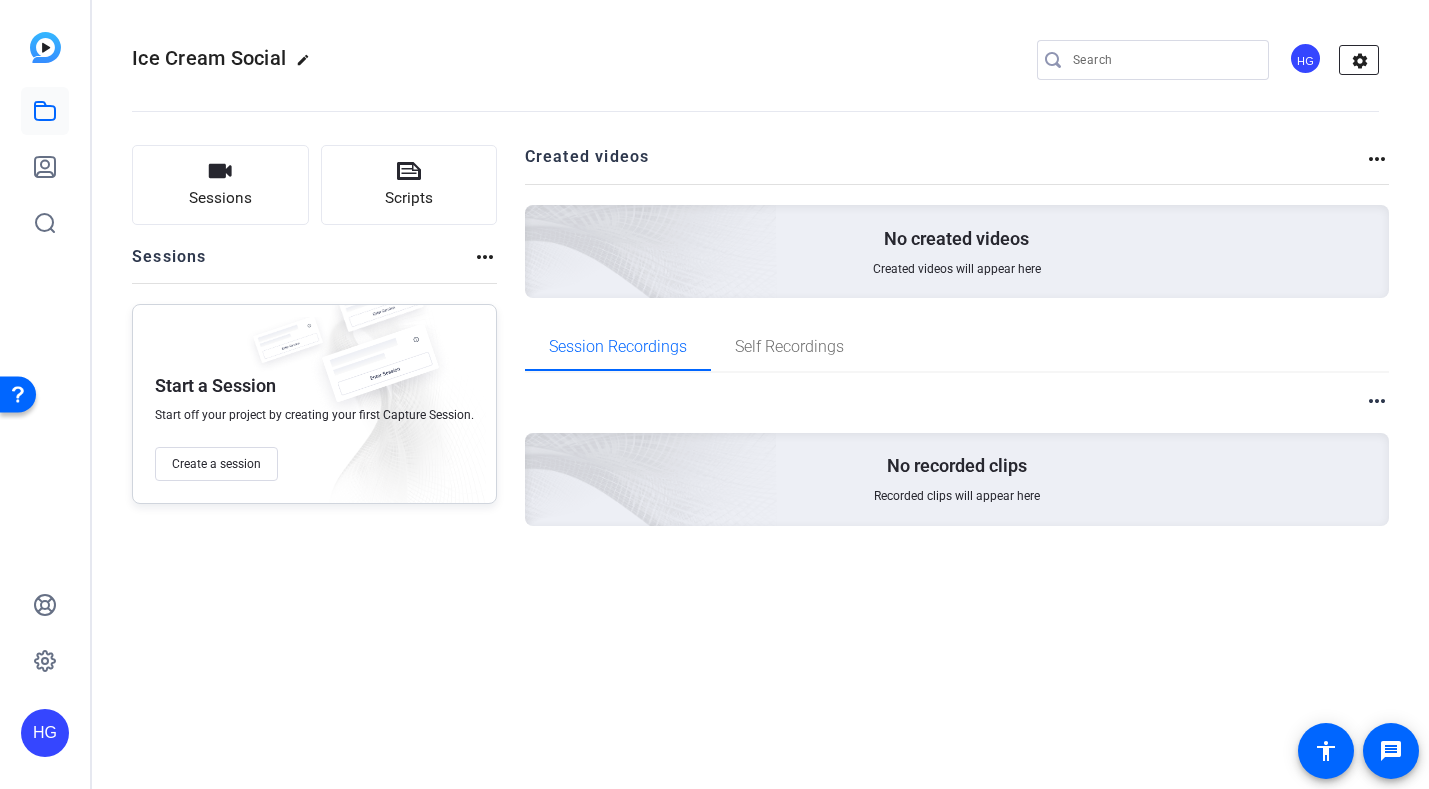click on "settings" 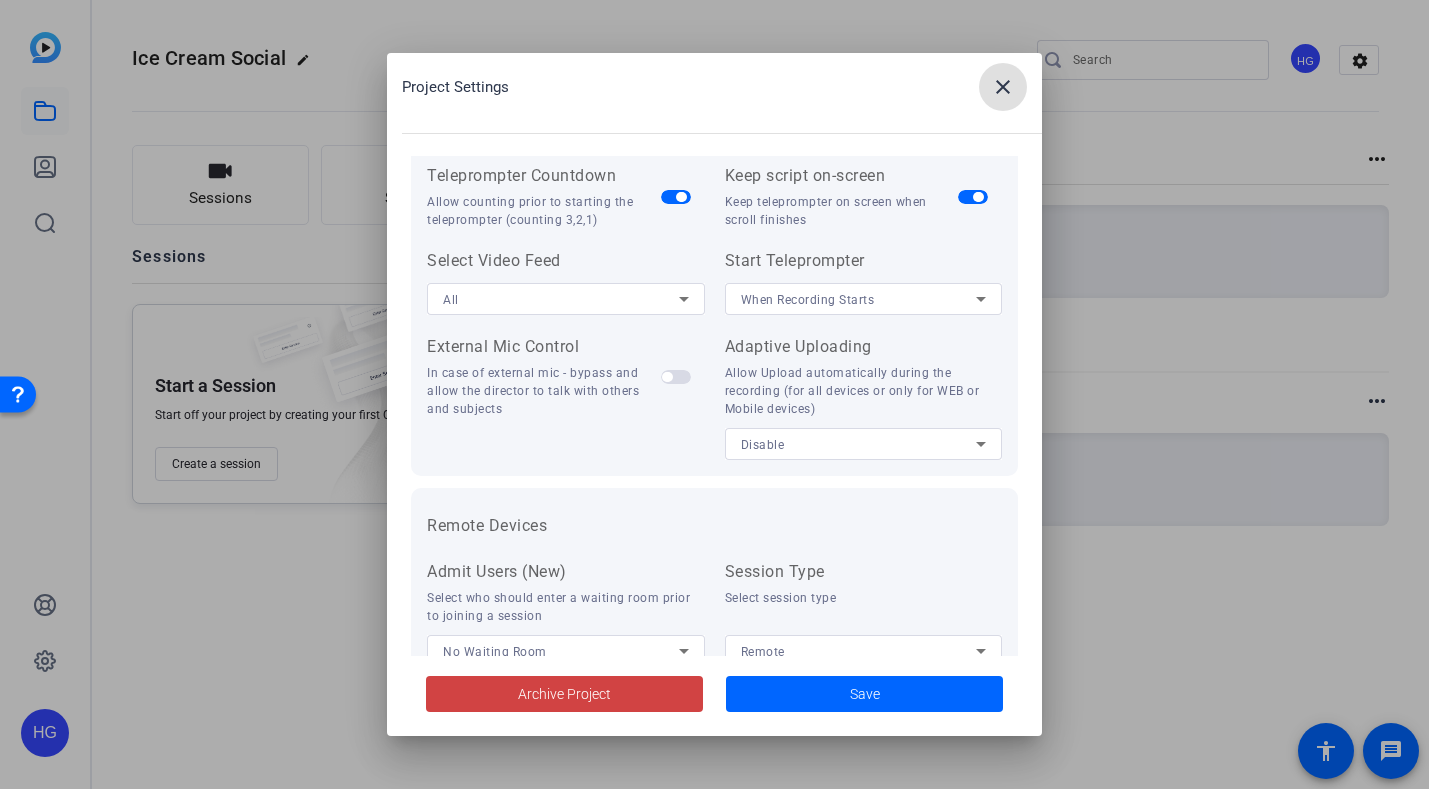 scroll, scrollTop: 413, scrollLeft: 0, axis: vertical 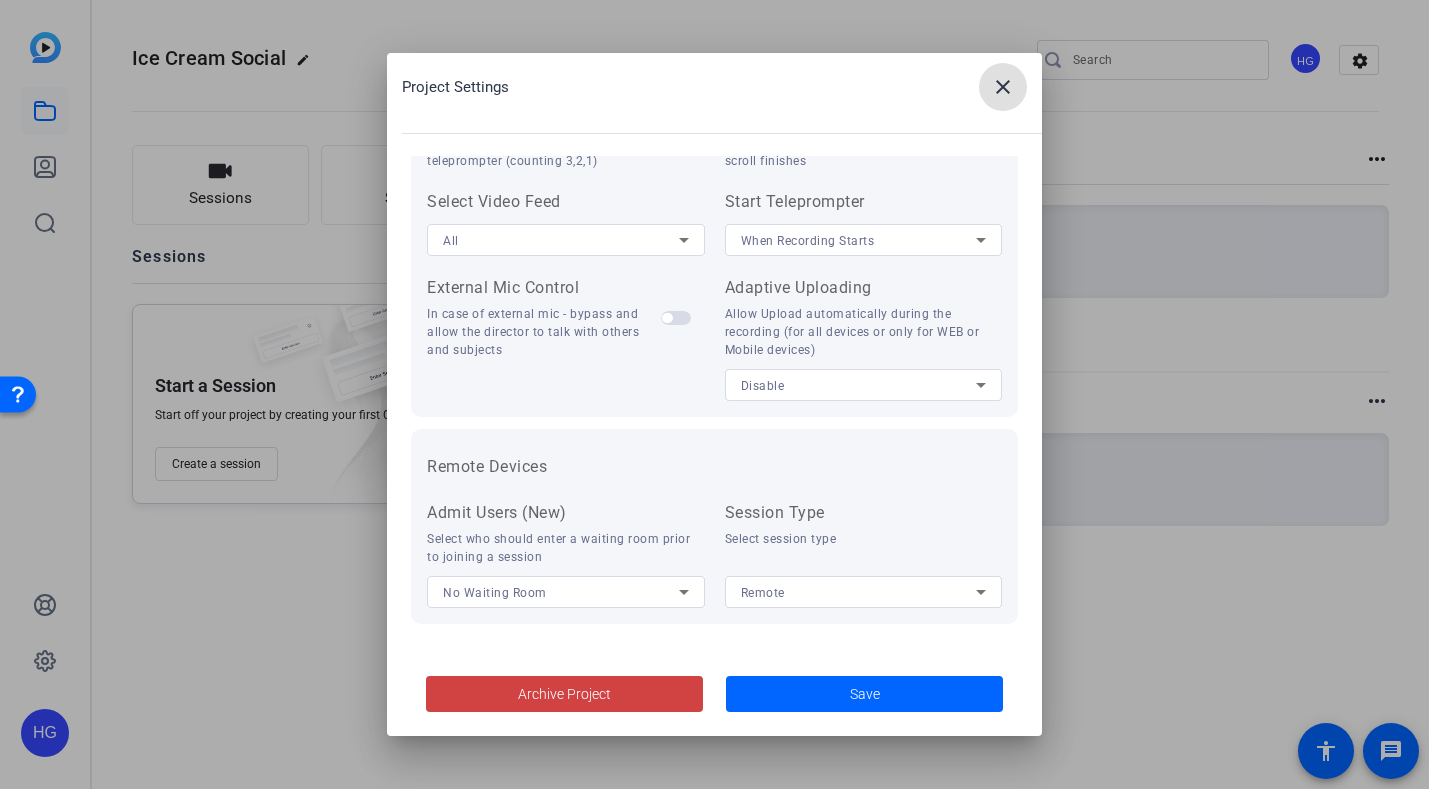 click on "All" at bounding box center (561, 240) 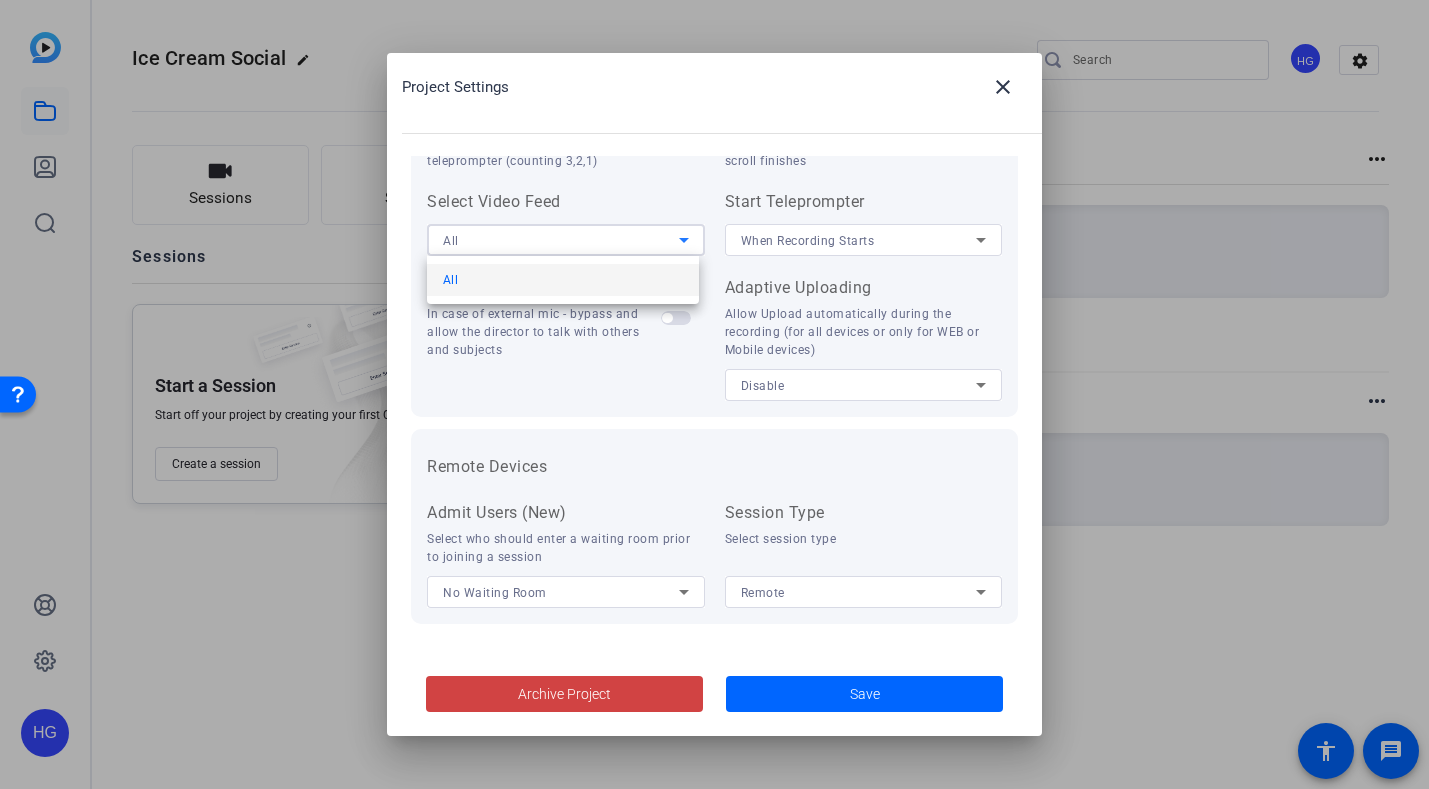 click at bounding box center (714, 394) 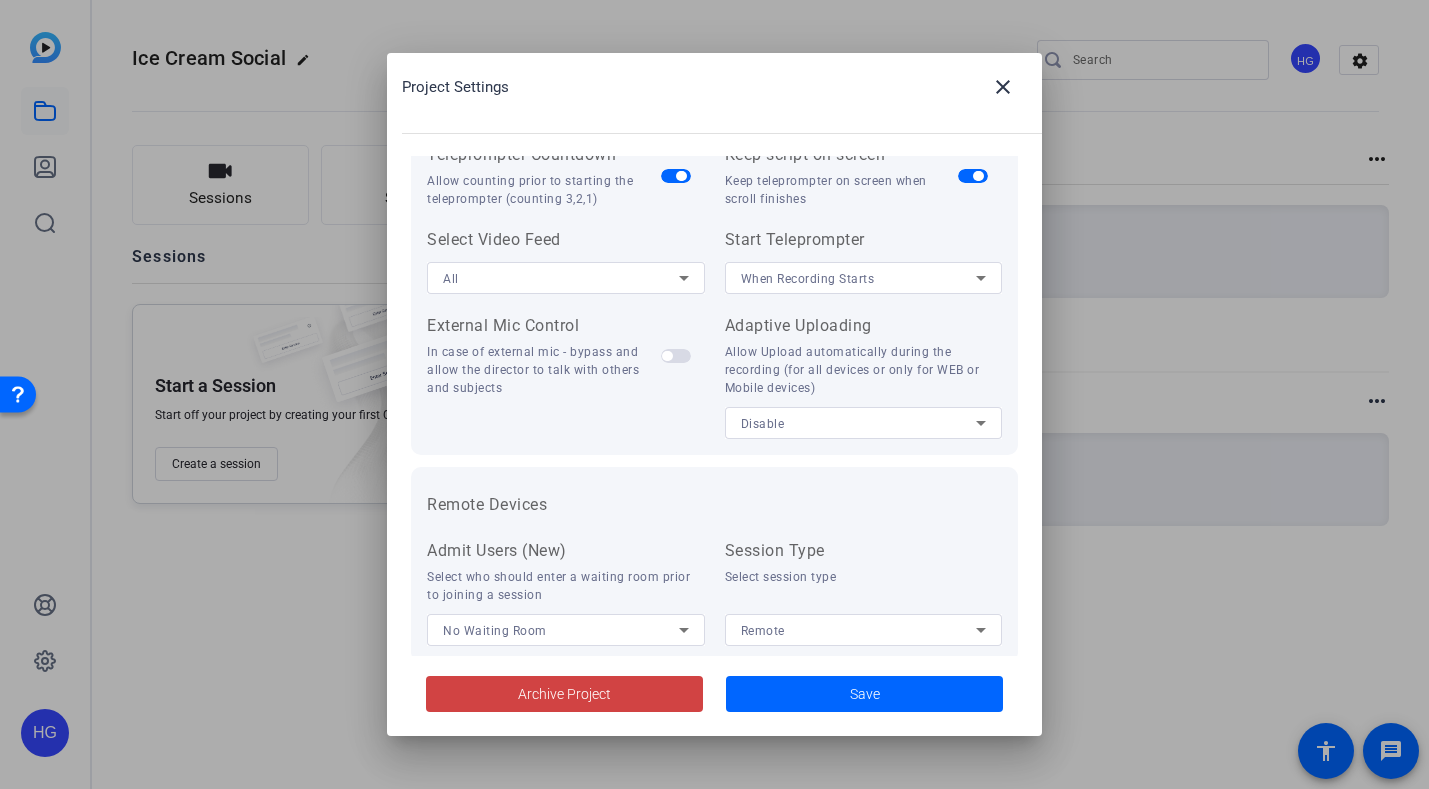 scroll, scrollTop: 331, scrollLeft: 0, axis: vertical 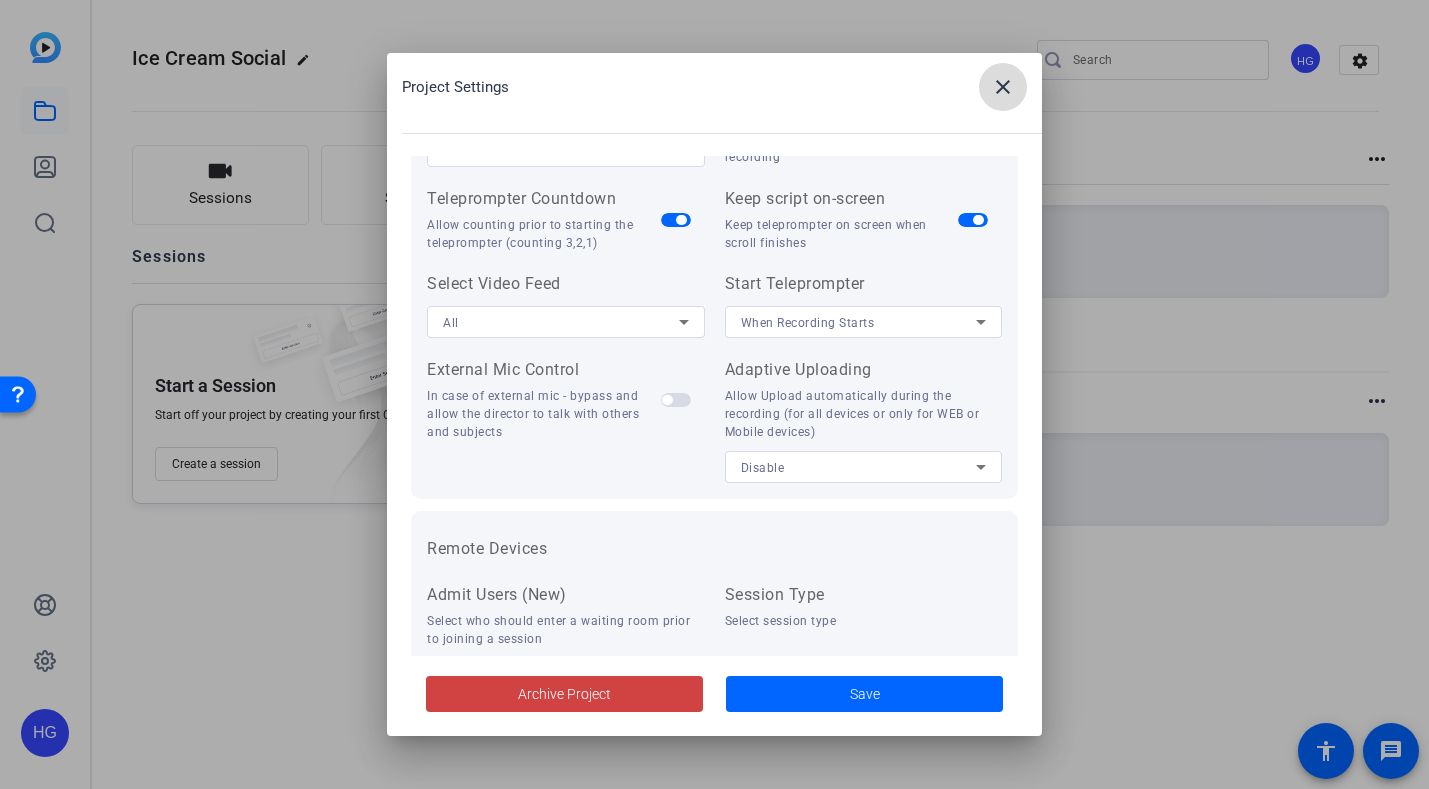 click at bounding box center [1003, 87] 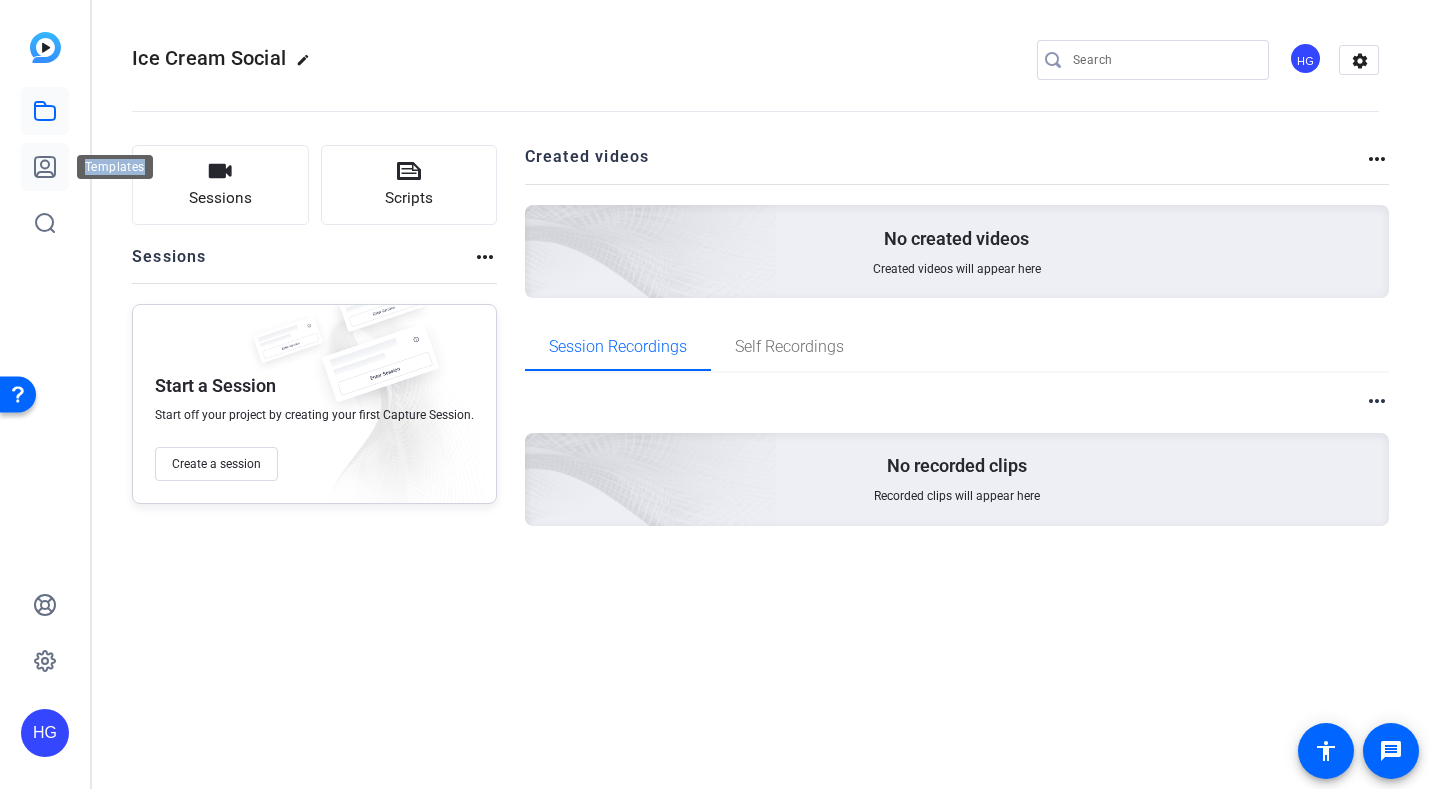 click 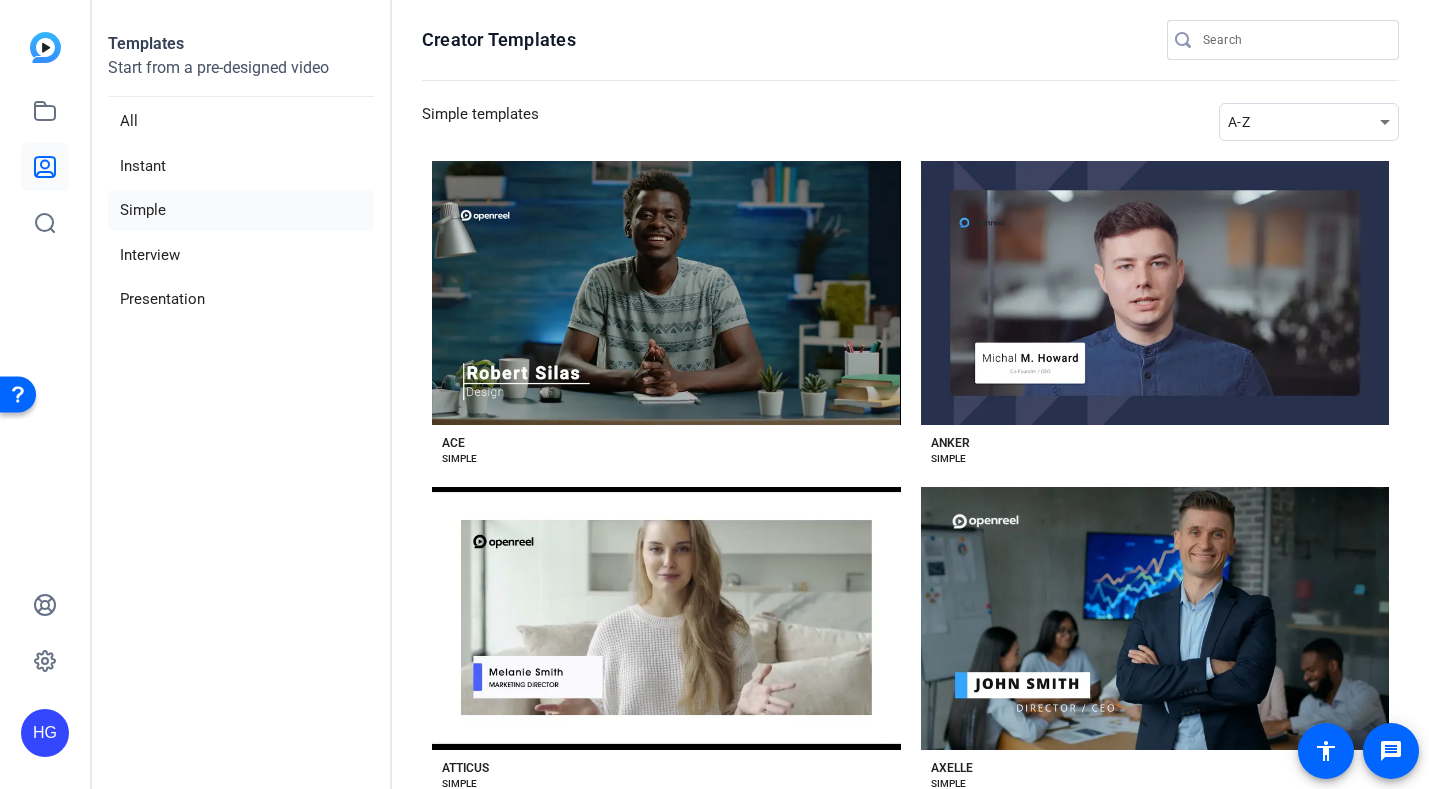 click on "HG" 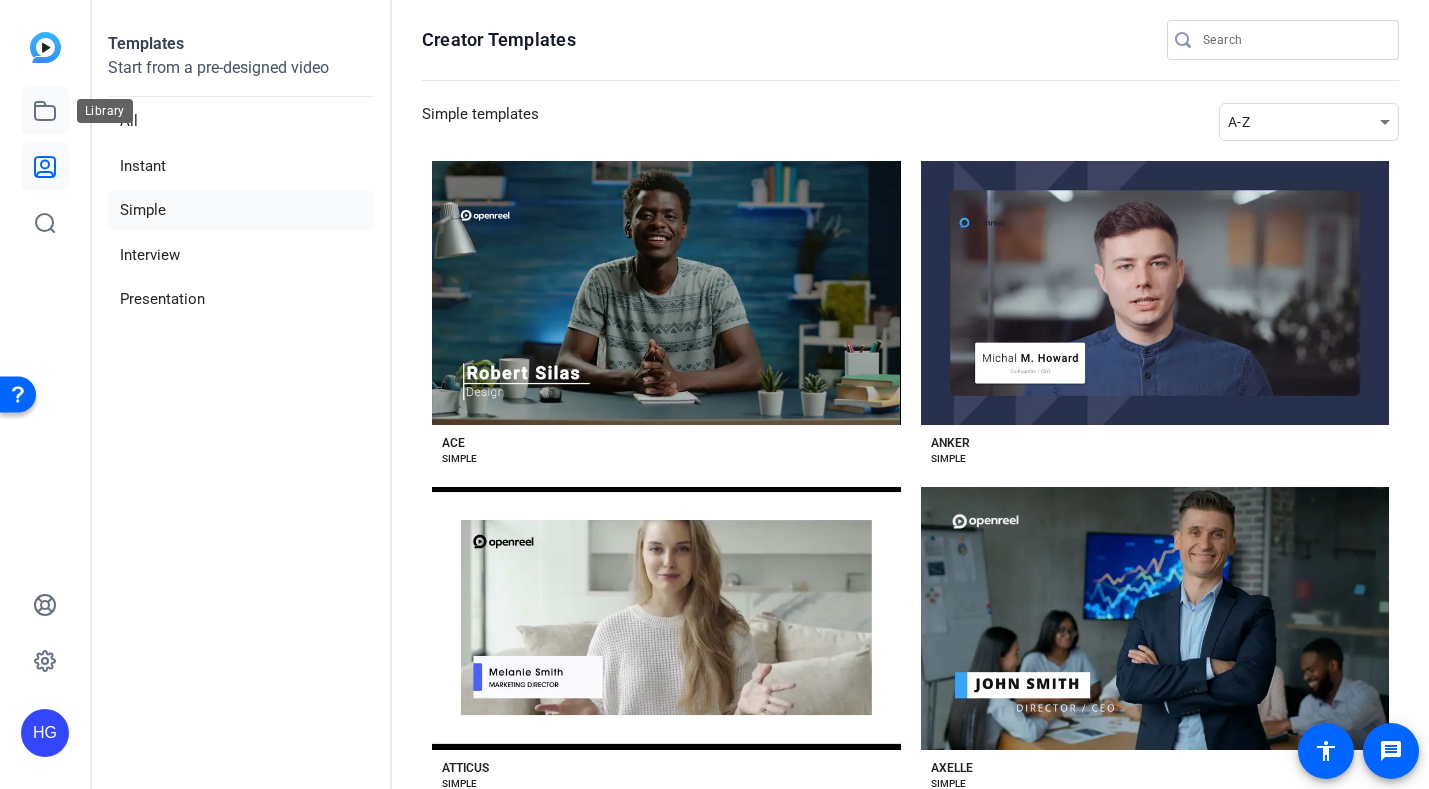 click 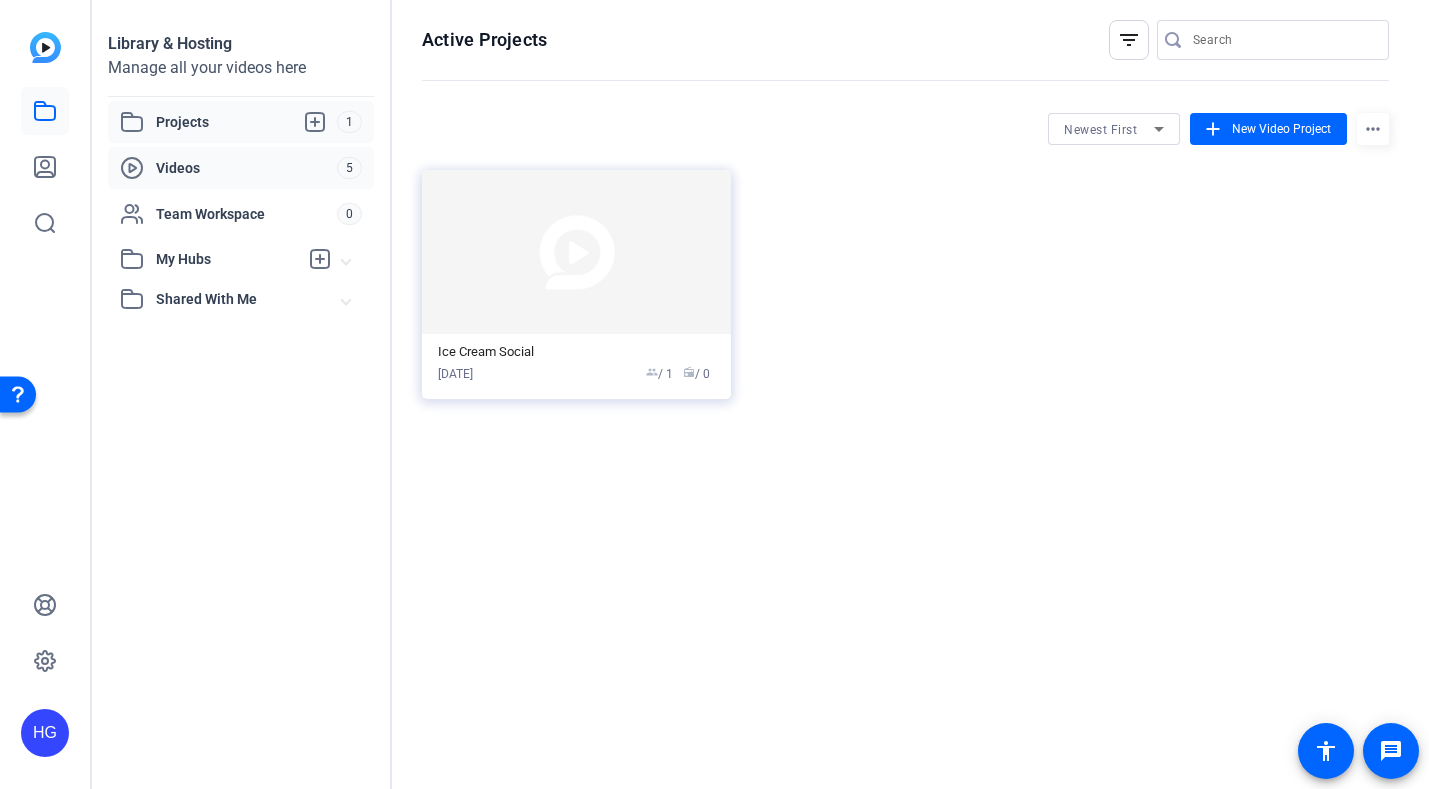 click on "Videos" 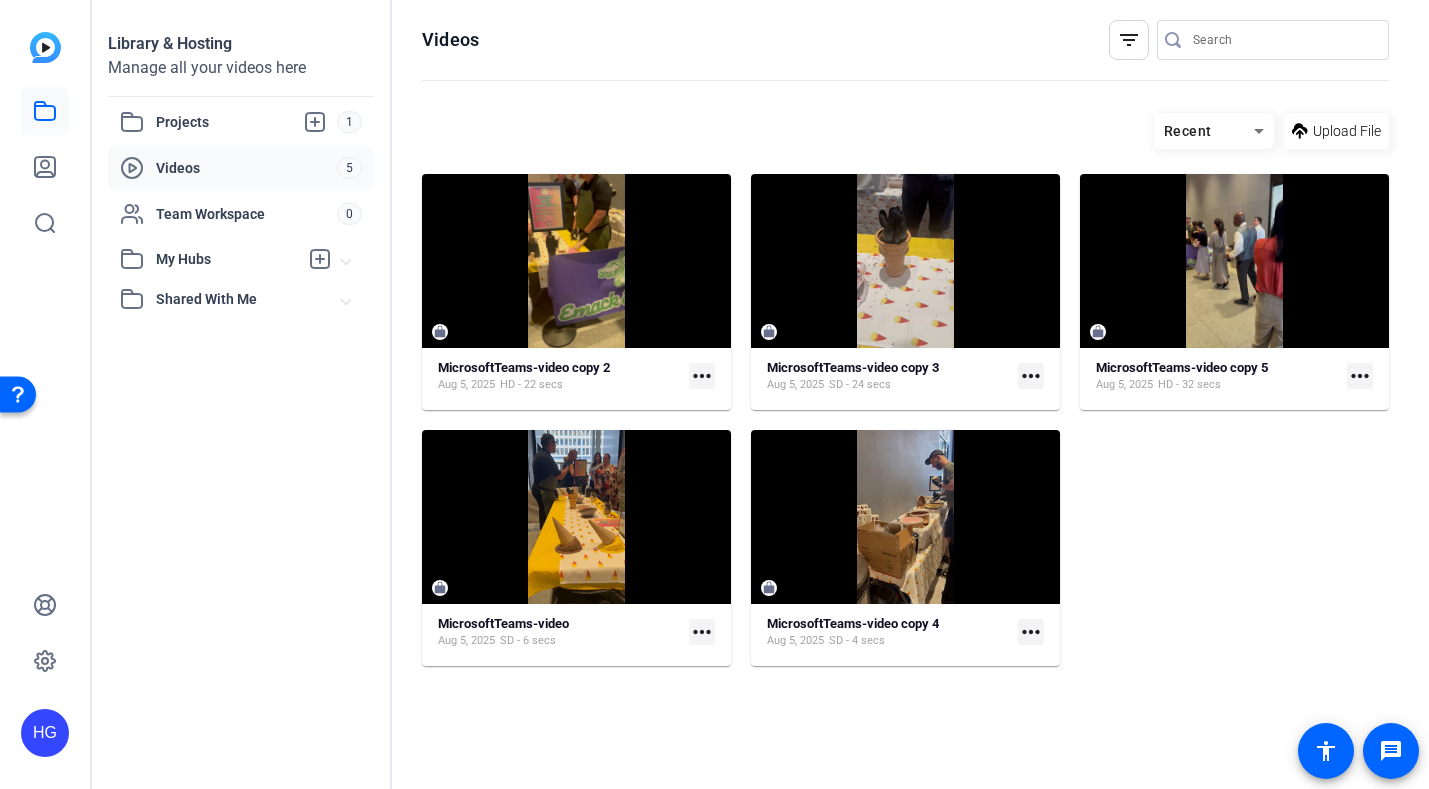 click on "more_horiz" 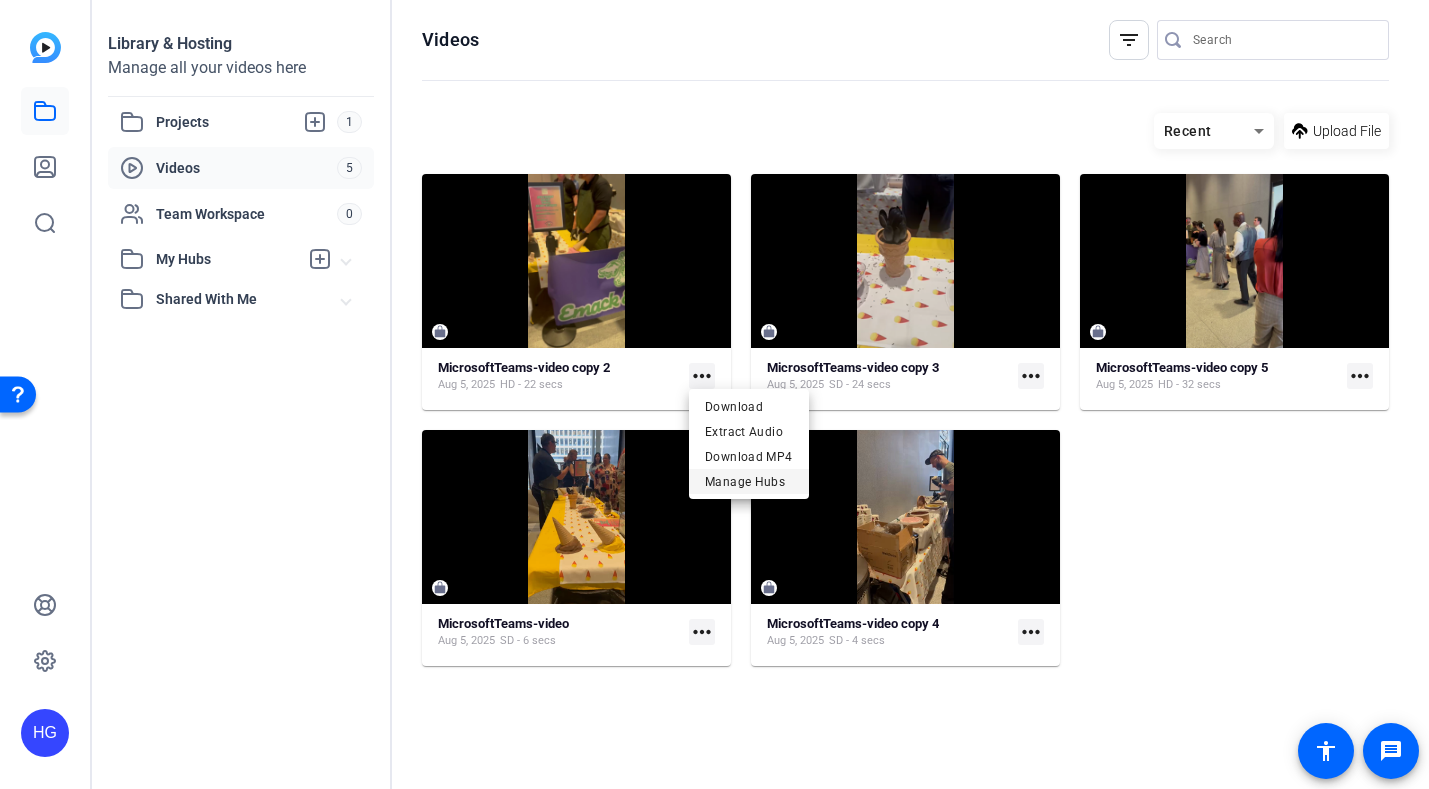 click on "Manage Hubs" at bounding box center (749, 482) 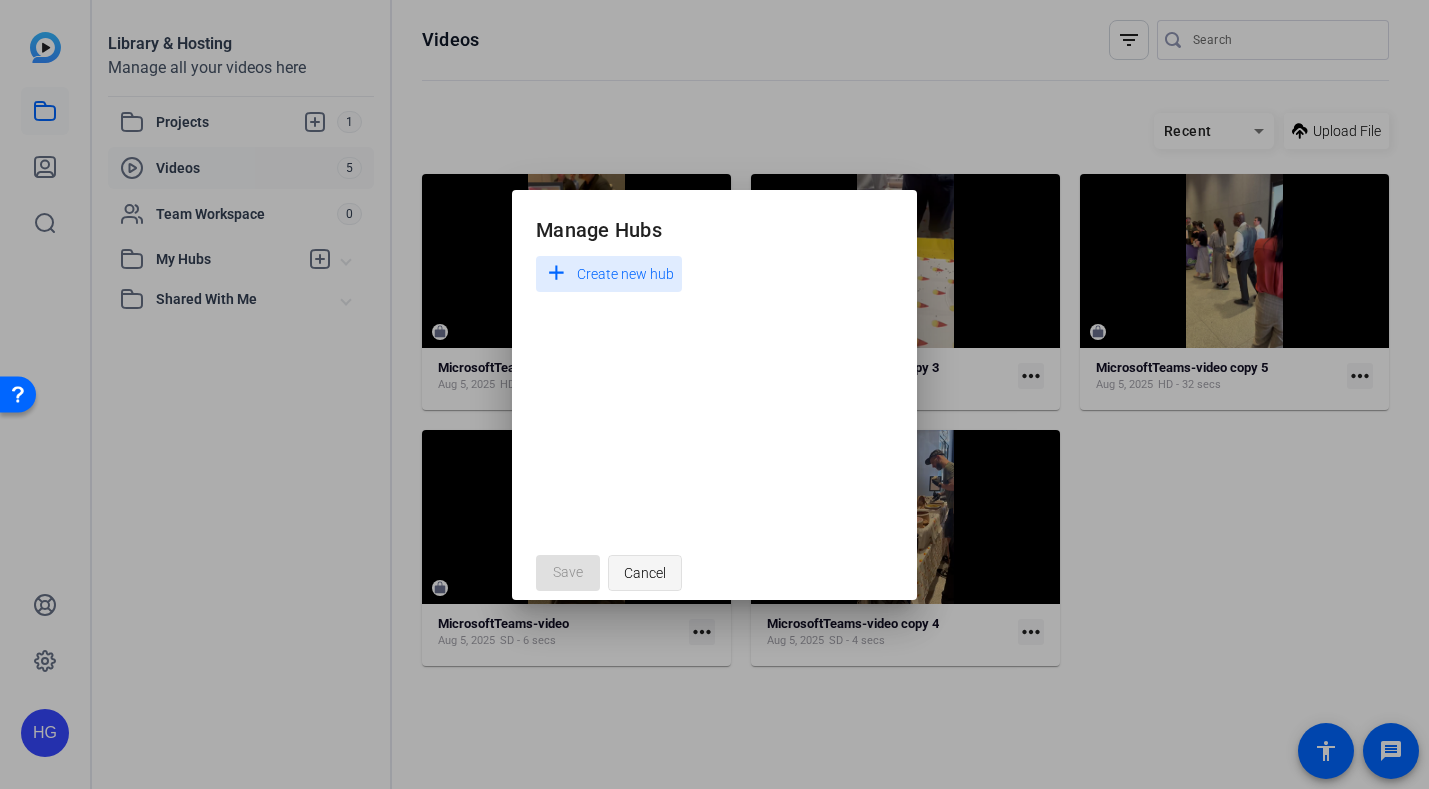 click on "Cancel" 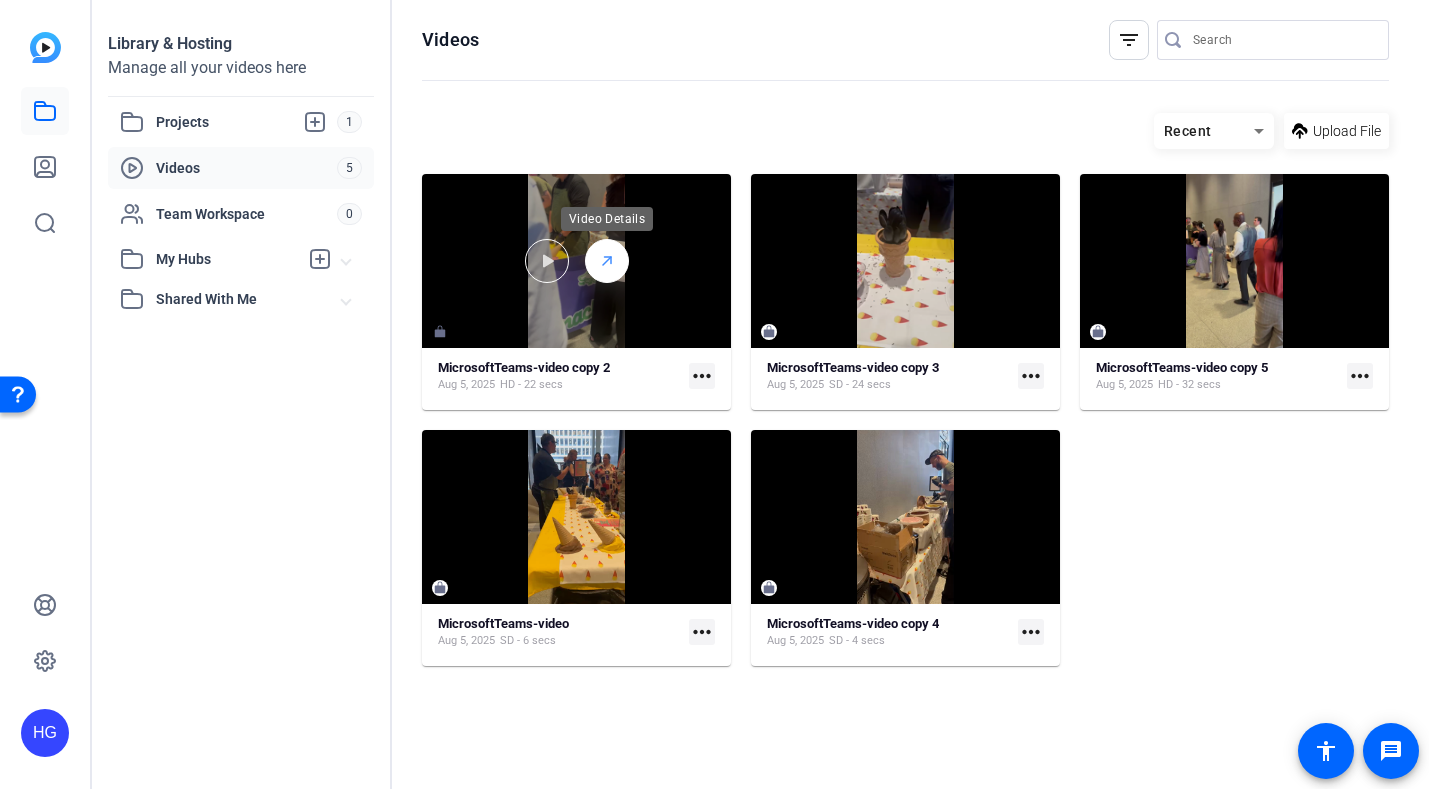 click 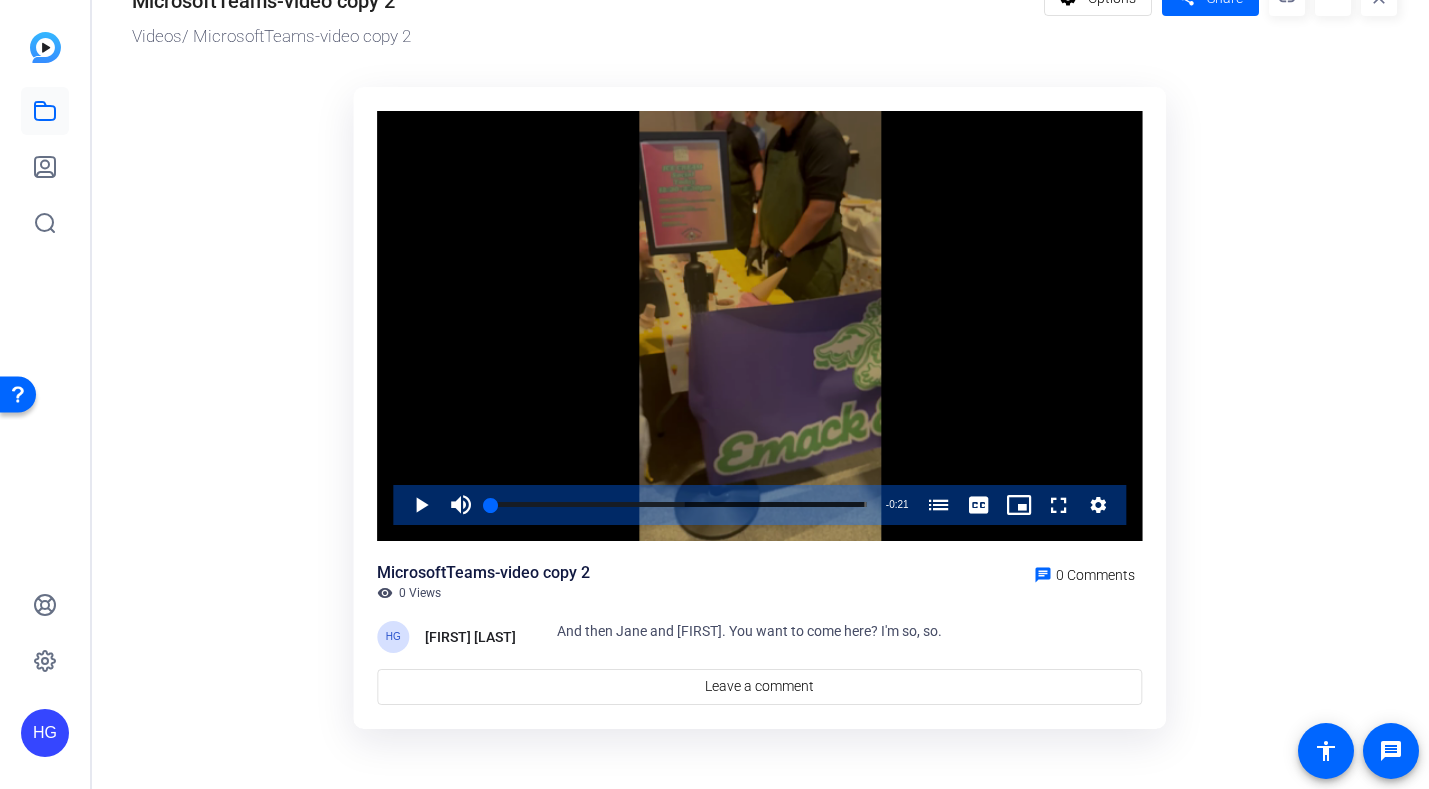 scroll, scrollTop: 0, scrollLeft: 0, axis: both 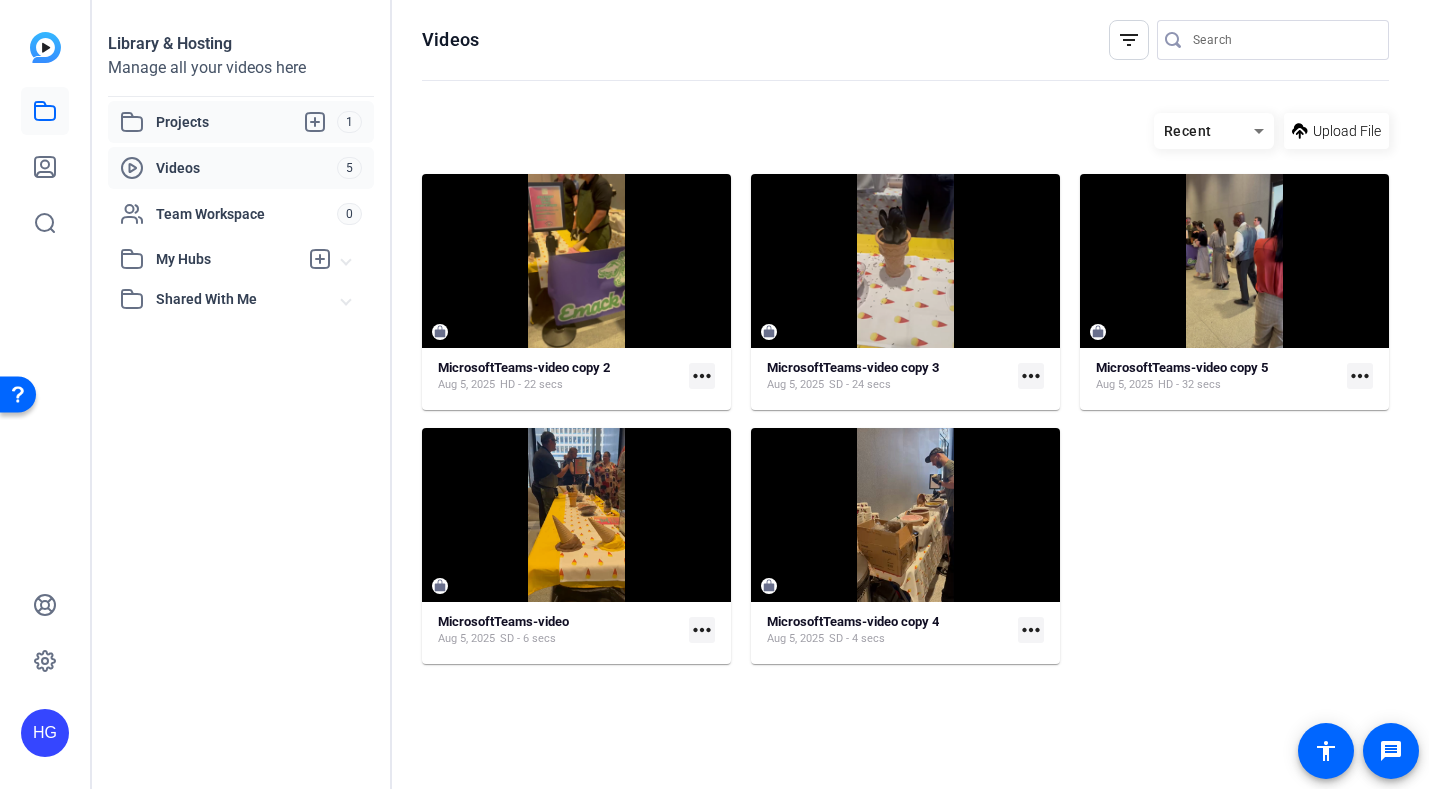 click on "Projects" 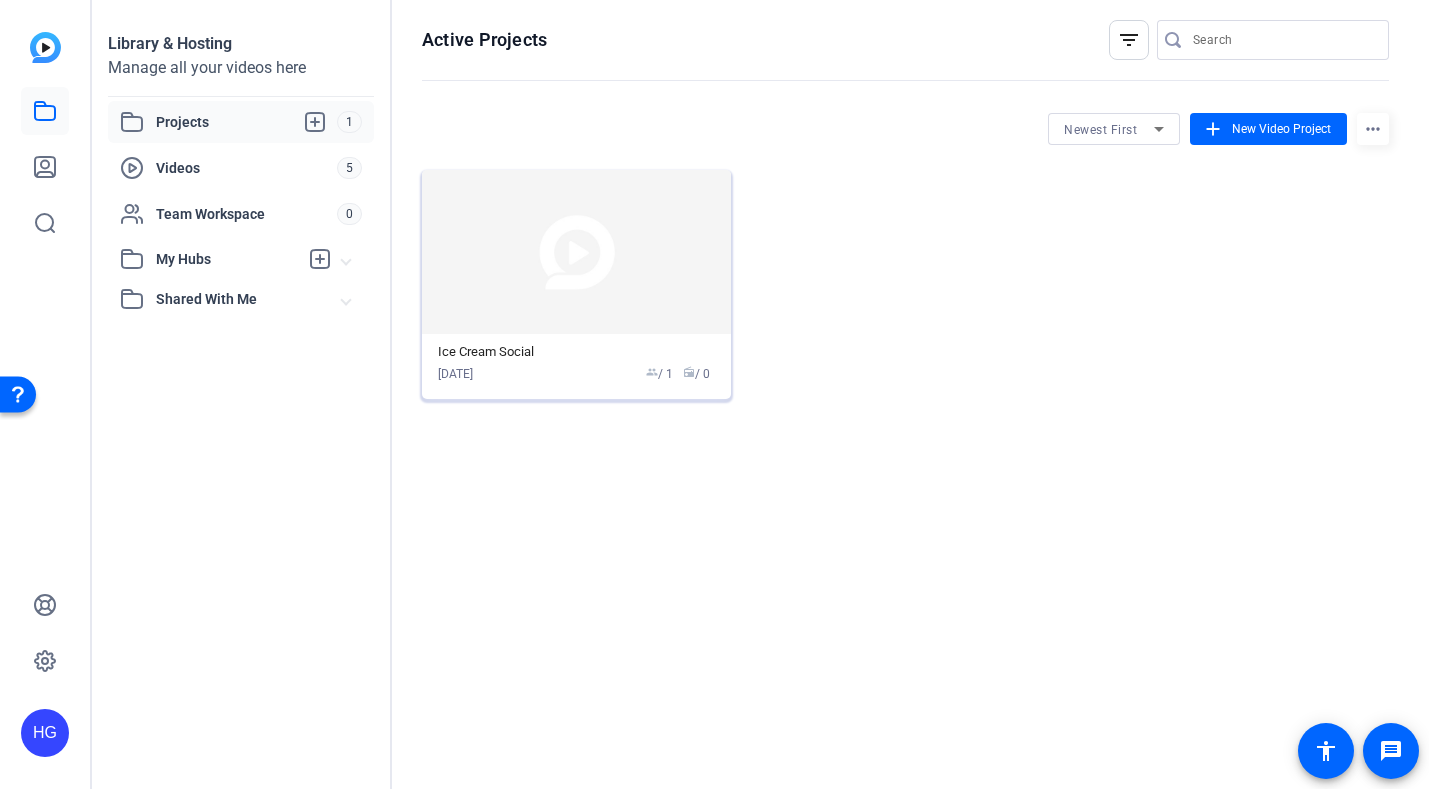click 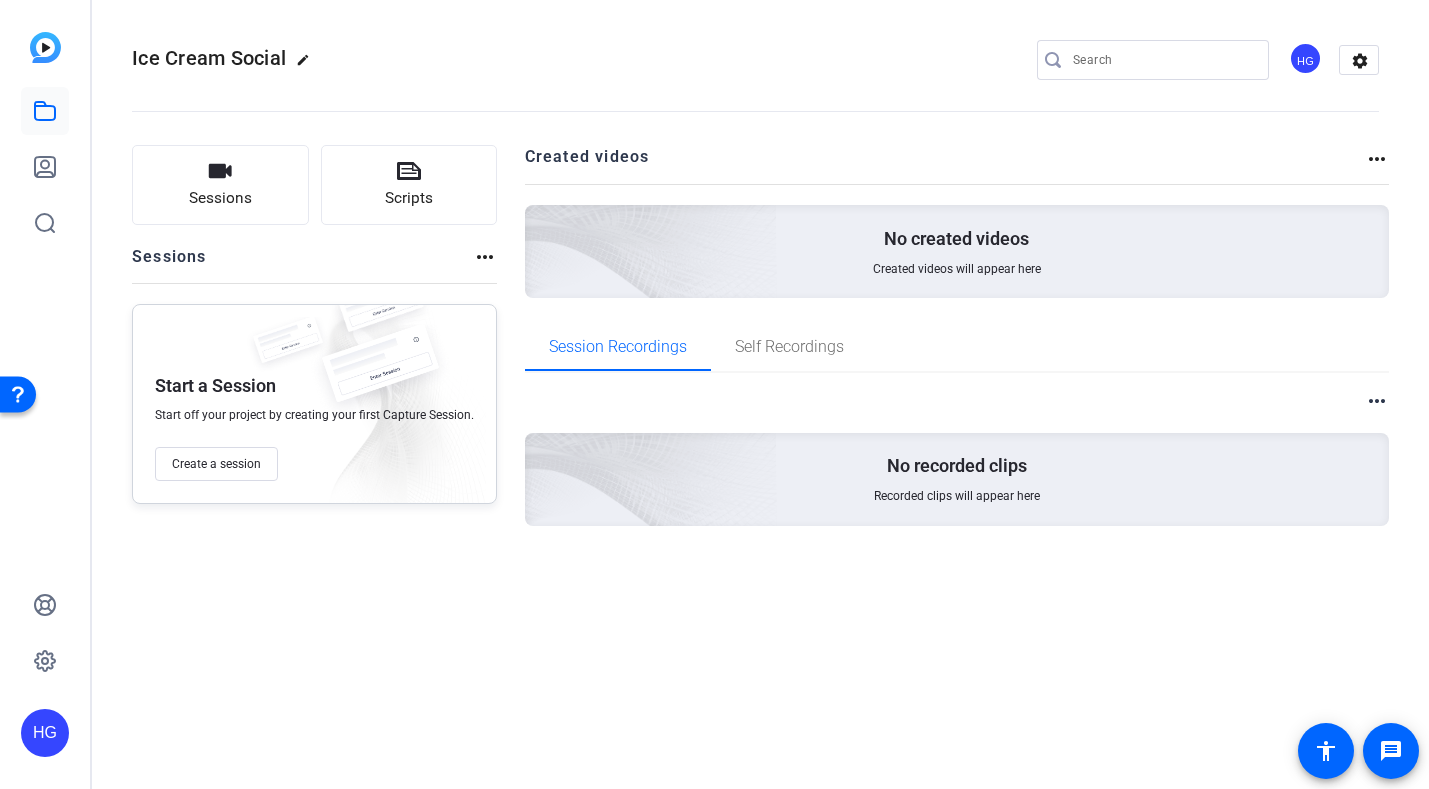 click on "Recorded clips will appear here" at bounding box center [957, 496] 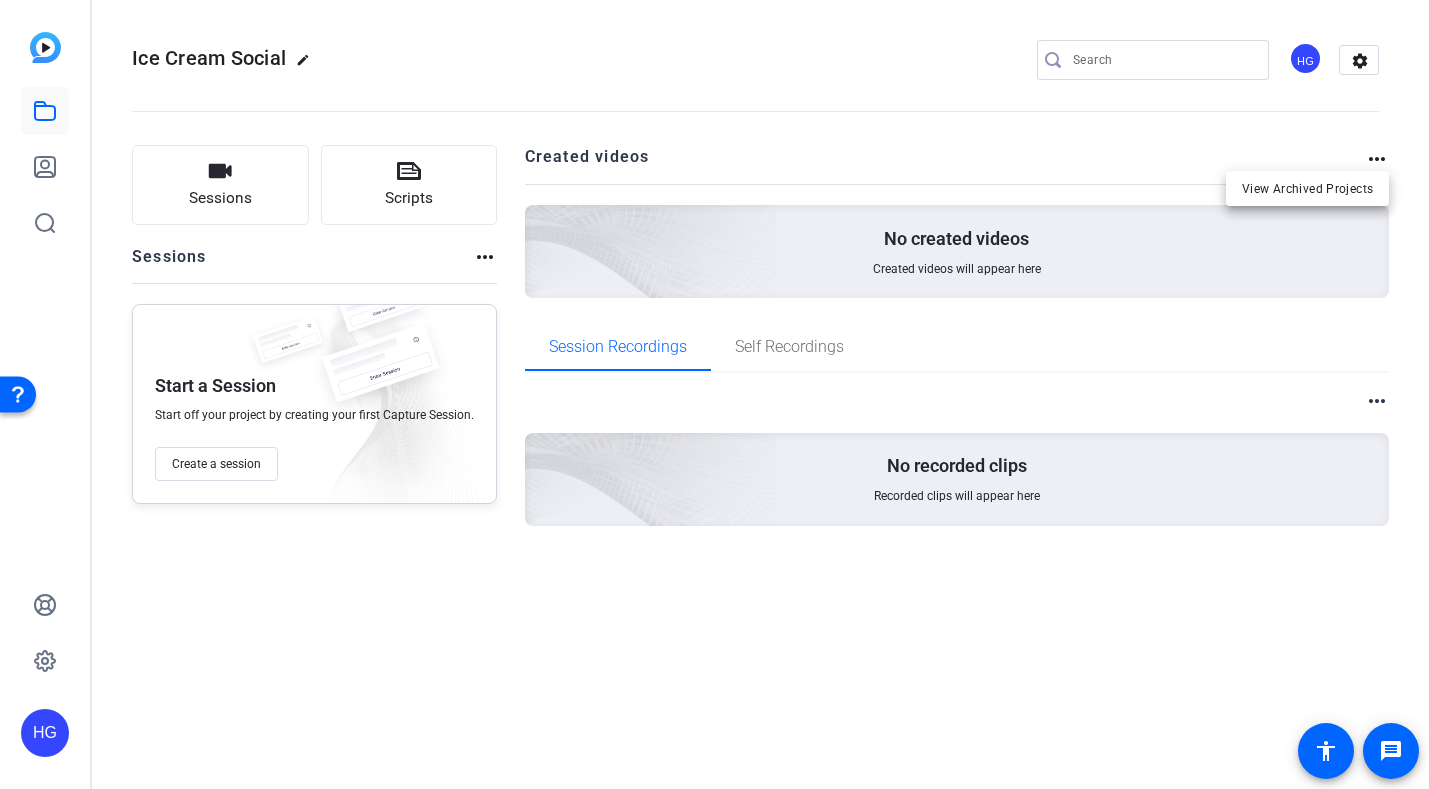 click at bounding box center [714, 394] 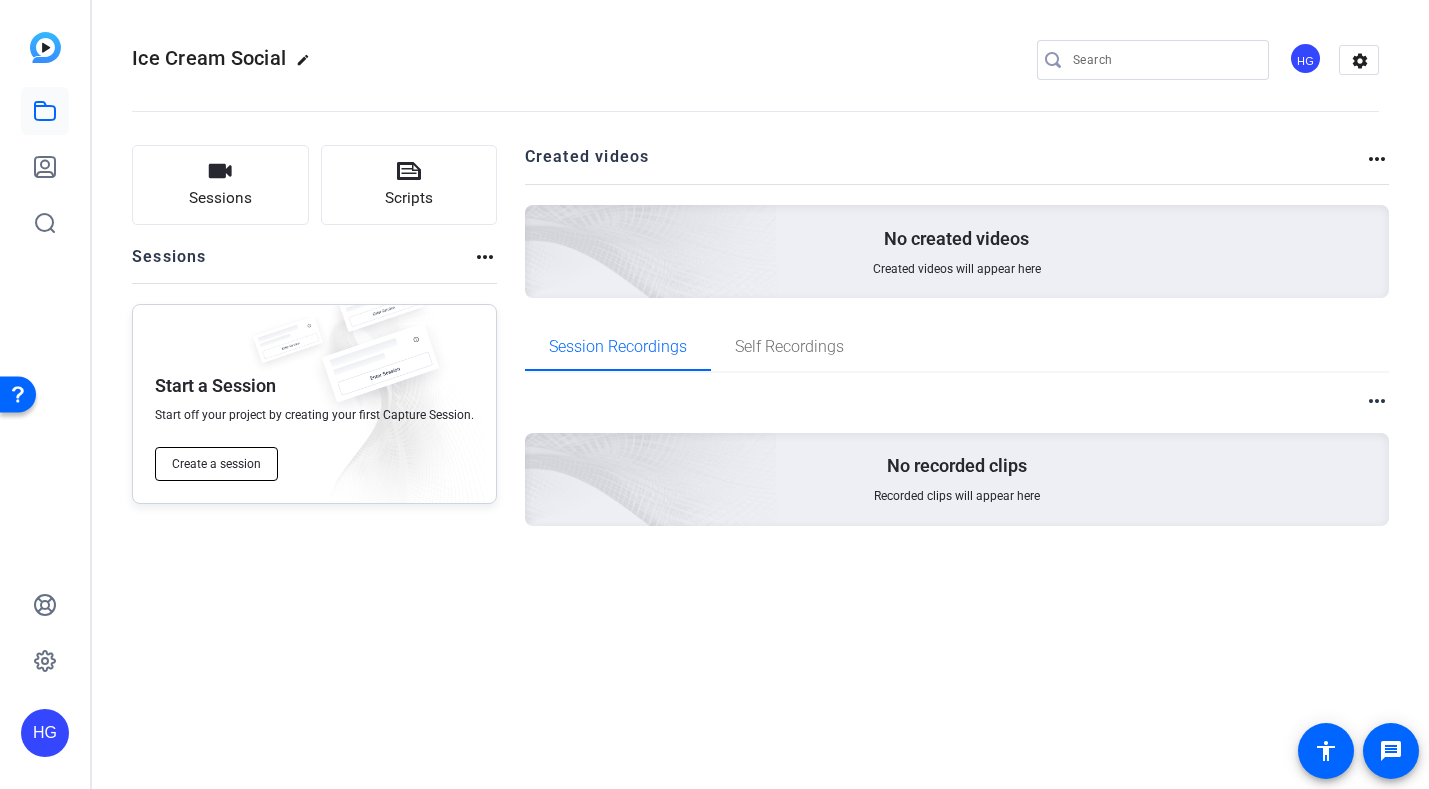 click on "Create a session" 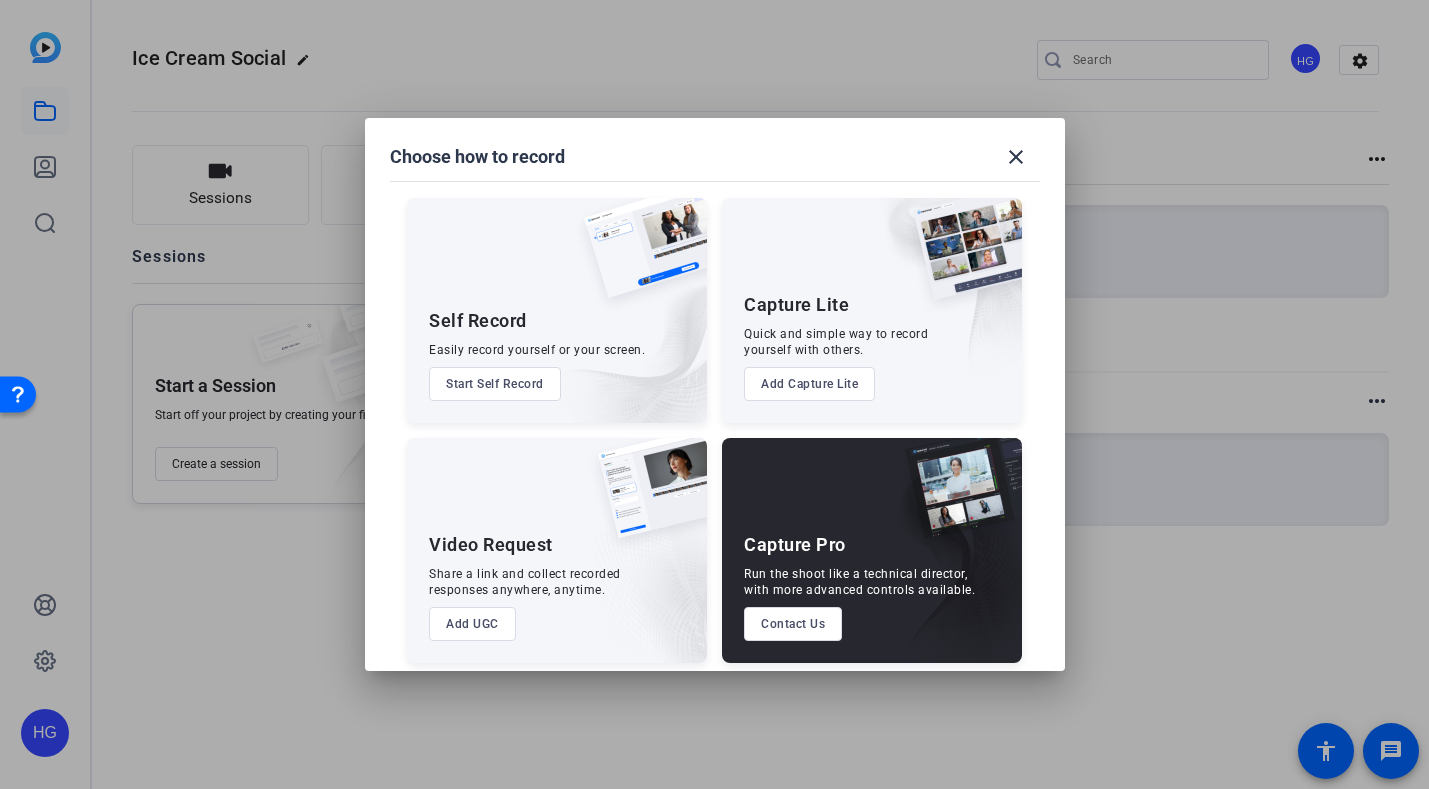scroll, scrollTop: 12, scrollLeft: 0, axis: vertical 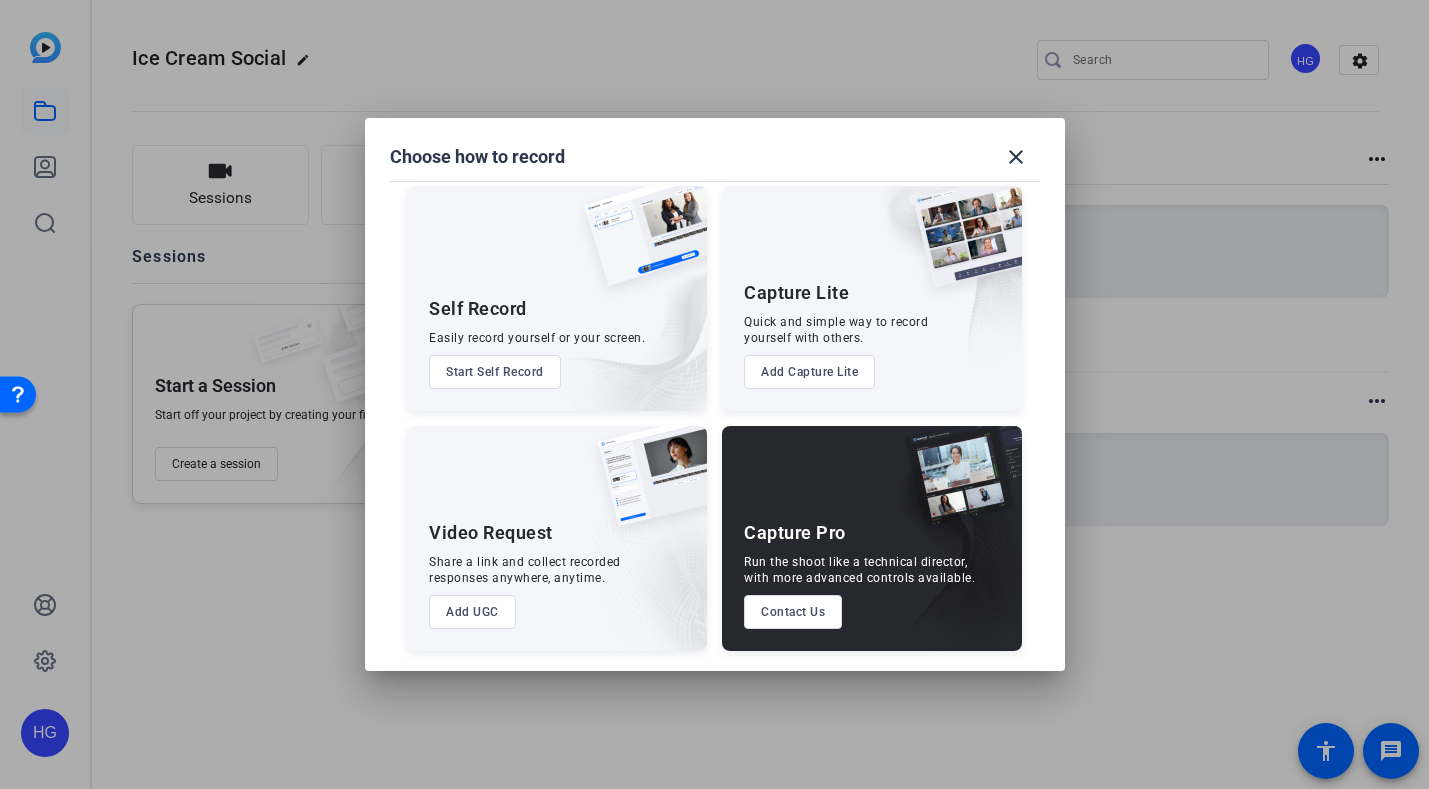 click on "Add UGC" at bounding box center [472, 612] 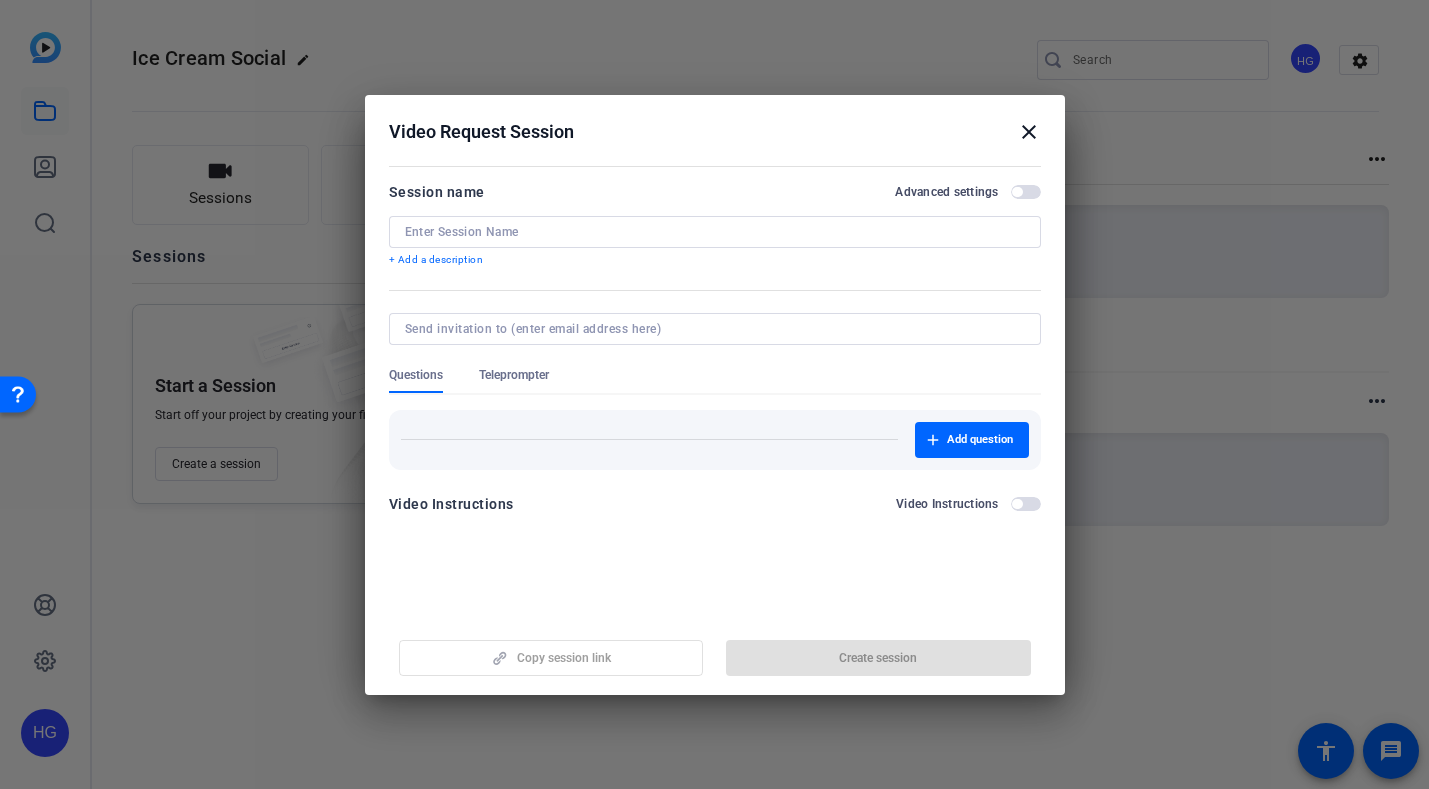 click on "close" at bounding box center (1029, 132) 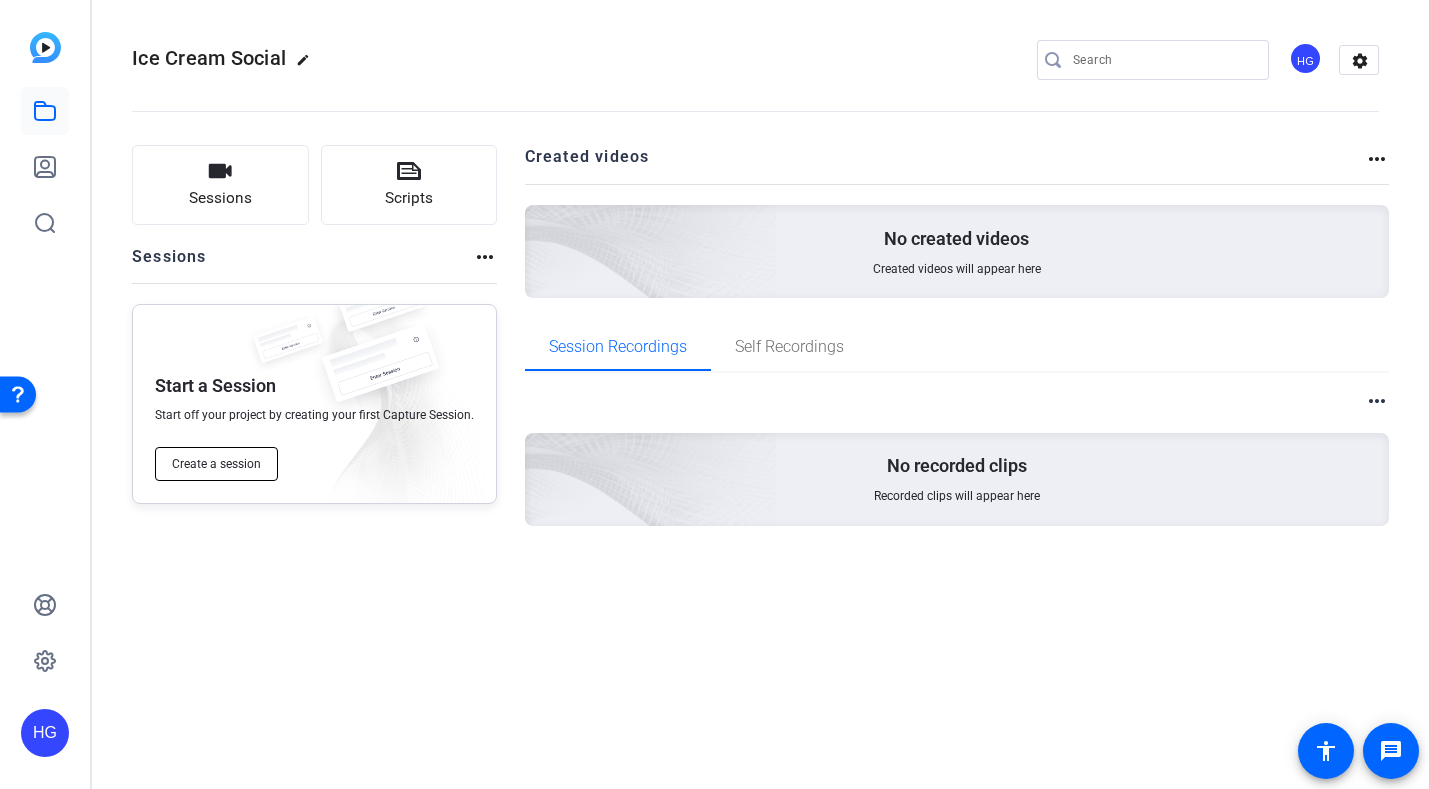 click on "Create a session" 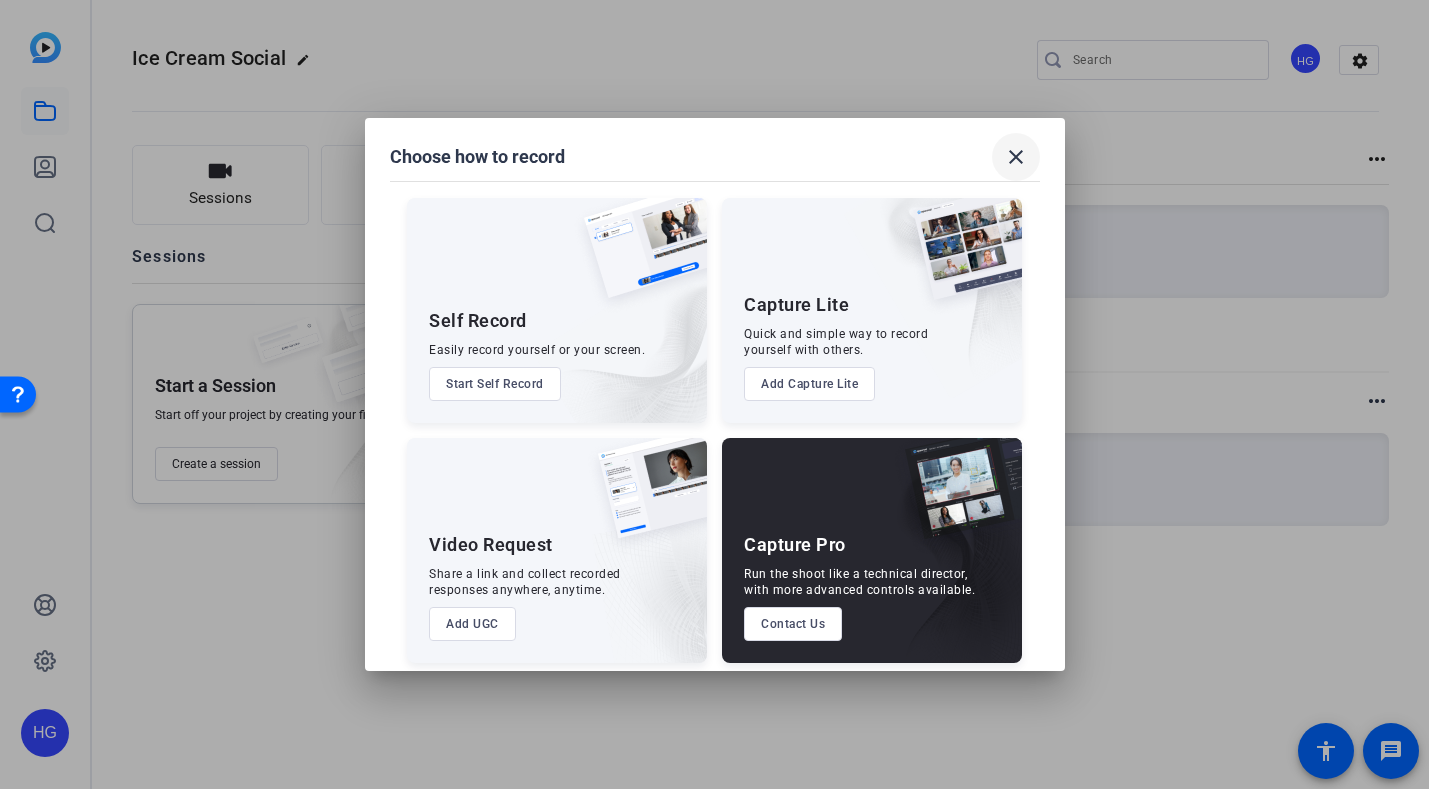 click on "close" at bounding box center [1016, 157] 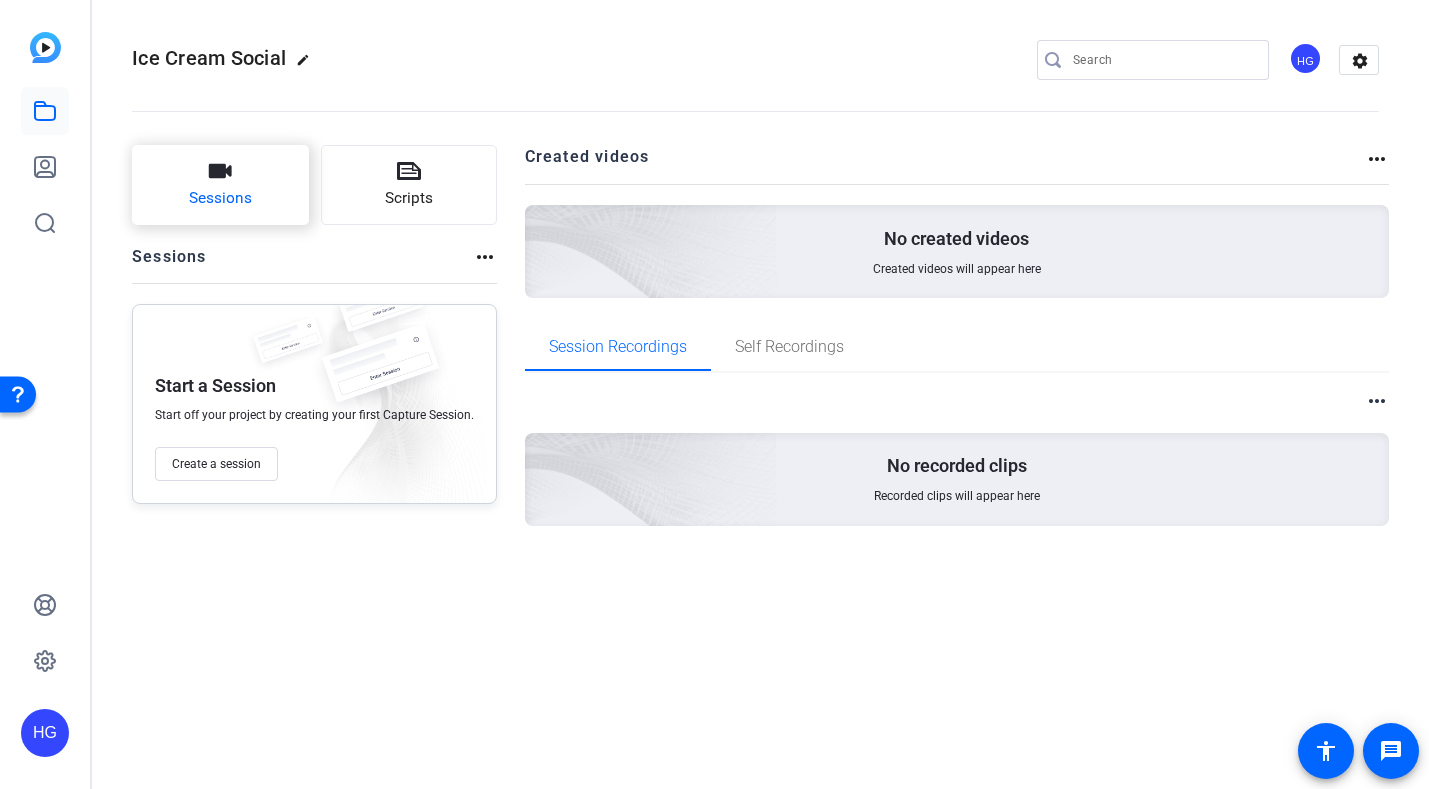 click on "Sessions" 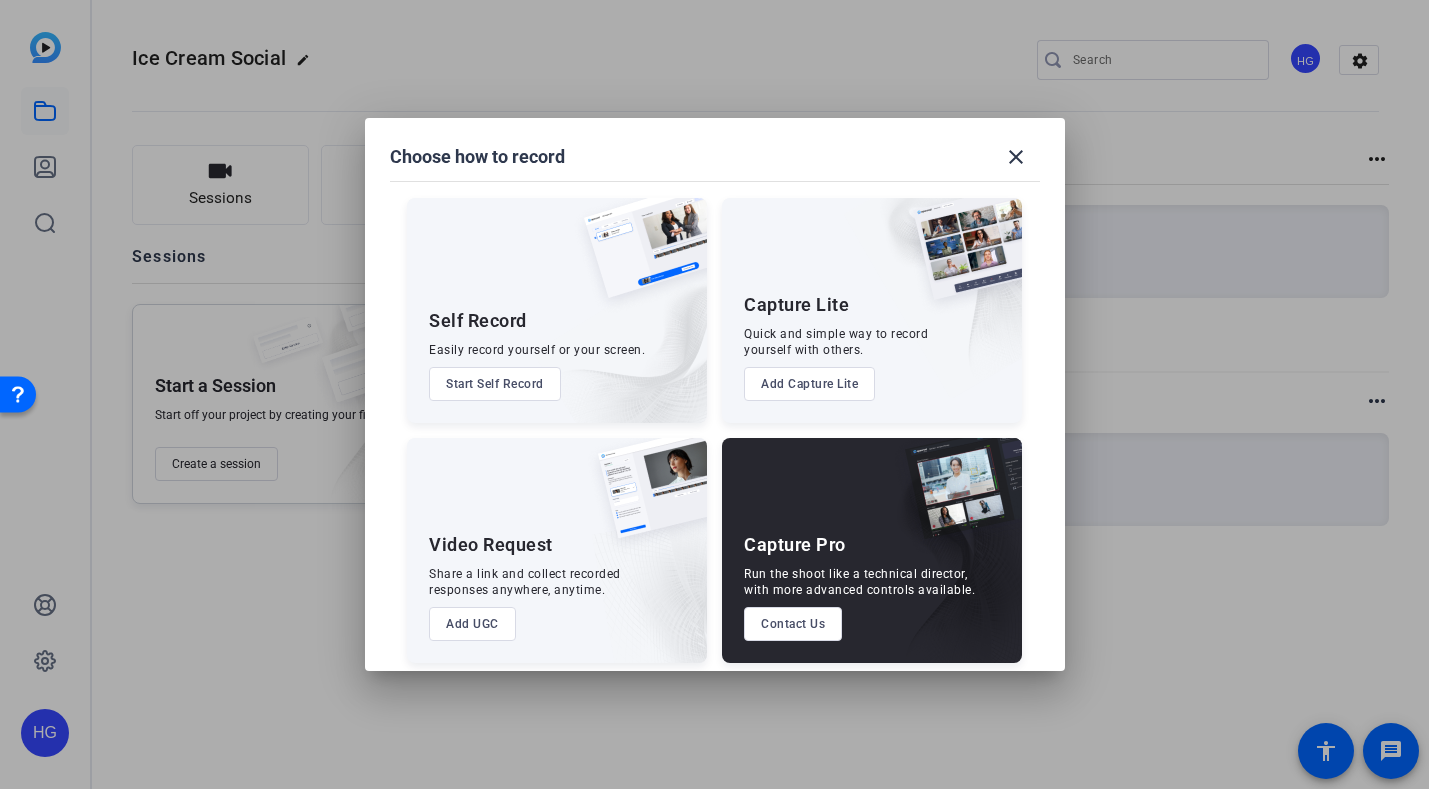 click on "Add Capture Lite" at bounding box center (809, 384) 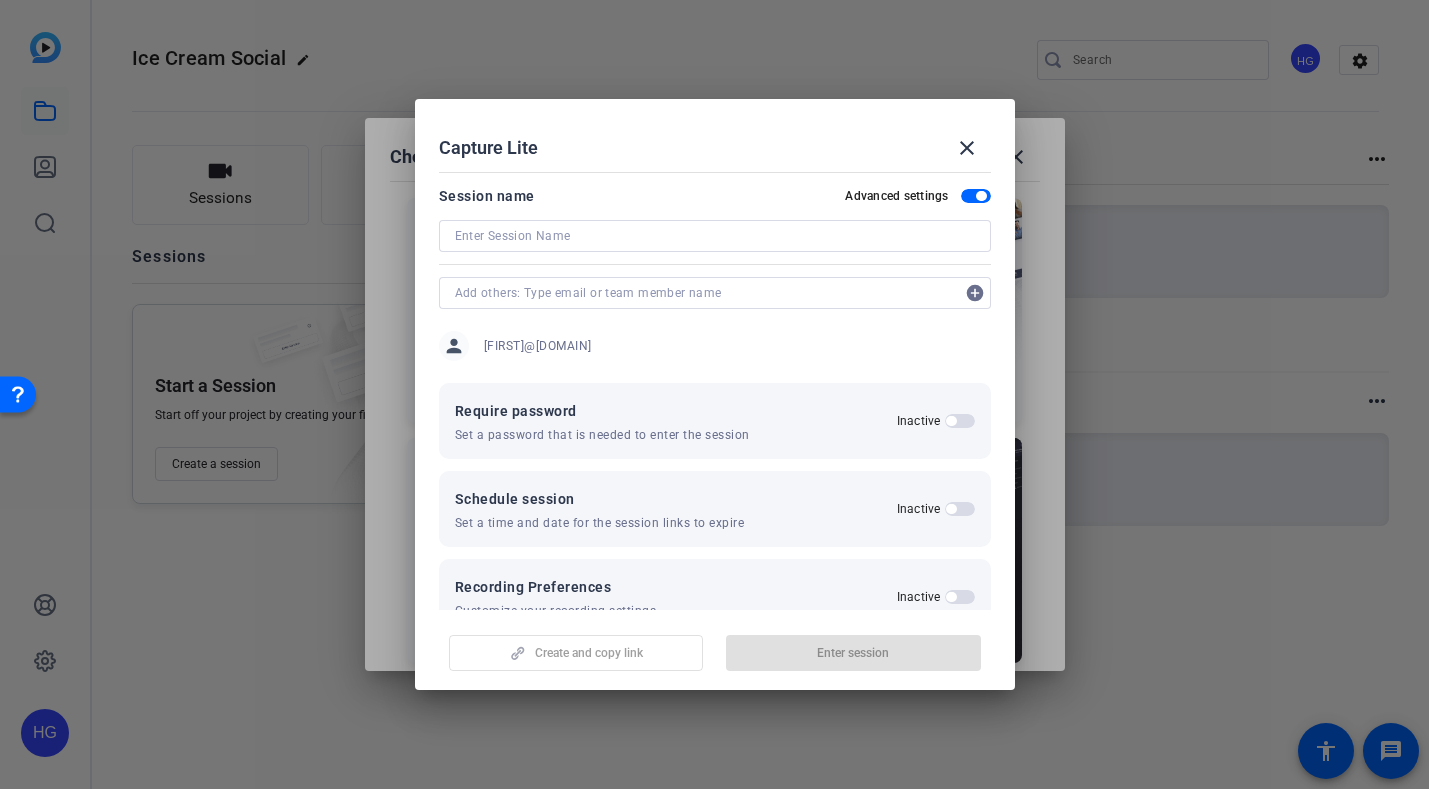scroll, scrollTop: 219, scrollLeft: 0, axis: vertical 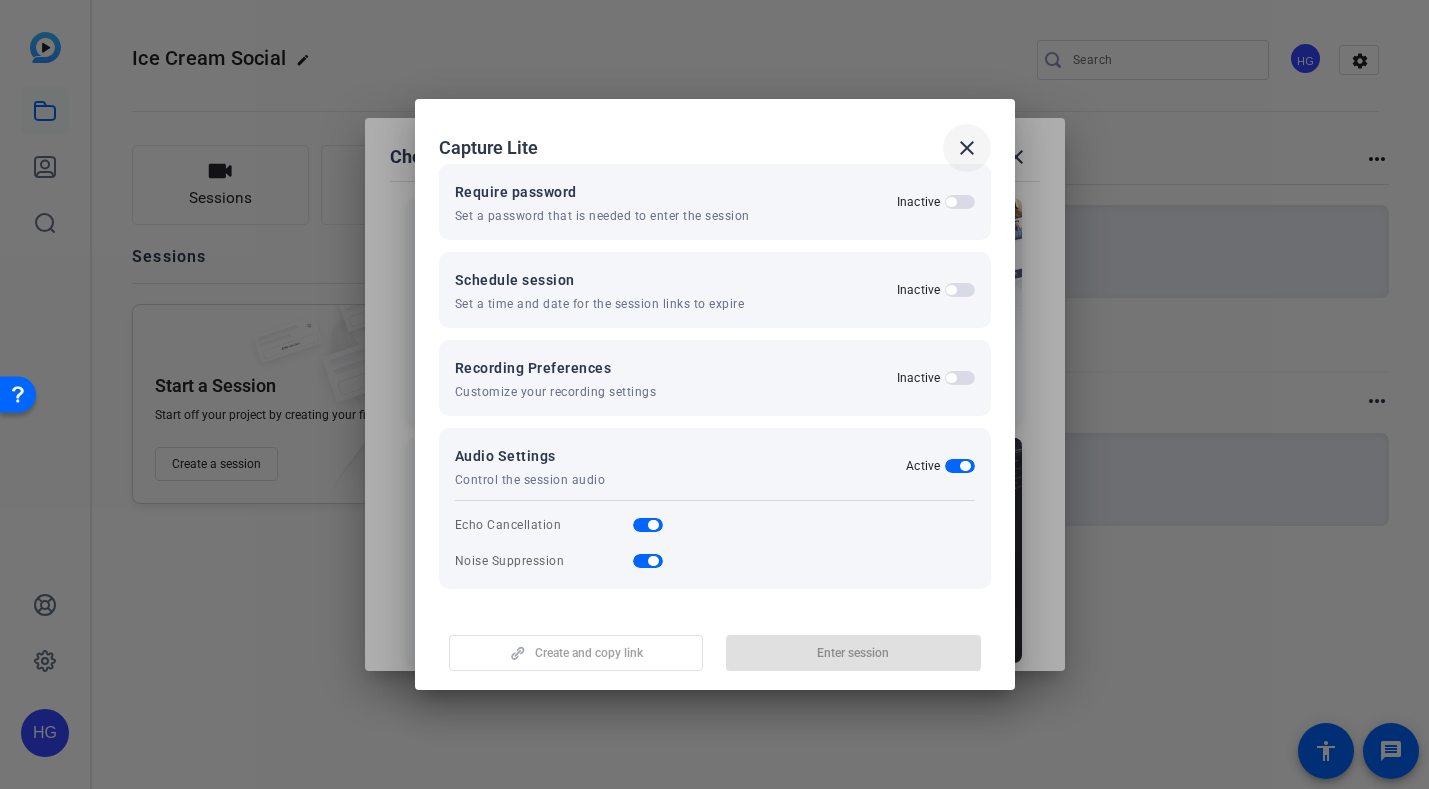 click at bounding box center [967, 148] 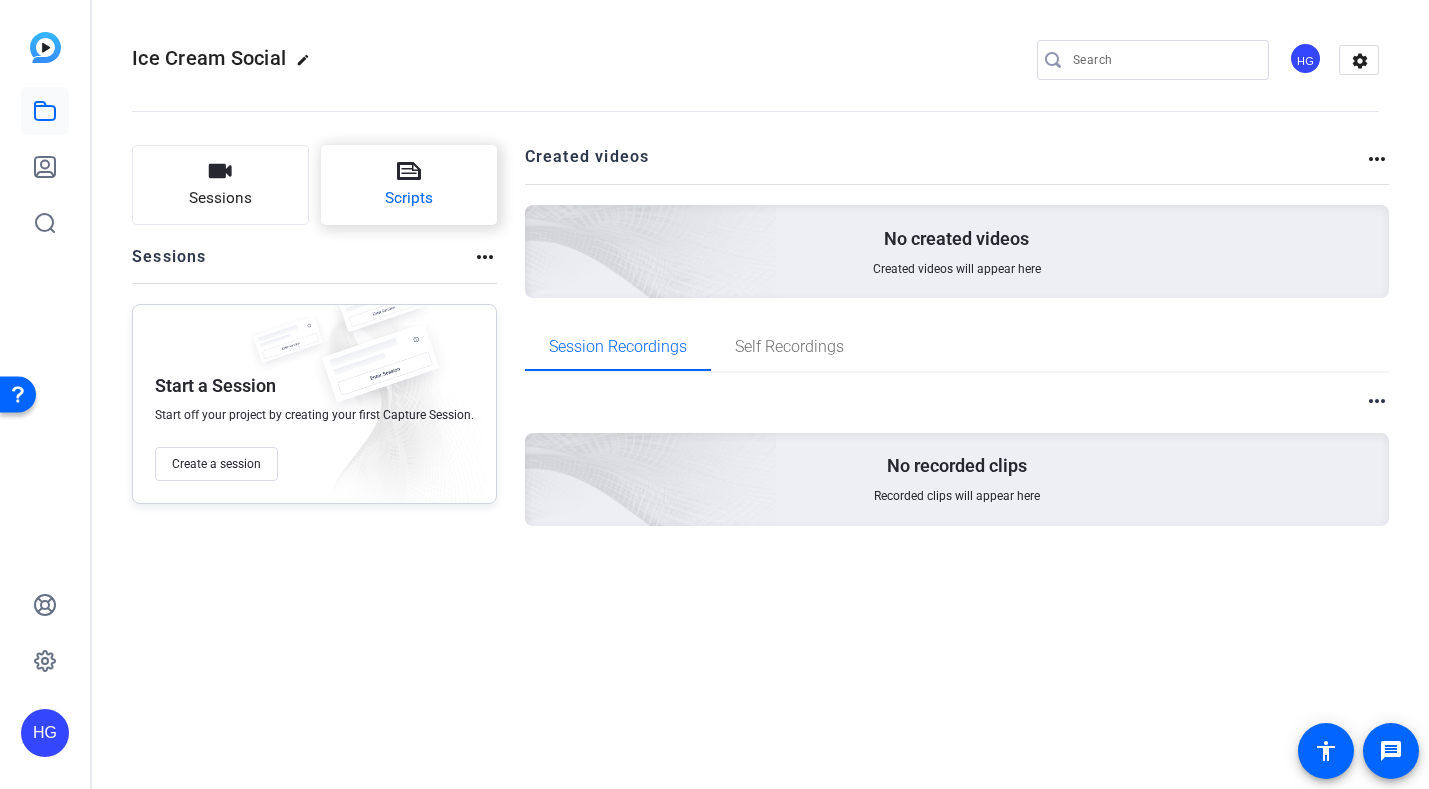 click on "Scripts" 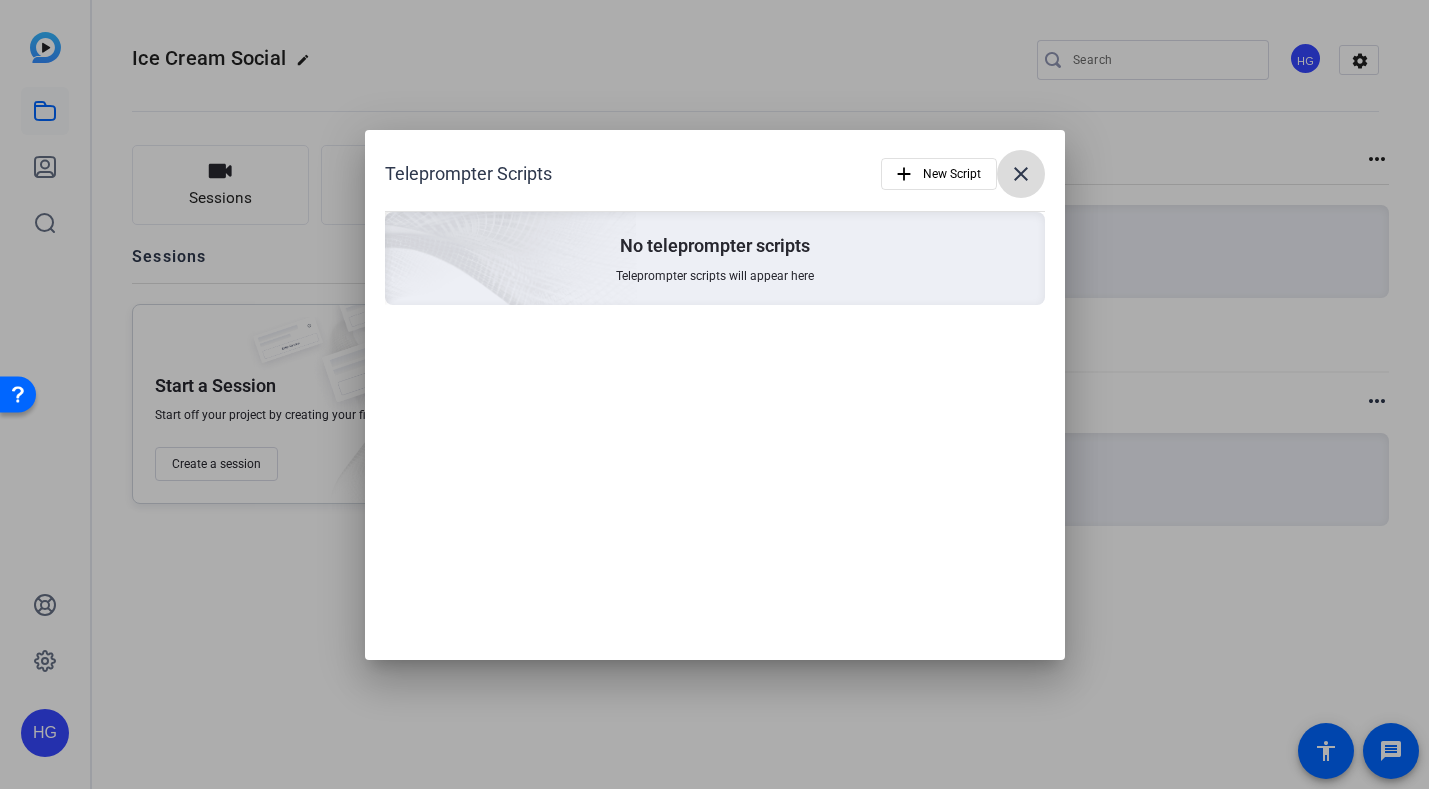 click on "close" at bounding box center [1021, 174] 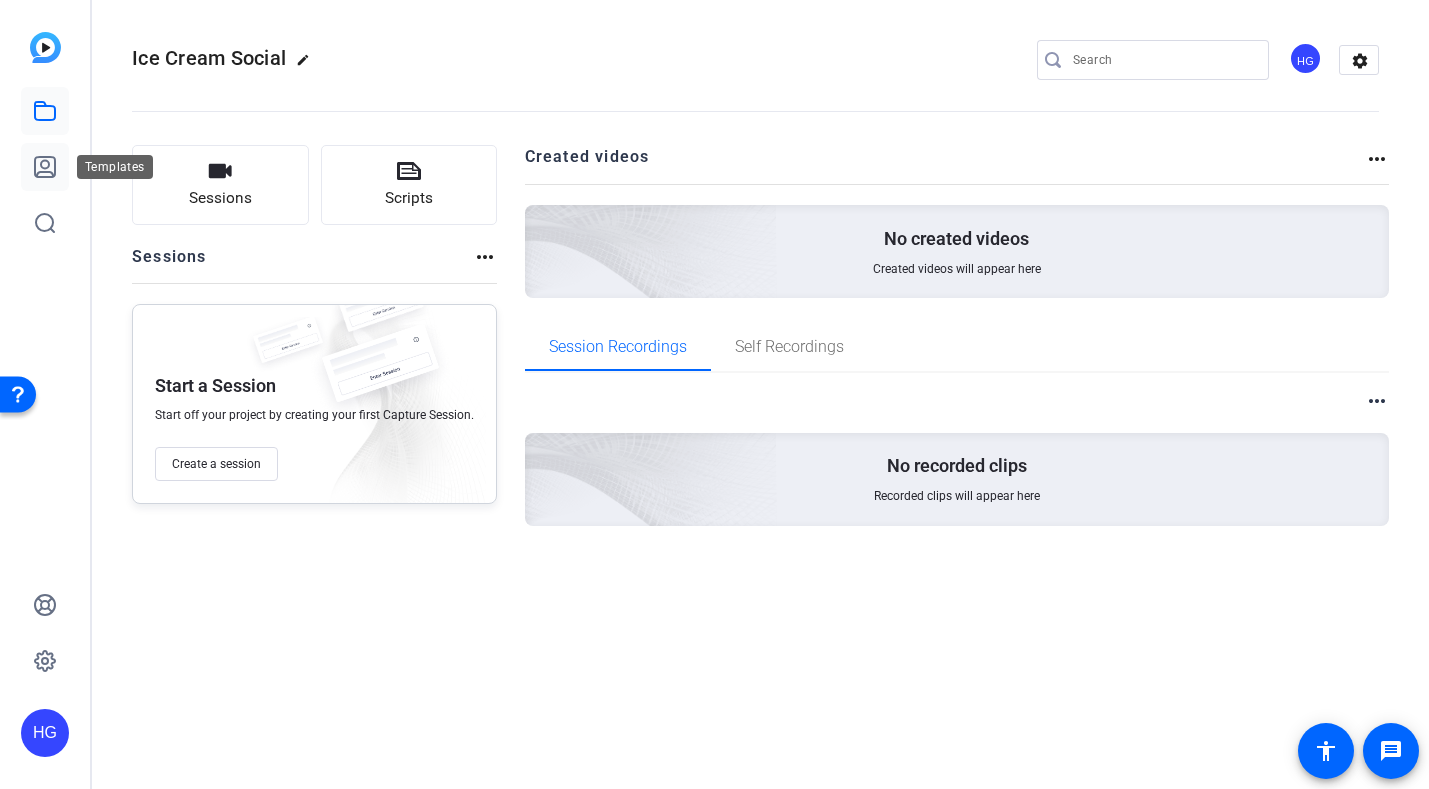 click 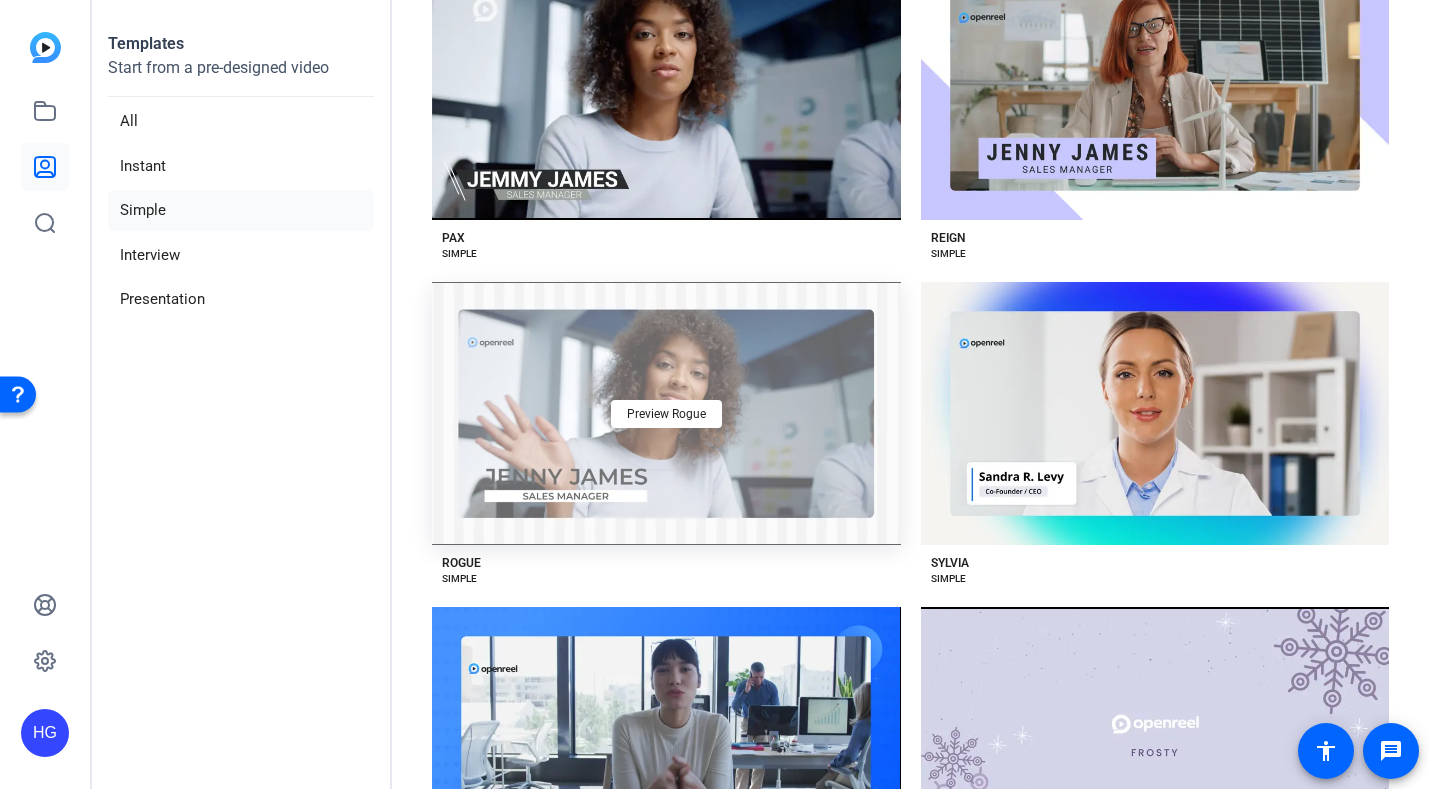 scroll, scrollTop: 2954, scrollLeft: 0, axis: vertical 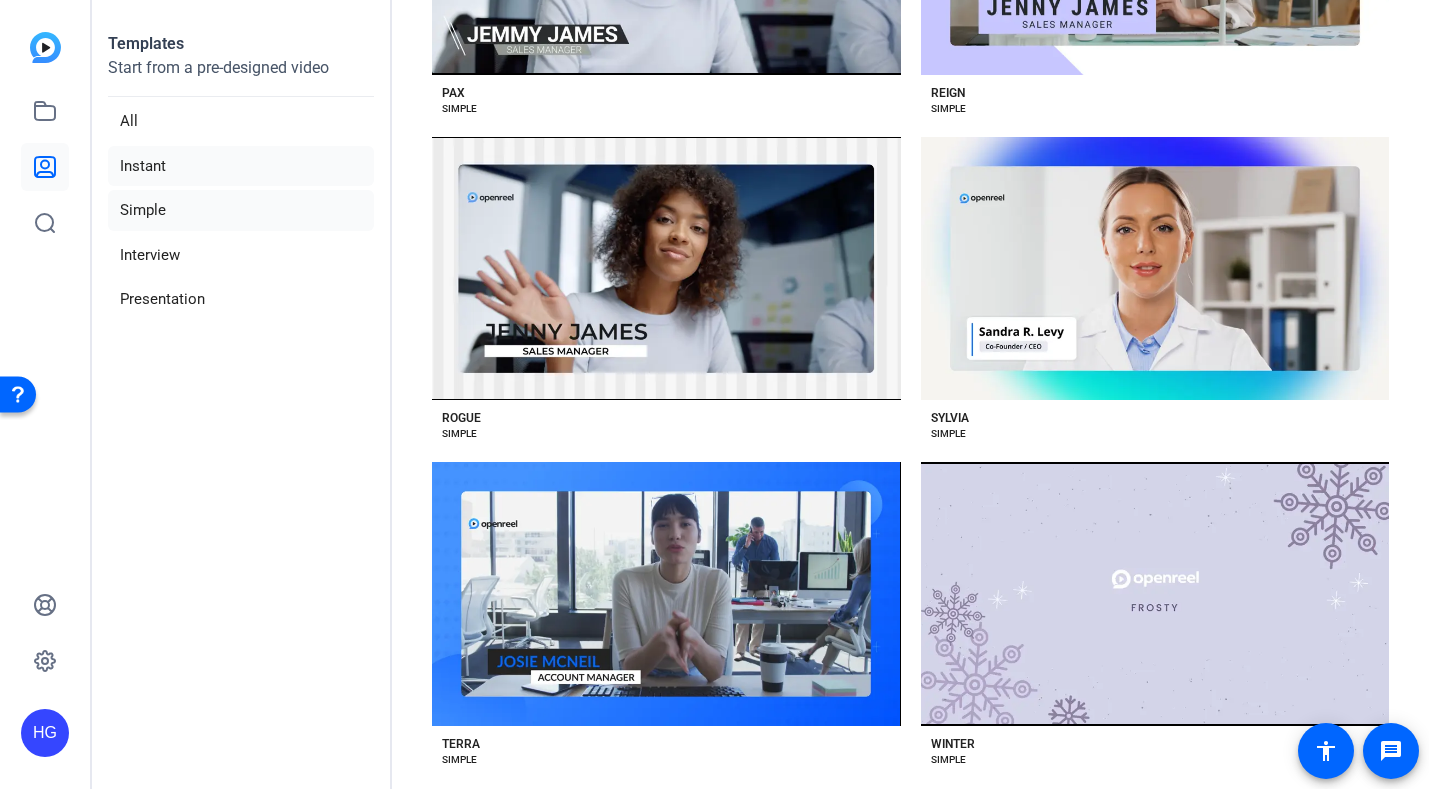 click on "Instant" 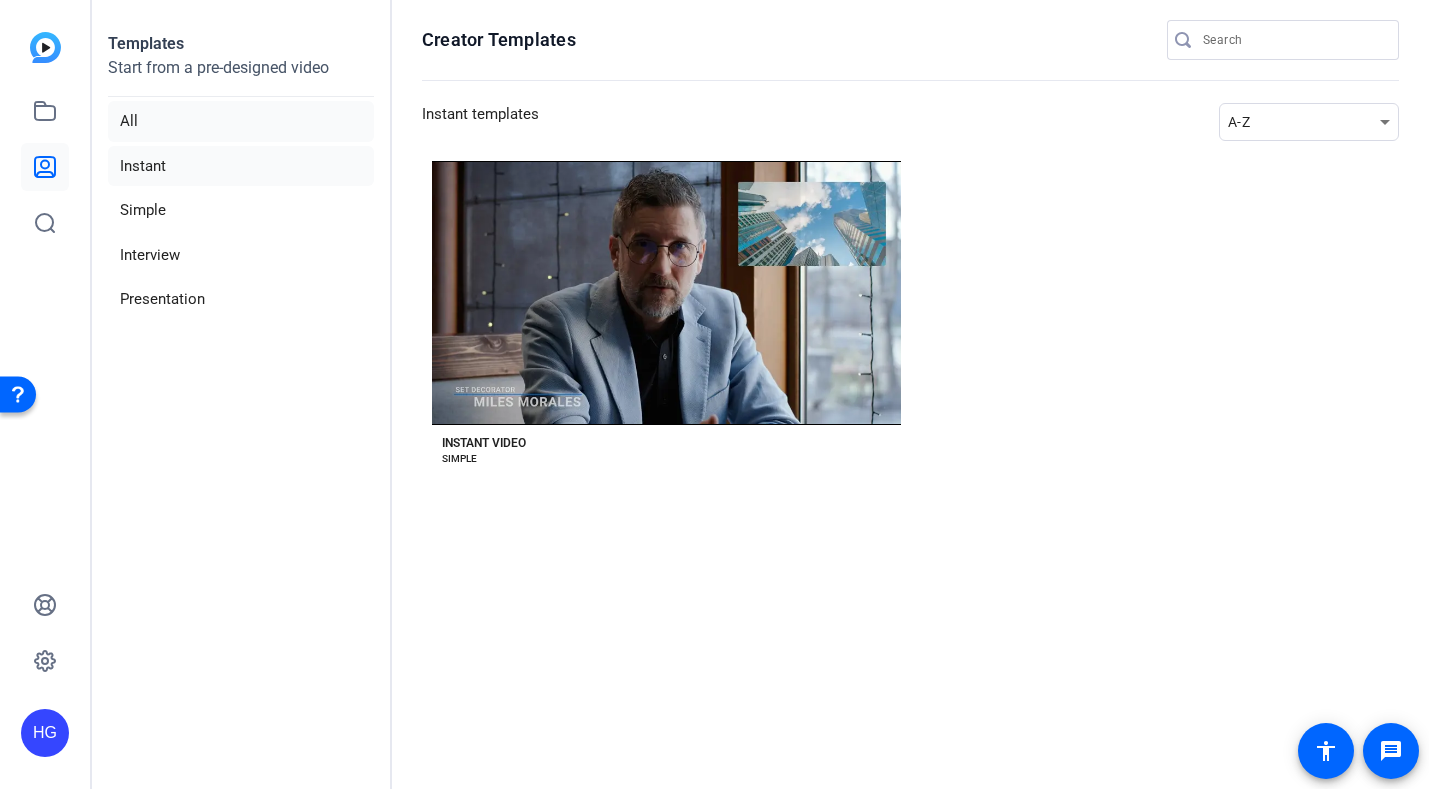 click on "All" 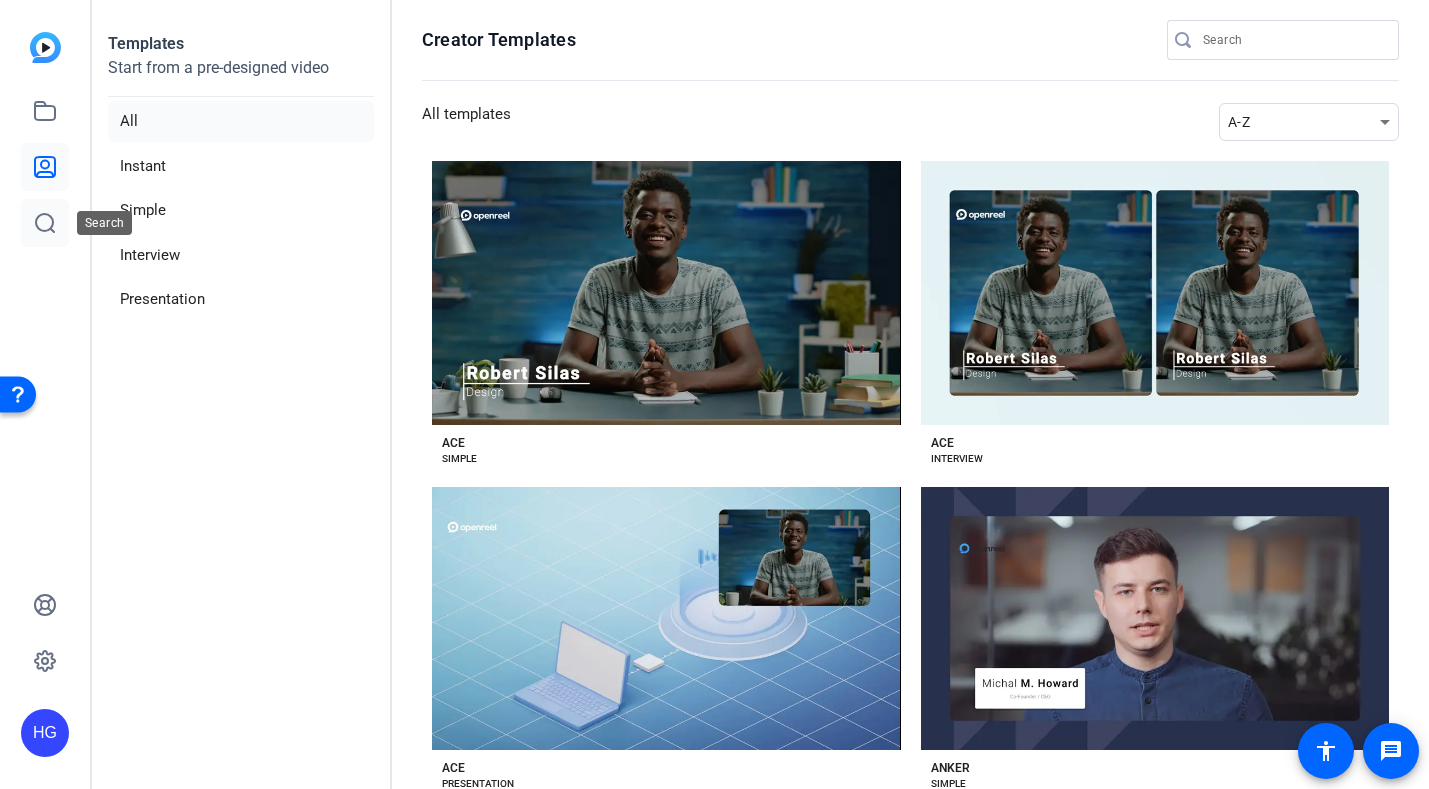 click 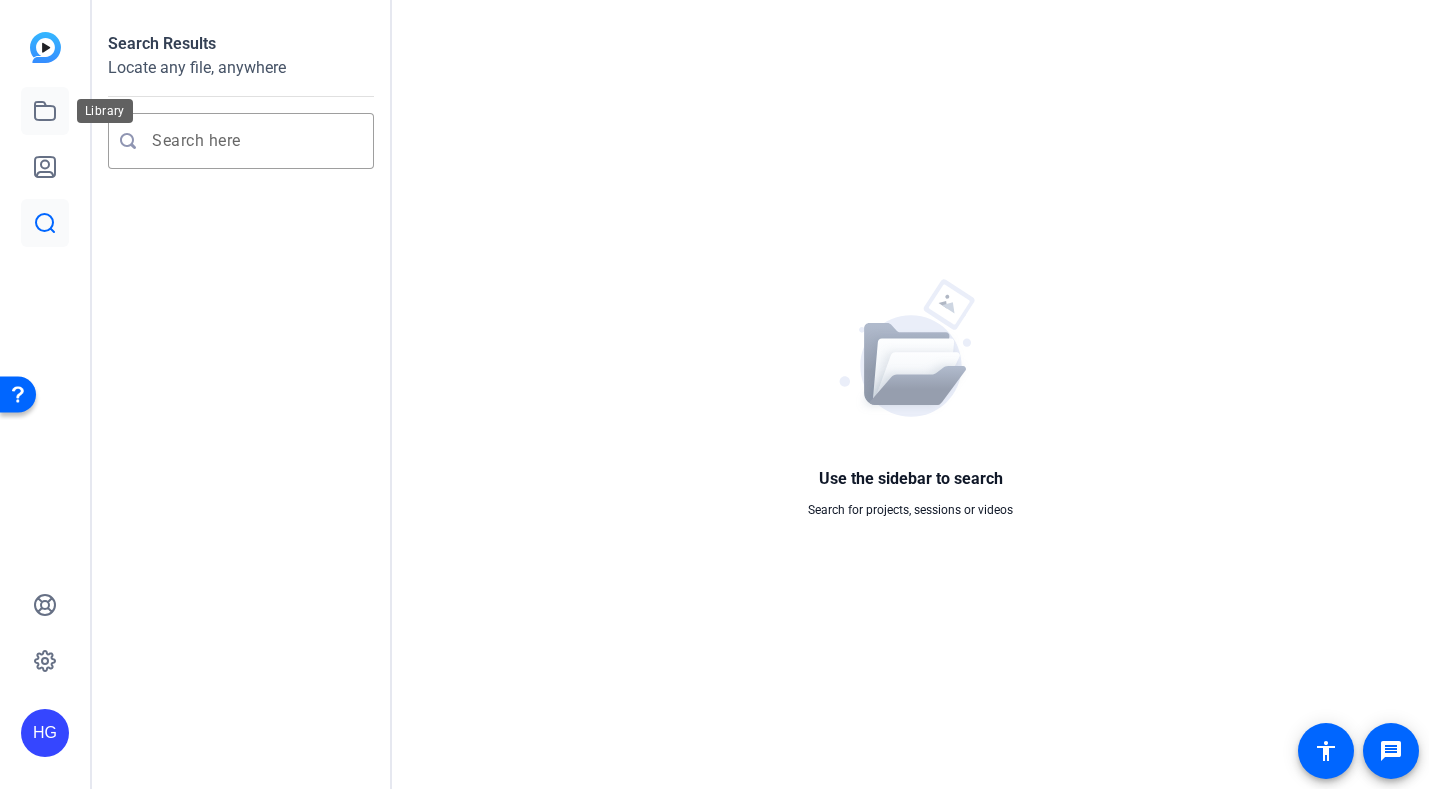 click 